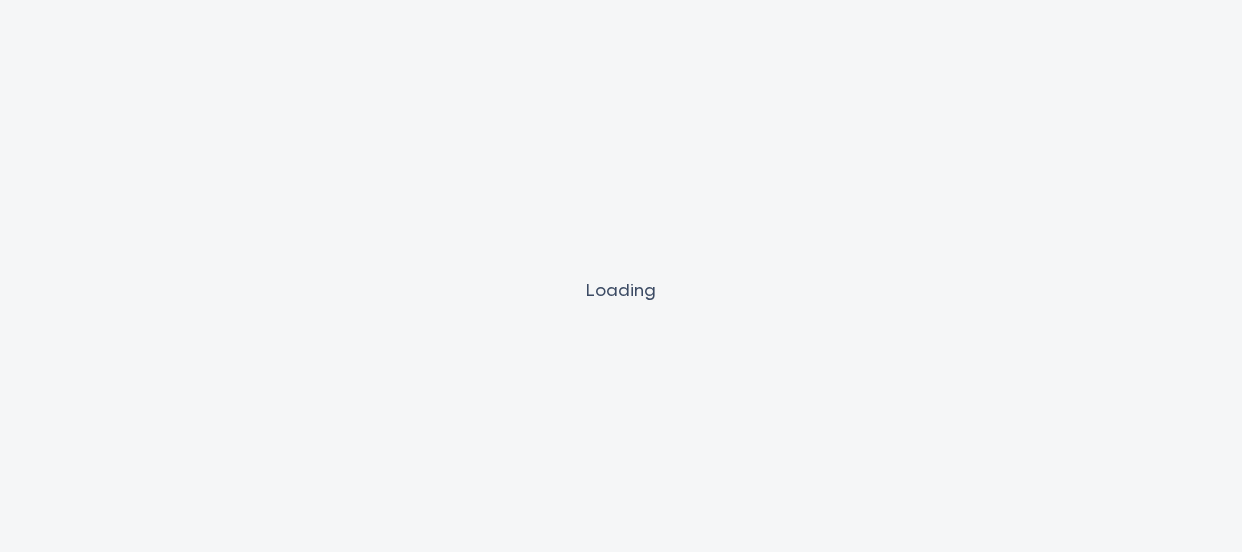 scroll, scrollTop: 0, scrollLeft: 0, axis: both 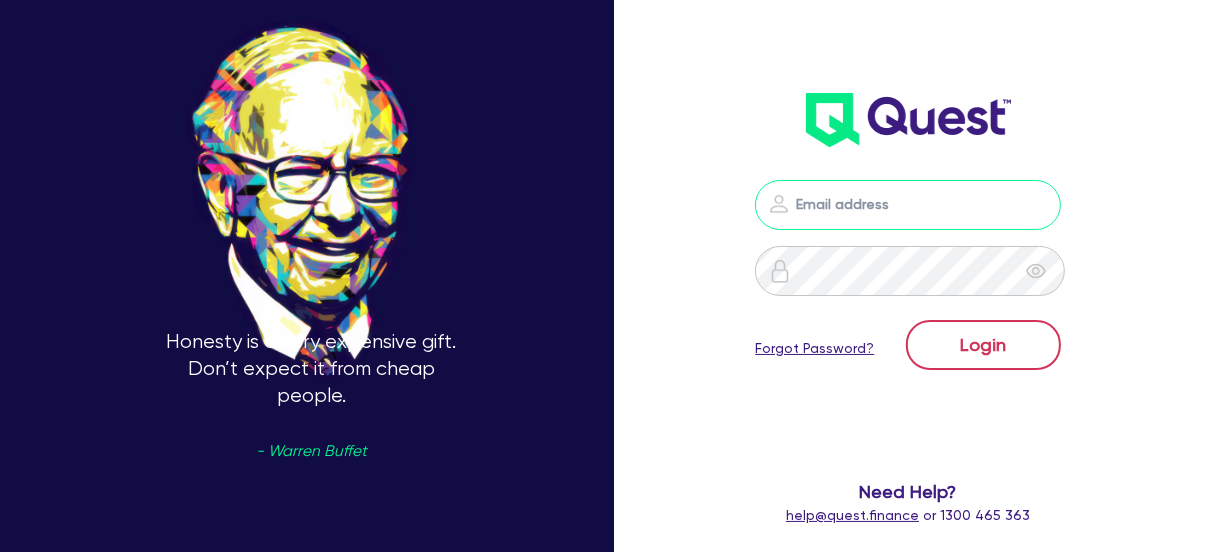type on "[EMAIL]" 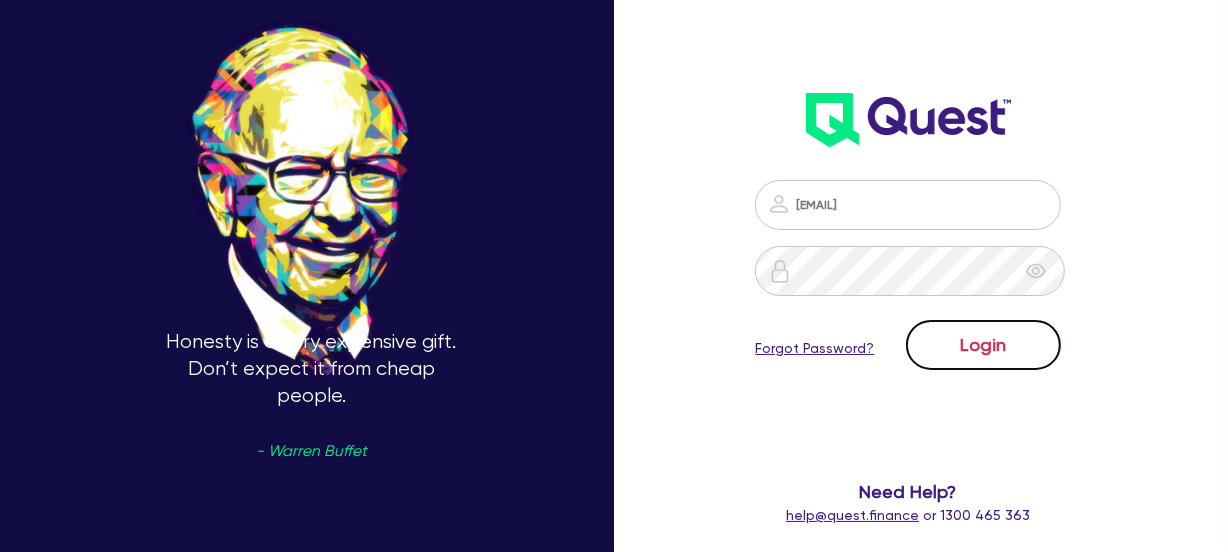 click on "Login" at bounding box center (983, 345) 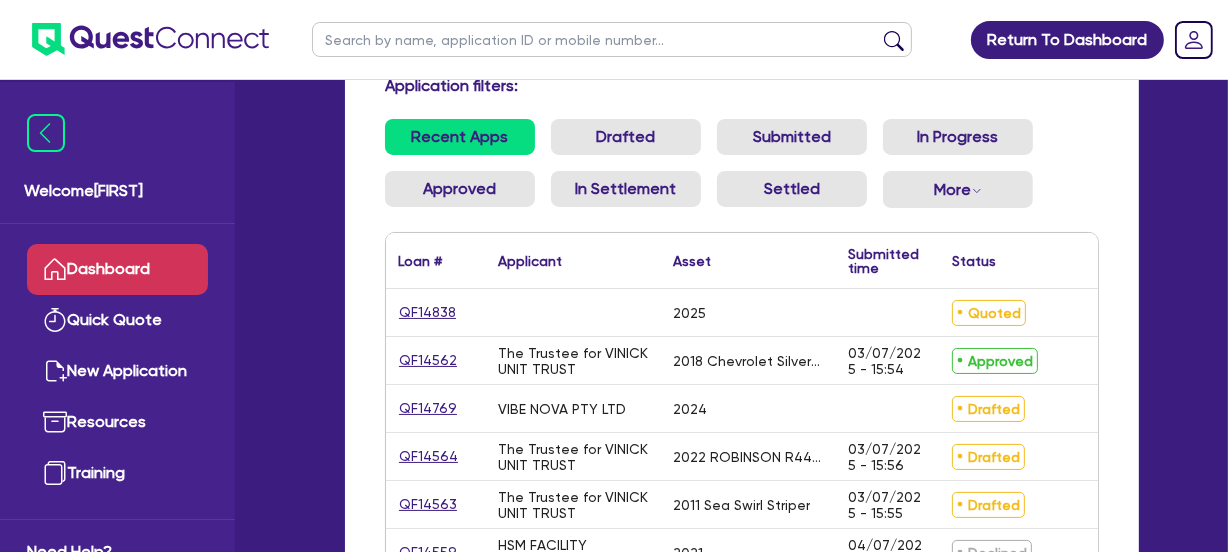 scroll, scrollTop: 181, scrollLeft: 0, axis: vertical 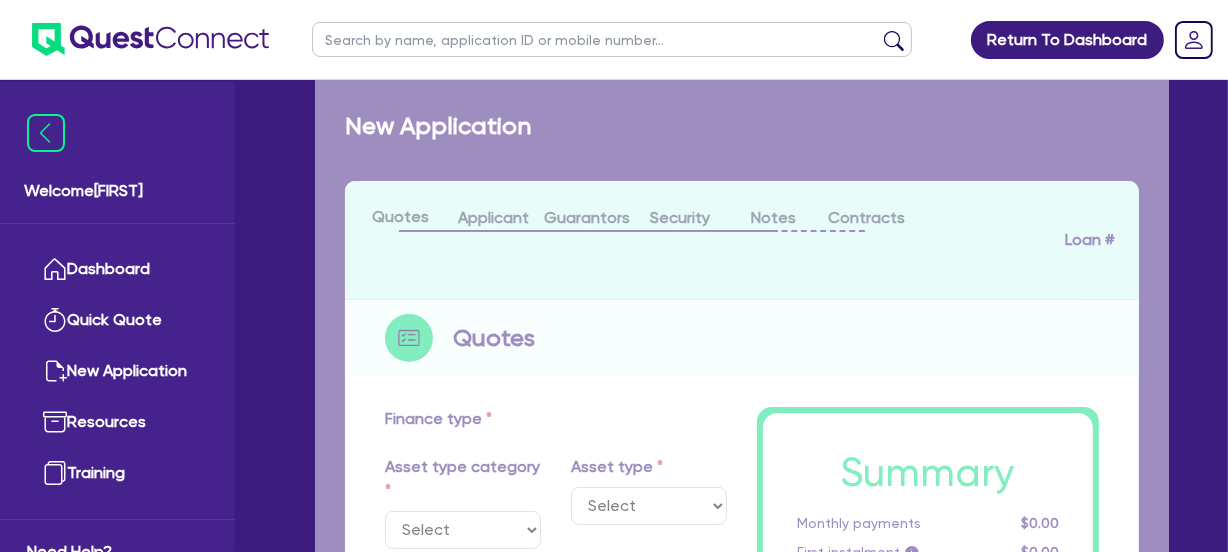 select on "CARS_AND_LIGHT_TRUCKS" 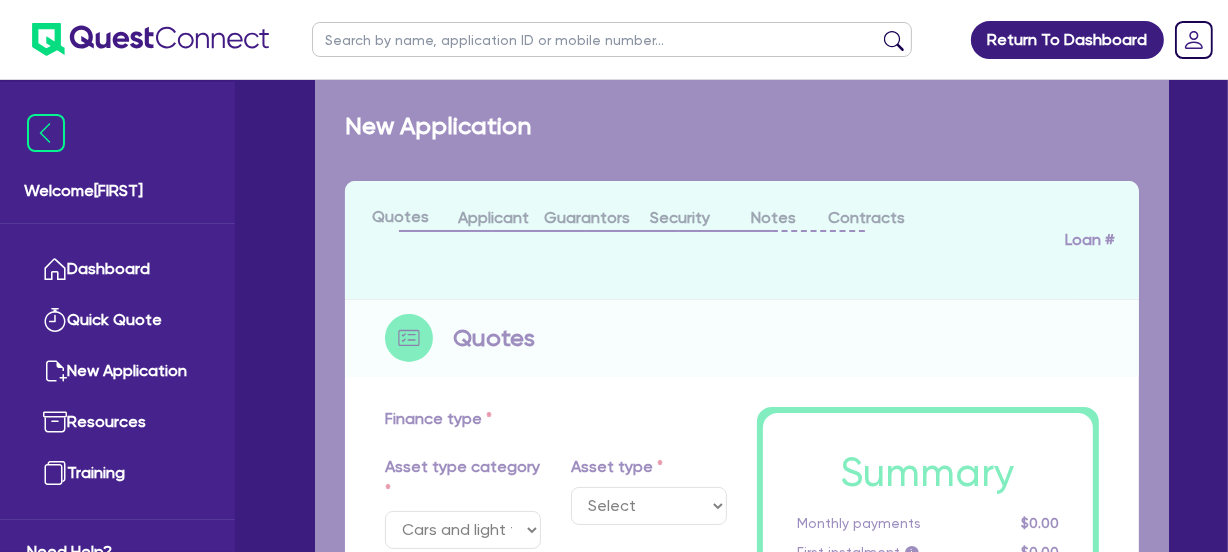 select on "PASSENGER_VEHICLES" 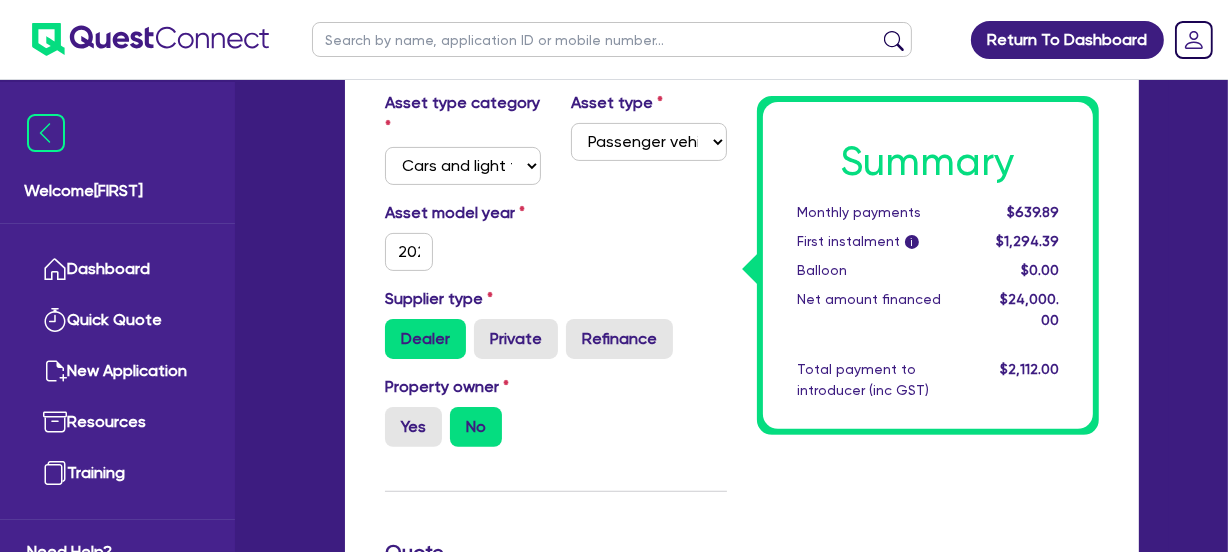 scroll, scrollTop: 45, scrollLeft: 0, axis: vertical 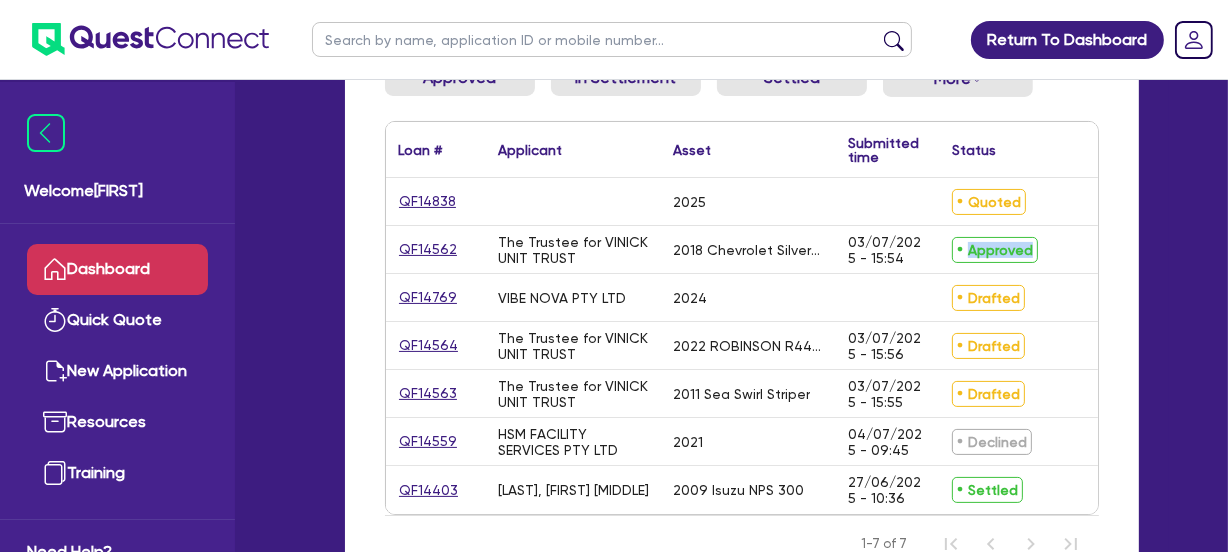 drag, startPoint x: 969, startPoint y: 249, endPoint x: 1037, endPoint y: 240, distance: 68.593 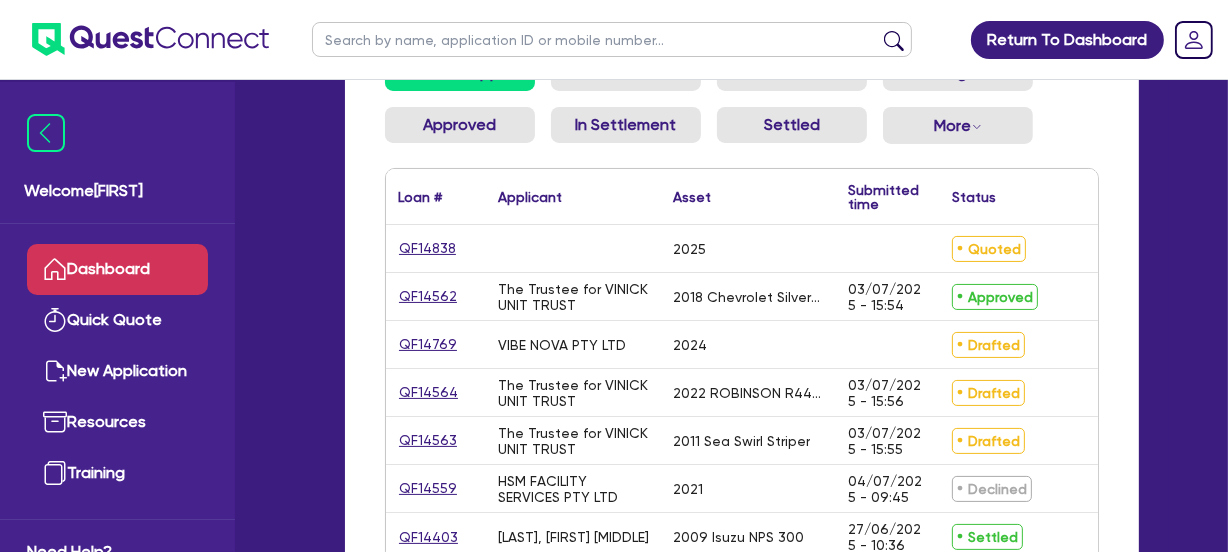 scroll, scrollTop: 182, scrollLeft: 0, axis: vertical 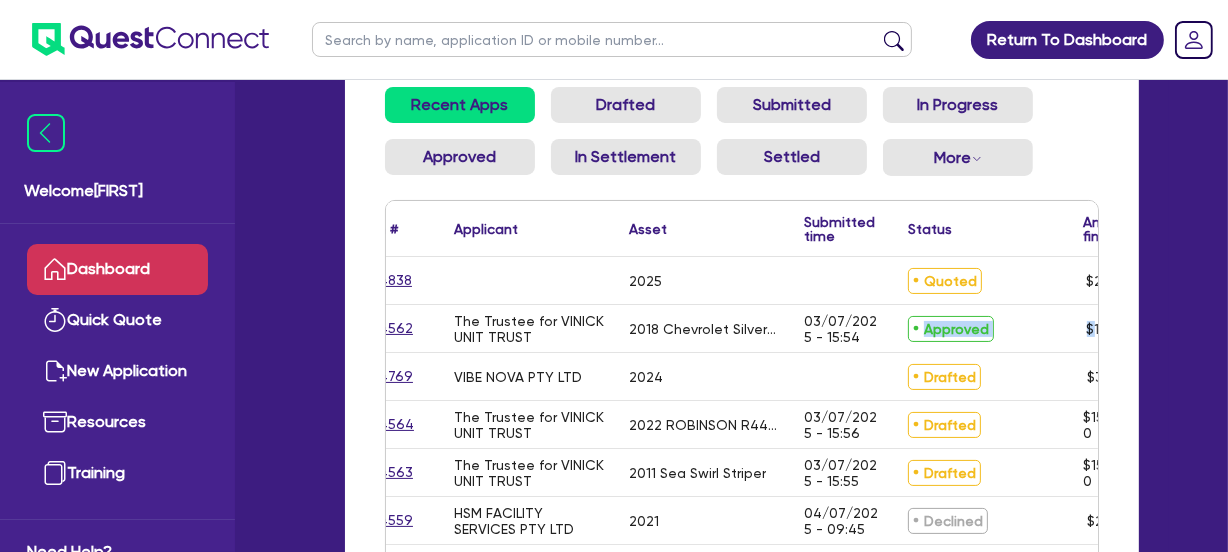 click on "QF14562 The Trustee for VINICK UNIT TRUST 2018 Chevrolet Silverado LTZ 03/07/2025 - 15:54 Approved $141,364.50 Clone Withdraw" at bounding box center [811, 329] 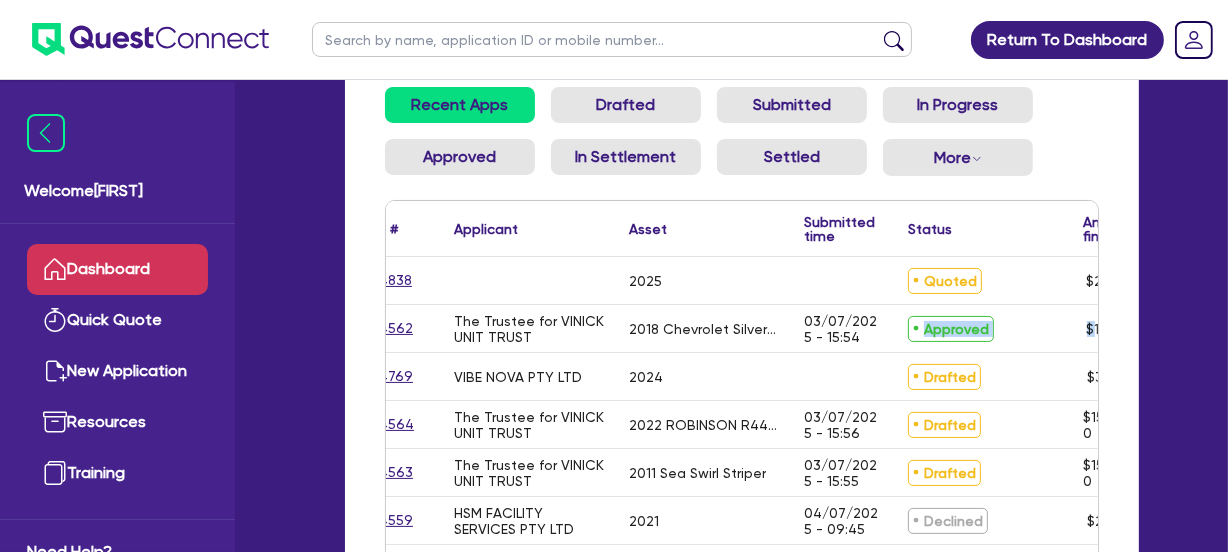 scroll, scrollTop: 0, scrollLeft: 63, axis: horizontal 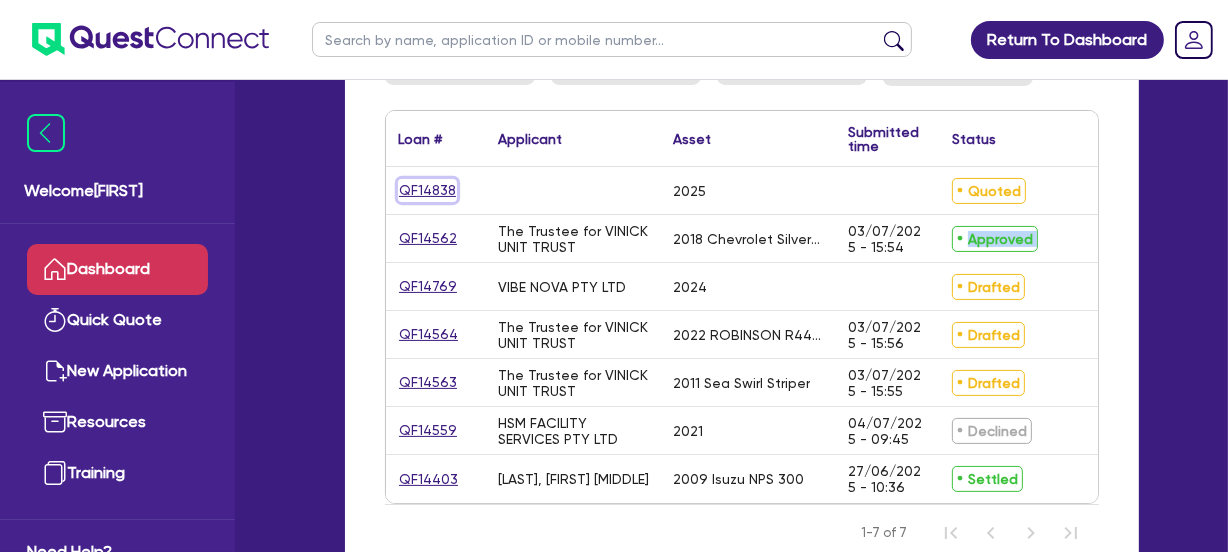 click on "QF14838" at bounding box center [427, 190] 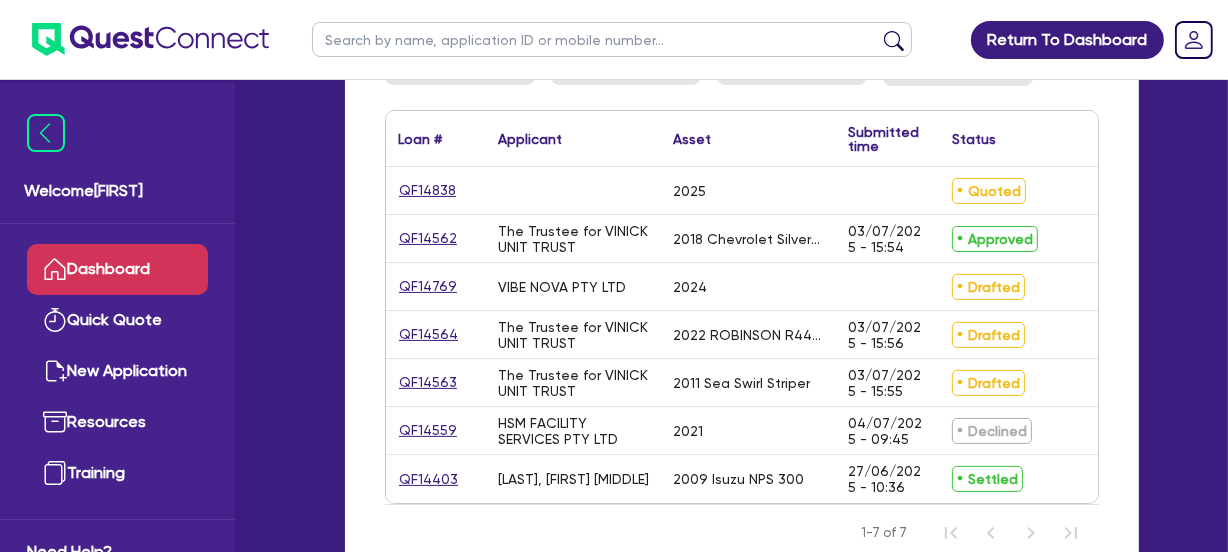scroll, scrollTop: 0, scrollLeft: 0, axis: both 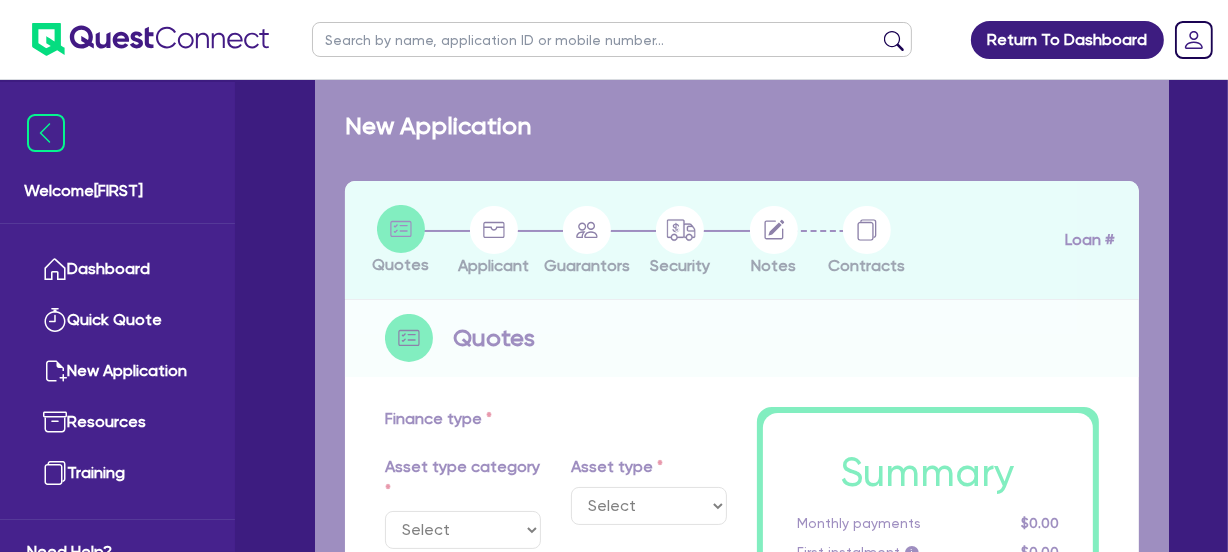 select on "CARS_AND_LIGHT_TRUCKS" 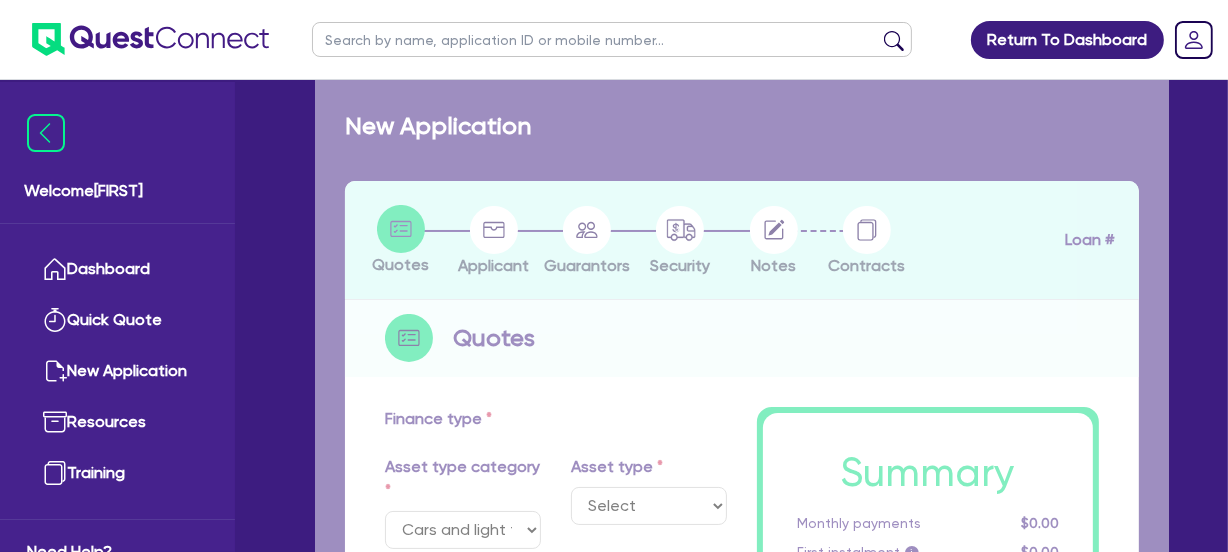 select on "PASSENGER_VEHICLES" 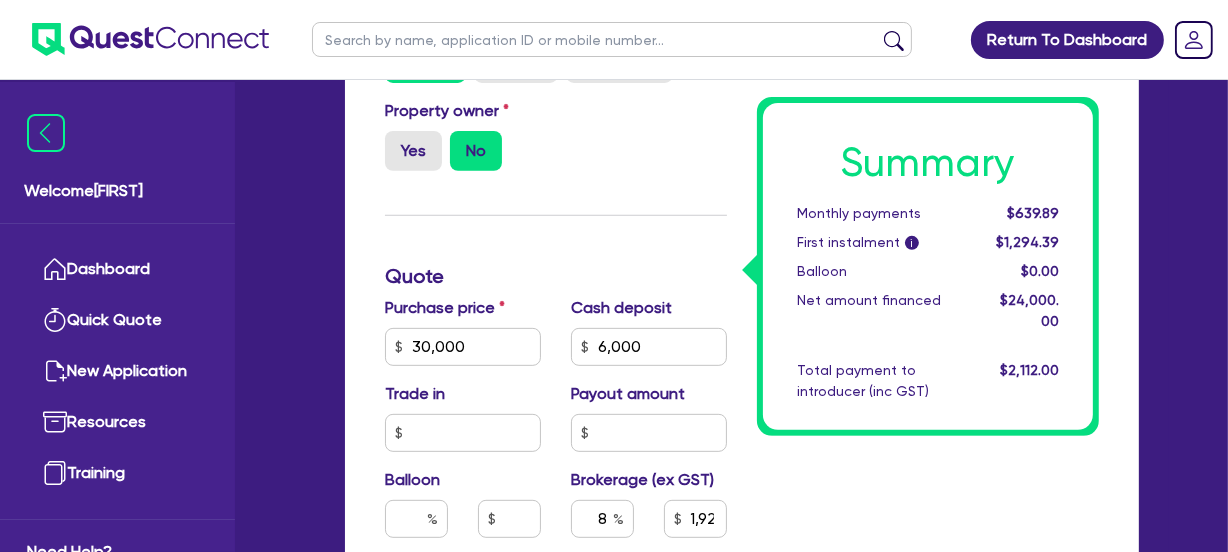 scroll, scrollTop: 727, scrollLeft: 0, axis: vertical 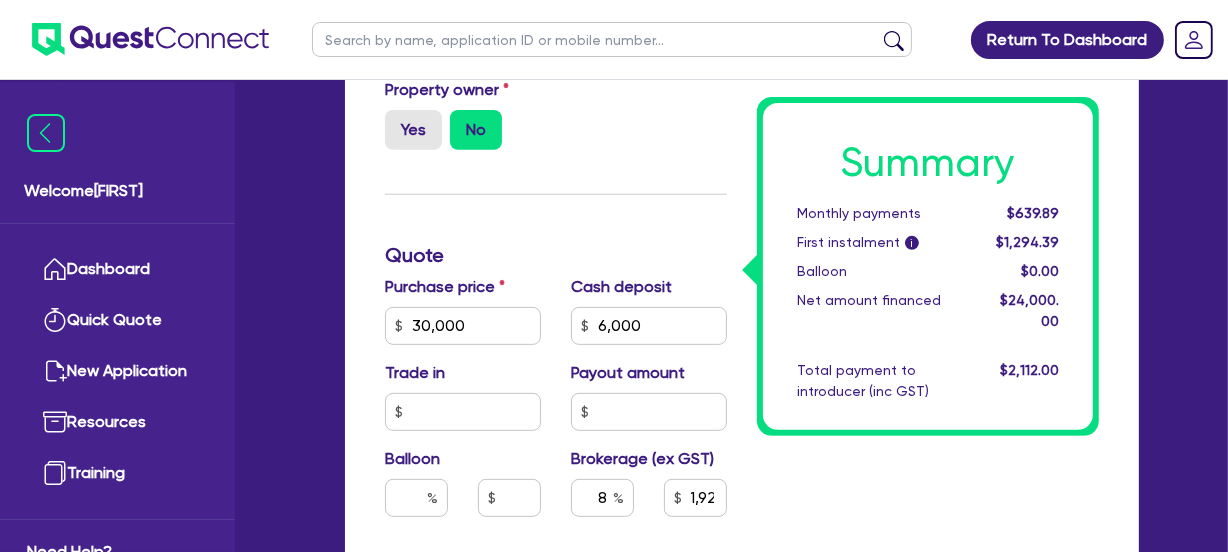 click on "Finance type Chattel Mortgage Asset type category Select Cars and light trucks Primary assets Secondary assets Tertiary assets Asset type Select Passenger vehicles Vans and utes Light trucks up to 4.5 tonne Asset model year 2025 Supplier type Dealer Private Refinance Property owner Yes No Quote Purchase price 30,000 Cash deposit 6,000 Trade in Payout amount Balloon Brokerage (ex GST) 8 1,920 Term (years) 1 2 3 4 5 Payment cycle Monthly Financier rate i 17   Manual rate Payment type Advance Application fee (ex GST) i 595 Origination fee (ex GST) Finance application fee No Finance origination fee No" at bounding box center [556, 358] 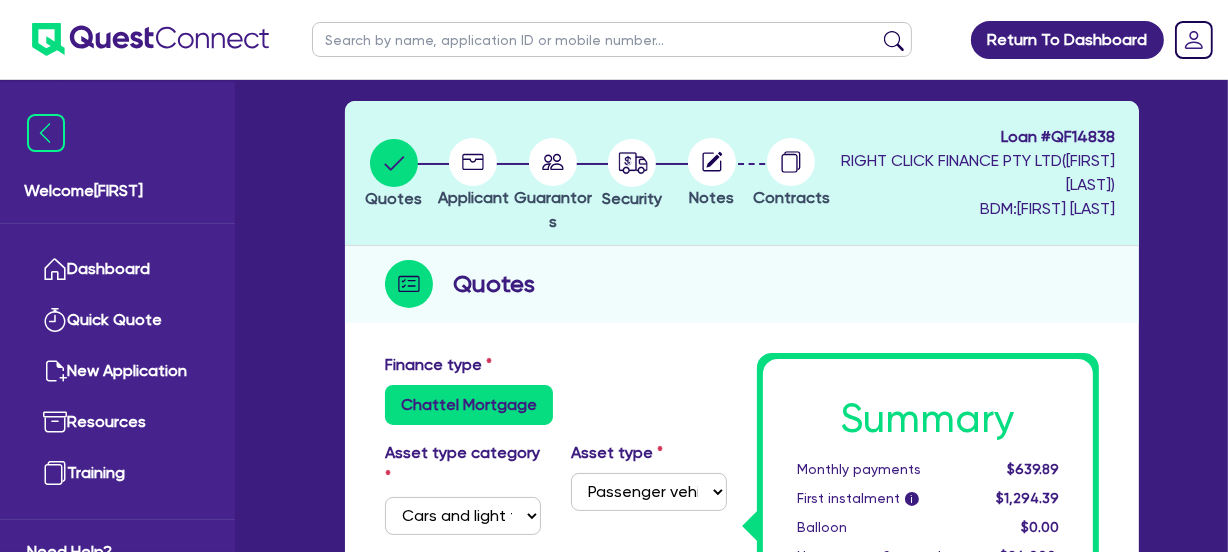 scroll, scrollTop: 0, scrollLeft: 0, axis: both 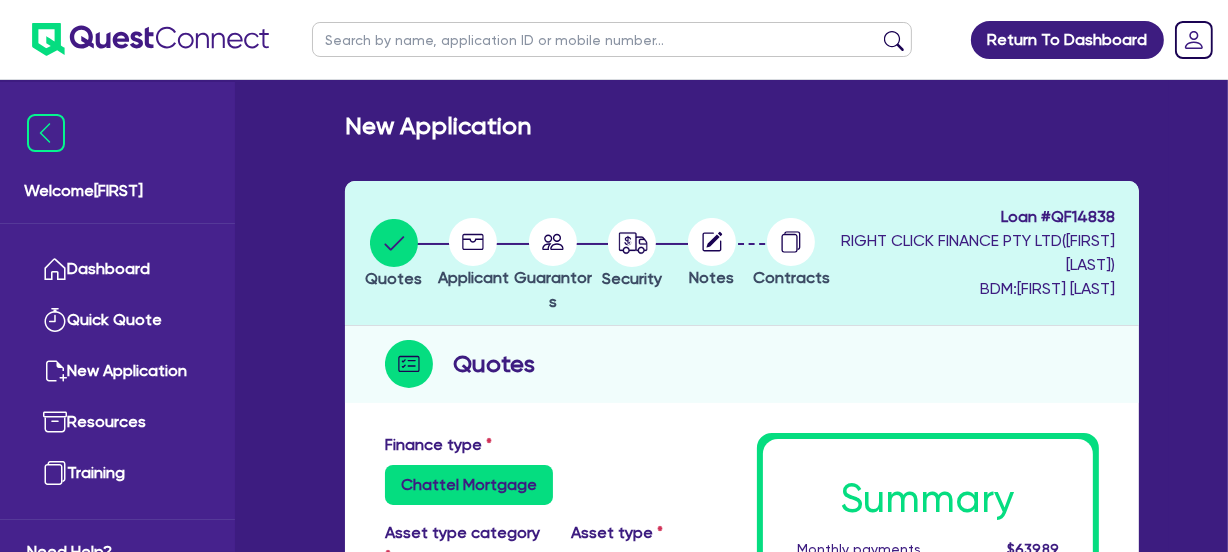 click on "New Application" at bounding box center [742, 126] 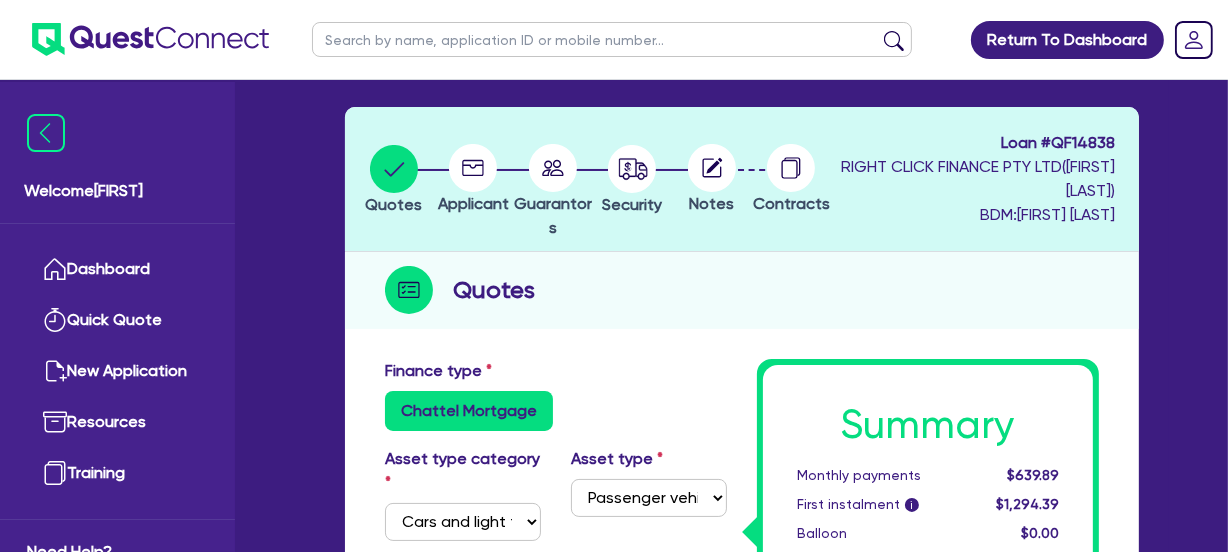scroll, scrollTop: 0, scrollLeft: 0, axis: both 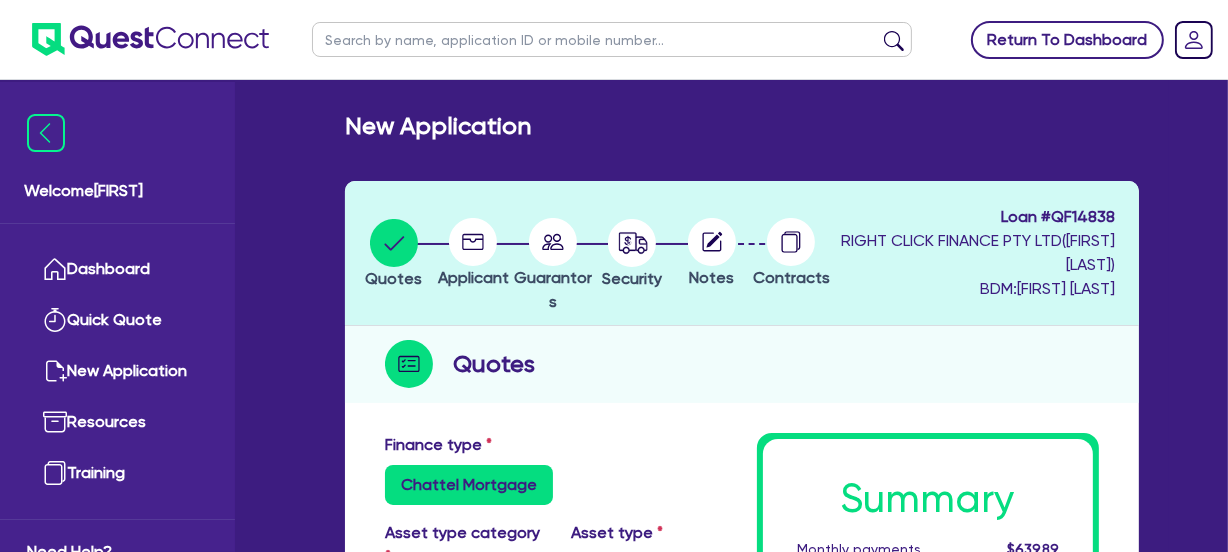 click on "Return To Dashboard" at bounding box center (1067, 40) 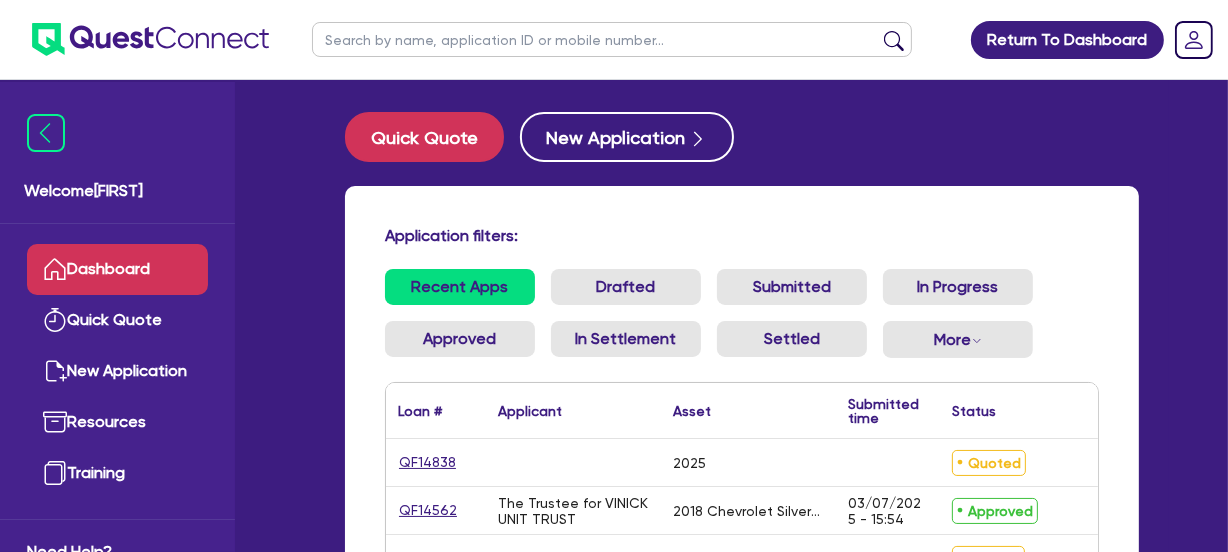 scroll, scrollTop: 0, scrollLeft: 0, axis: both 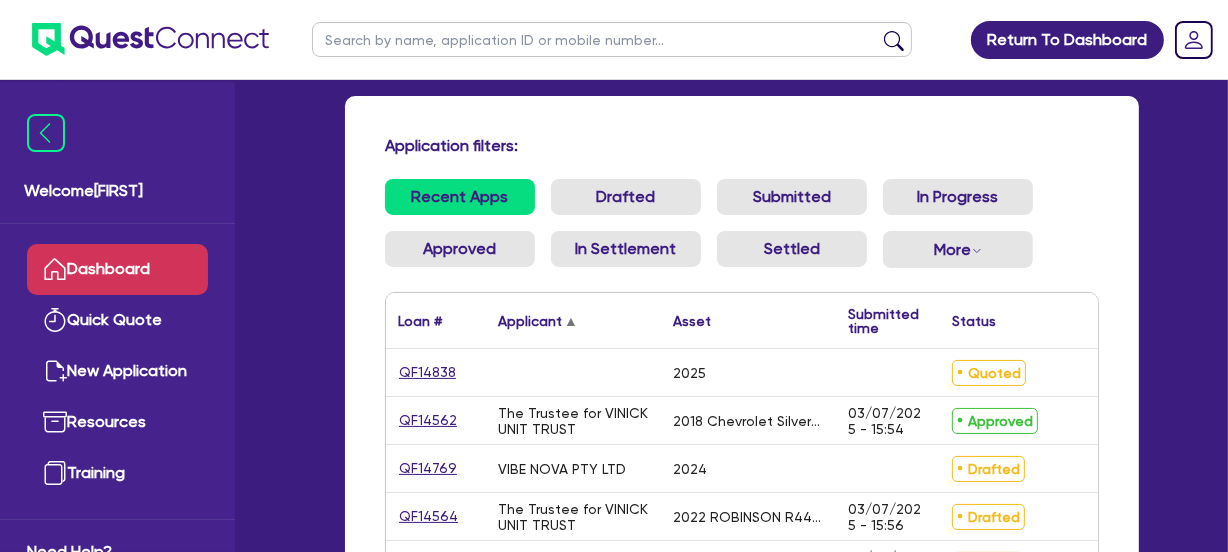 click on "▲" at bounding box center [571, 321] 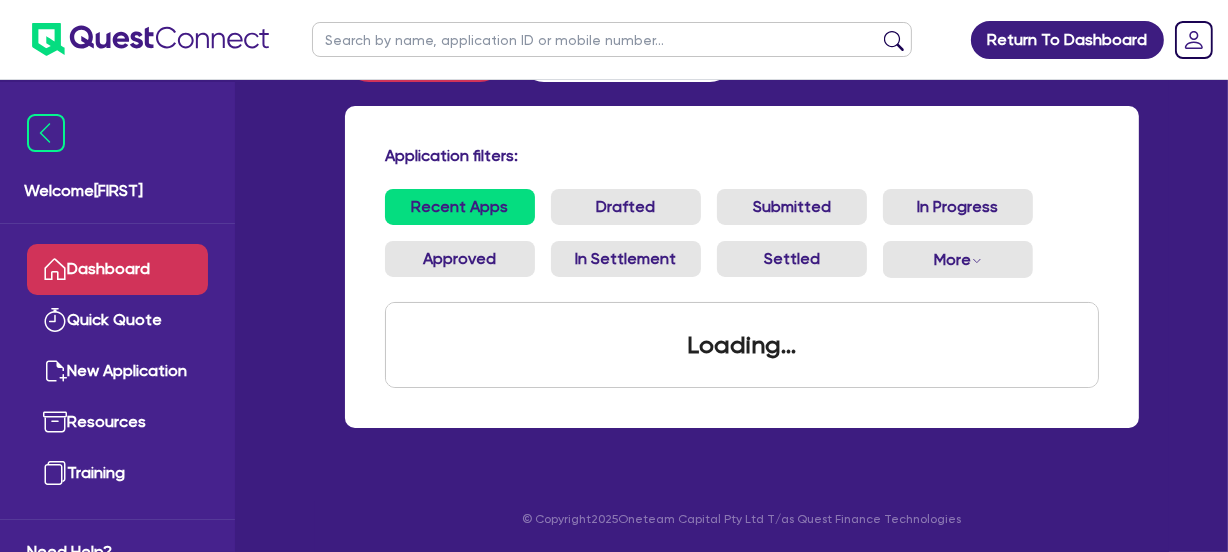 click on "Recent Apps" at bounding box center [460, 207] 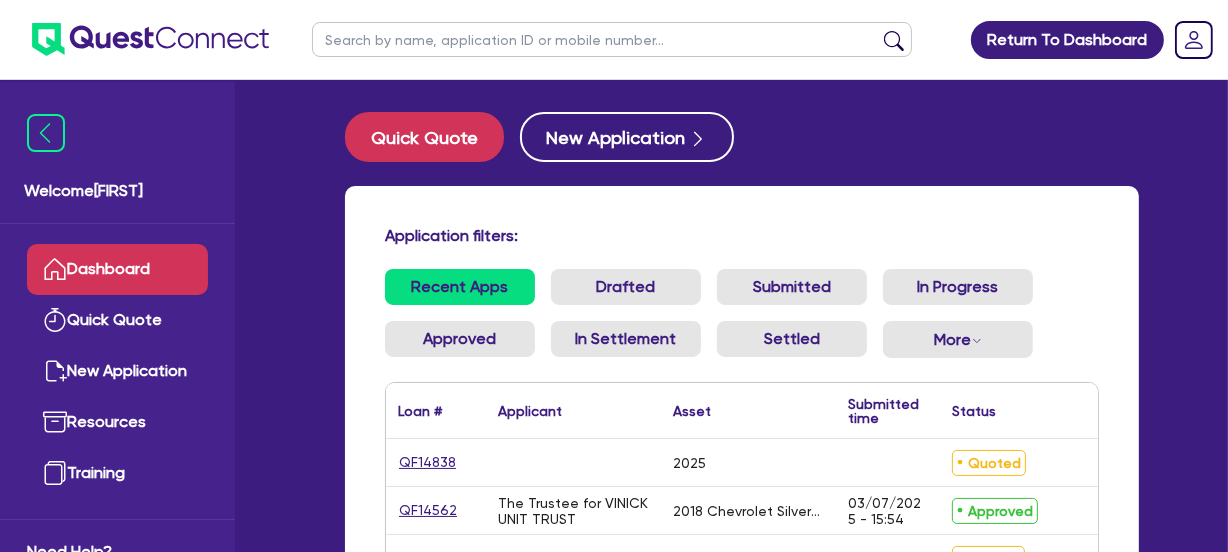 scroll, scrollTop: 90, scrollLeft: 0, axis: vertical 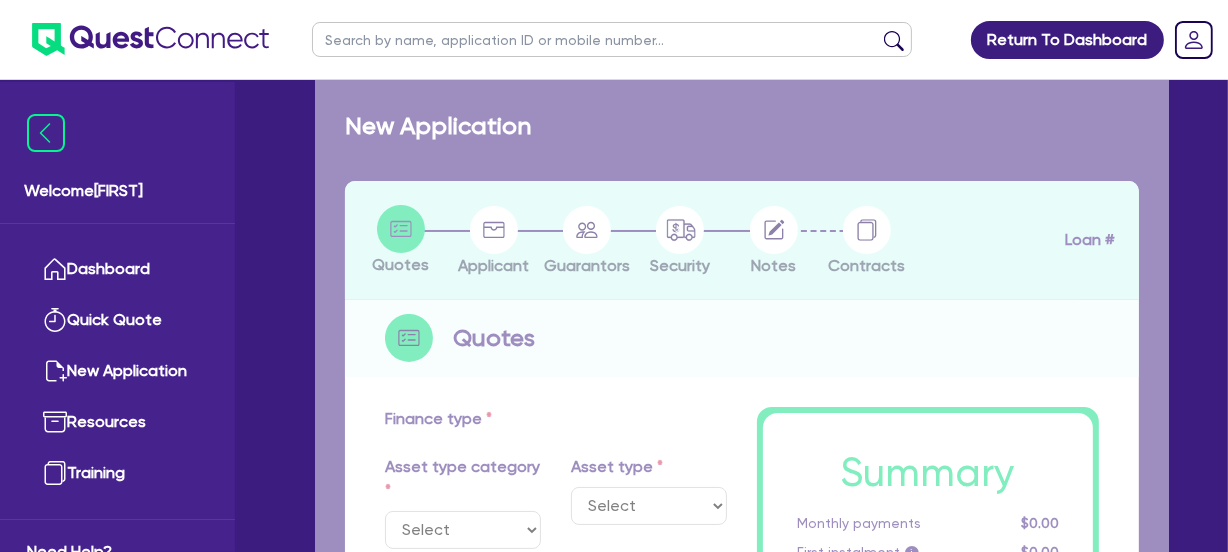 select on "CARS_AND_LIGHT_TRUCKS" 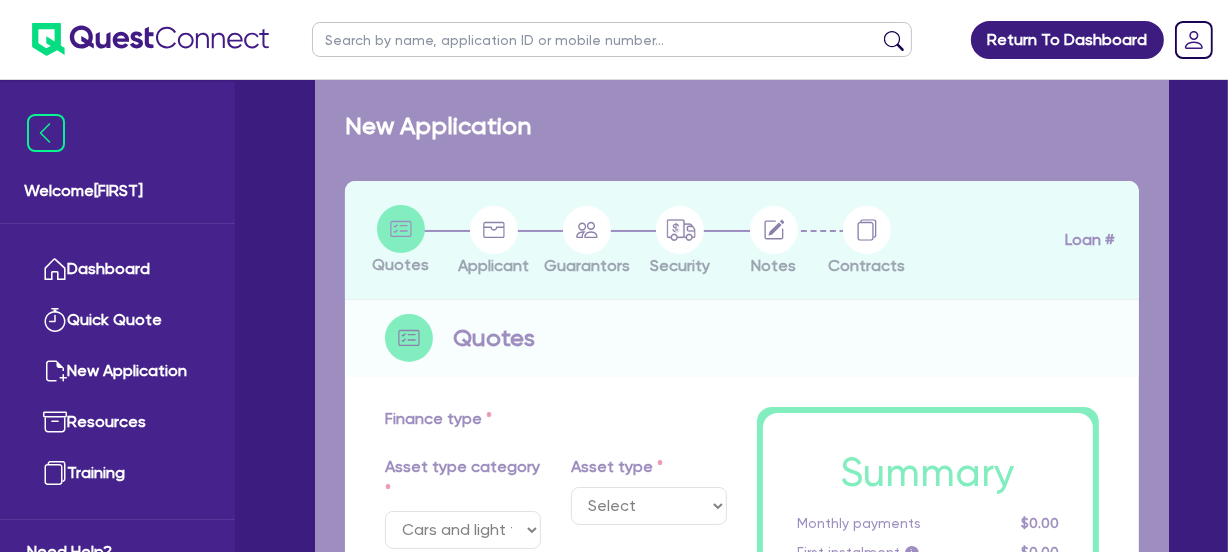 select on "PASSENGER_VEHICLES" 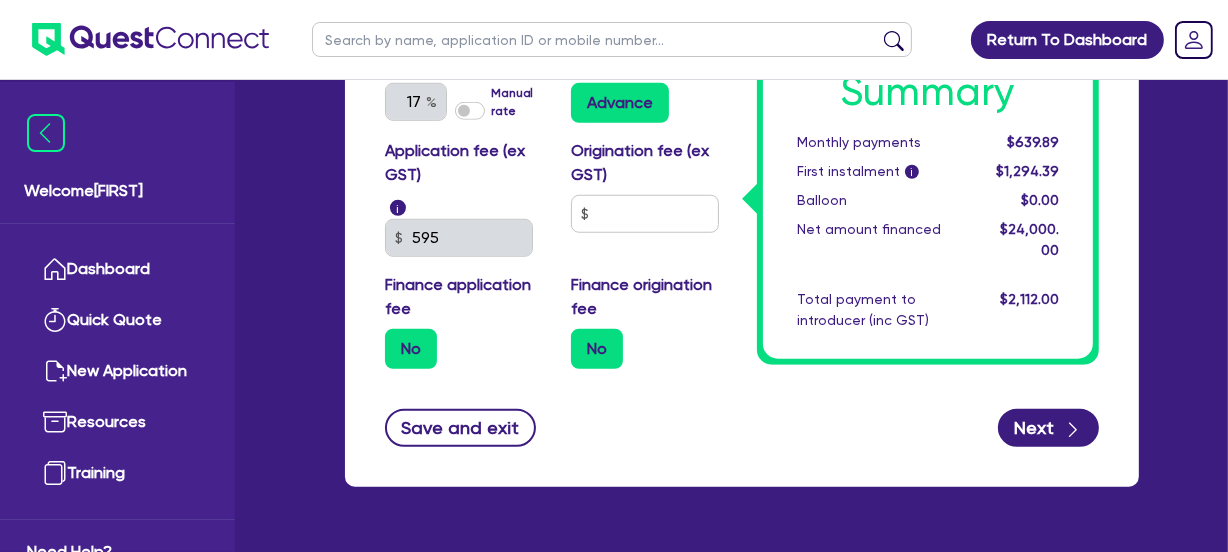 scroll, scrollTop: 1363, scrollLeft: 0, axis: vertical 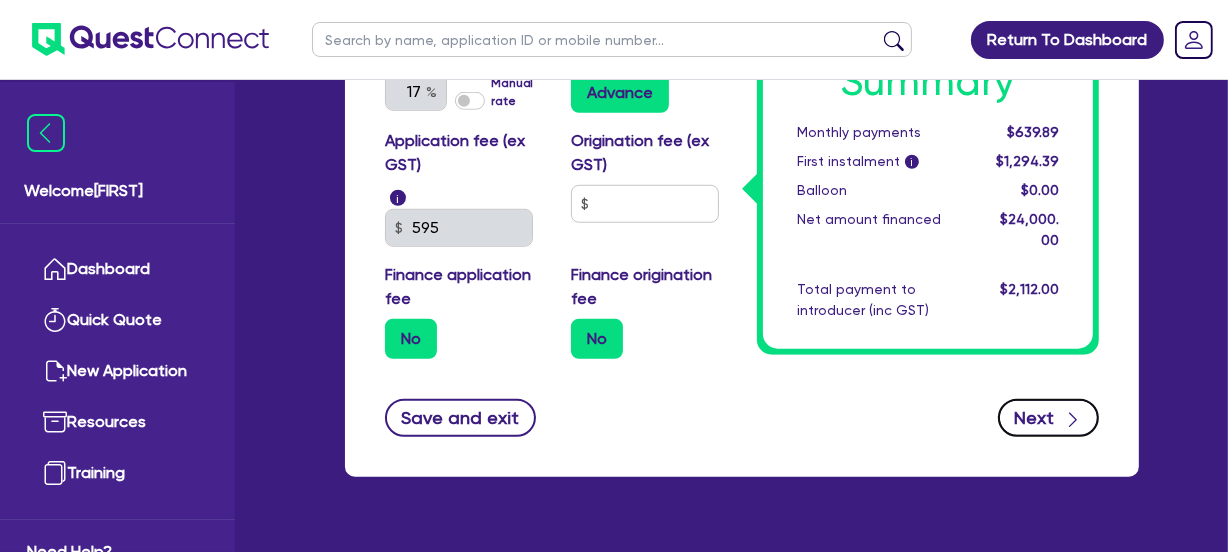 click on "Next" at bounding box center [1048, 418] 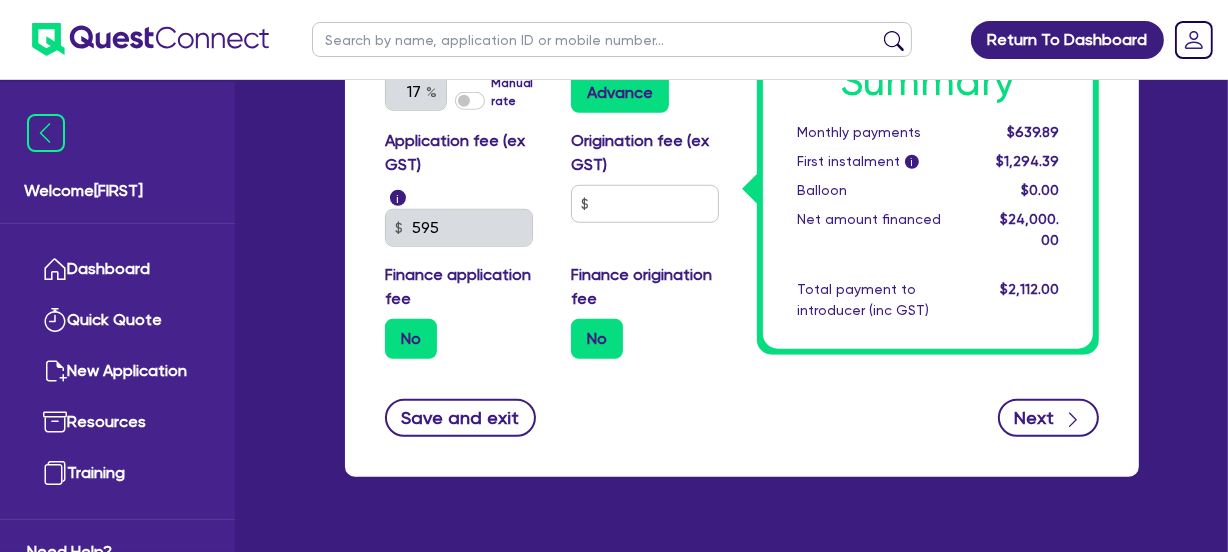 type on "30,000" 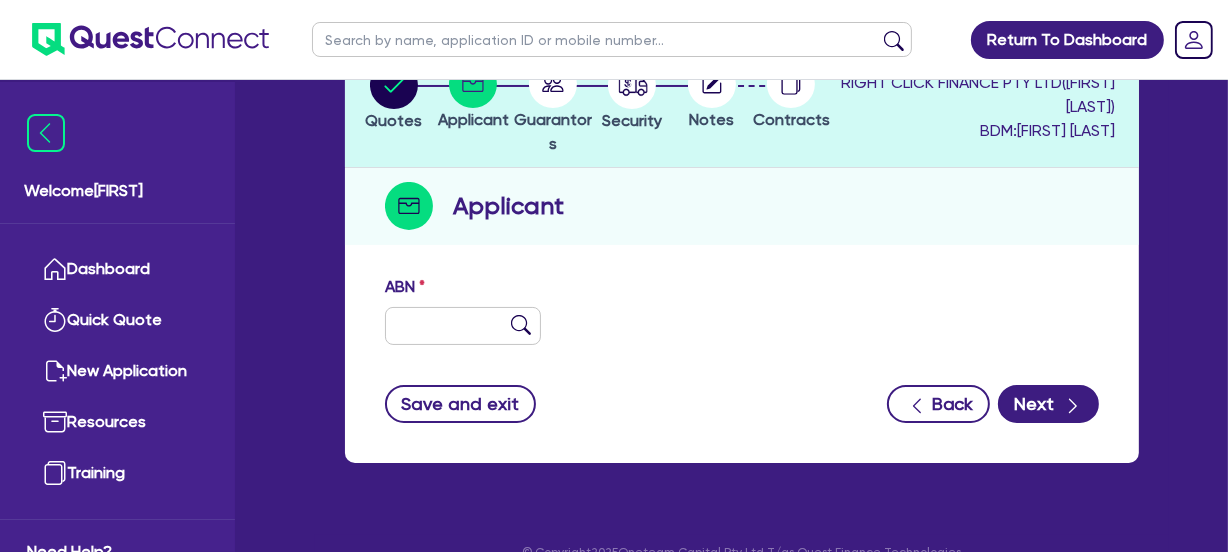 scroll, scrollTop: 181, scrollLeft: 0, axis: vertical 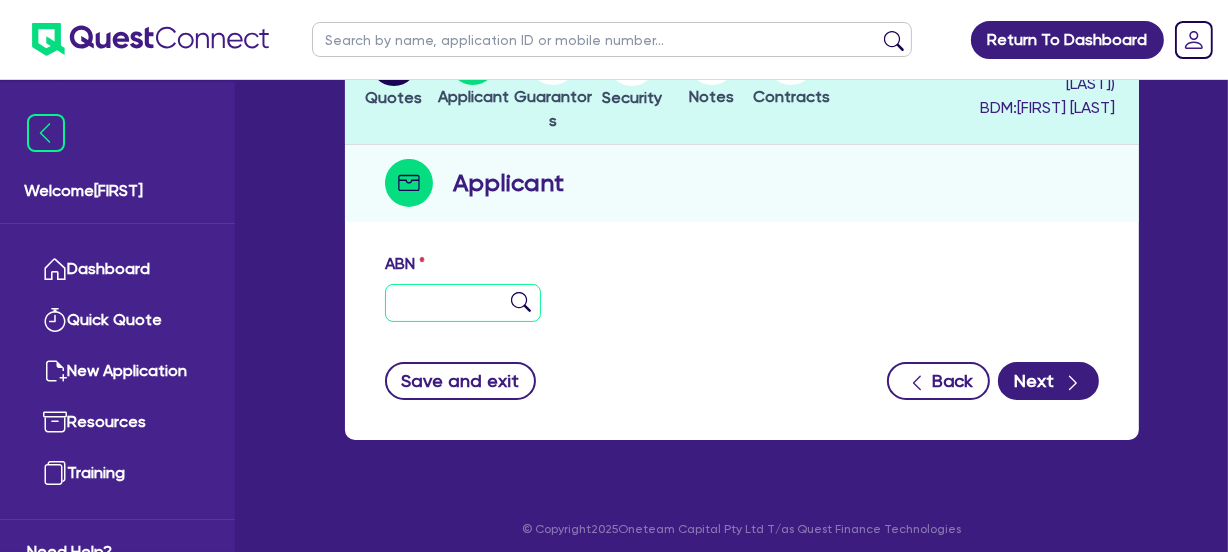 click at bounding box center [463, 303] 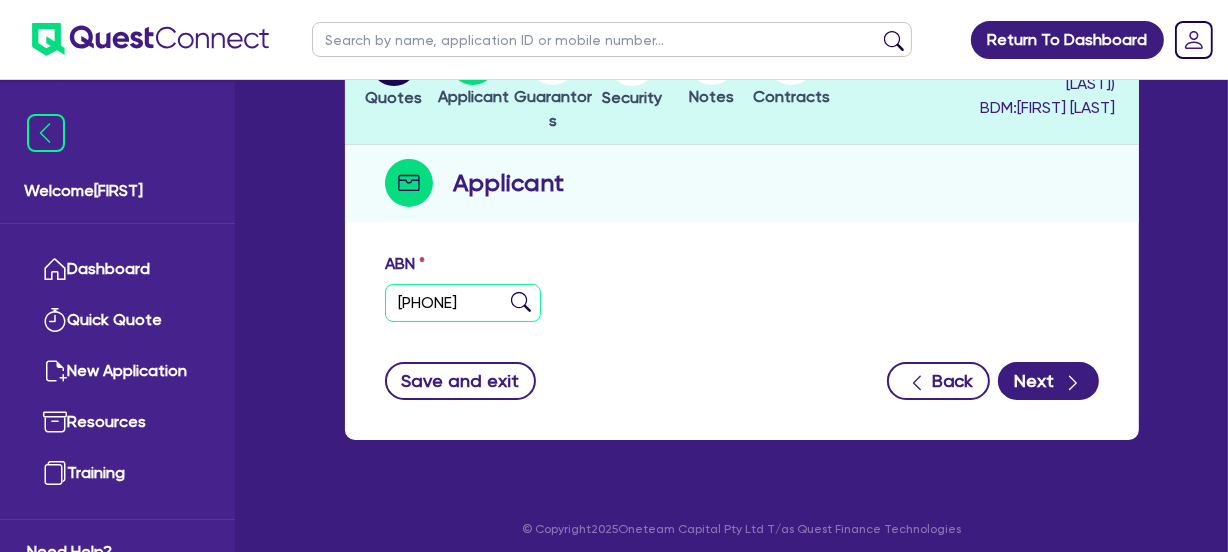 type on "[PHONE]" 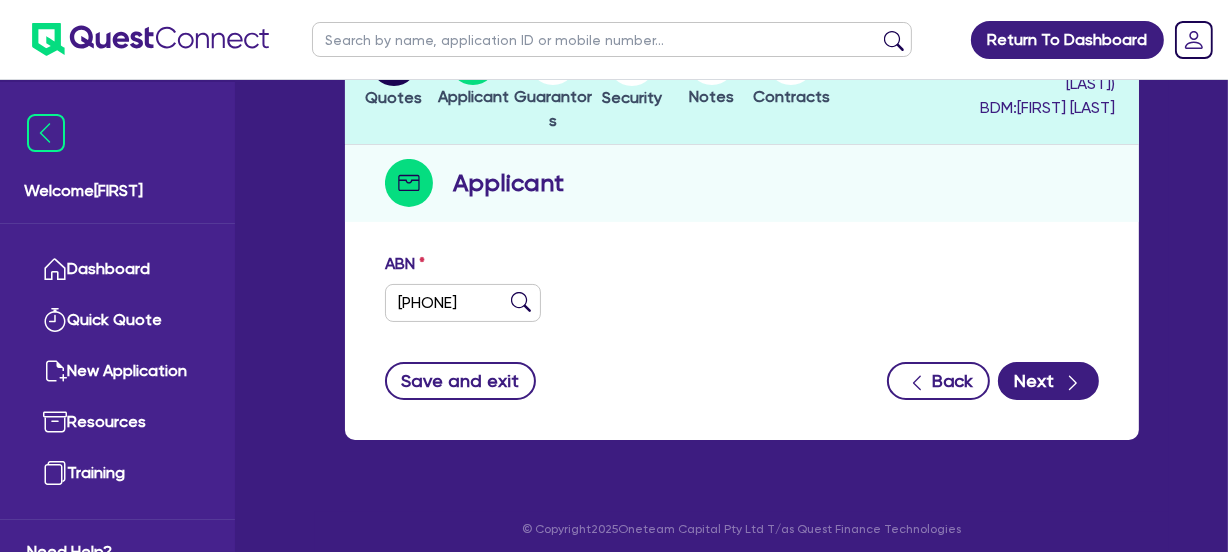 click on "ABN 33 146 917 406" at bounding box center [742, 295] 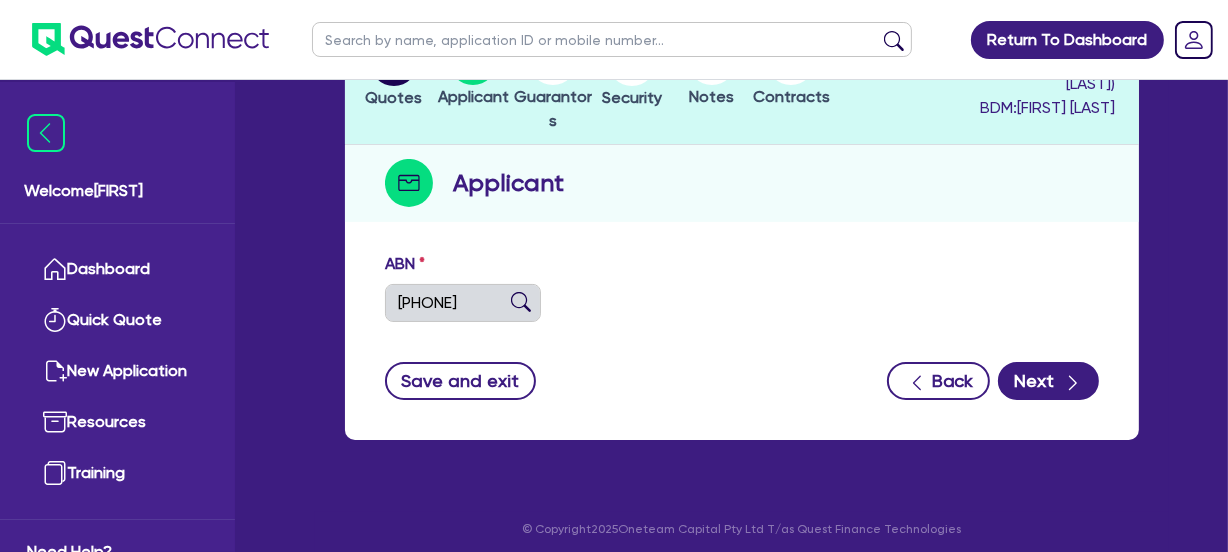 type on "[LAST], [FIRST] [MIDDLE]" 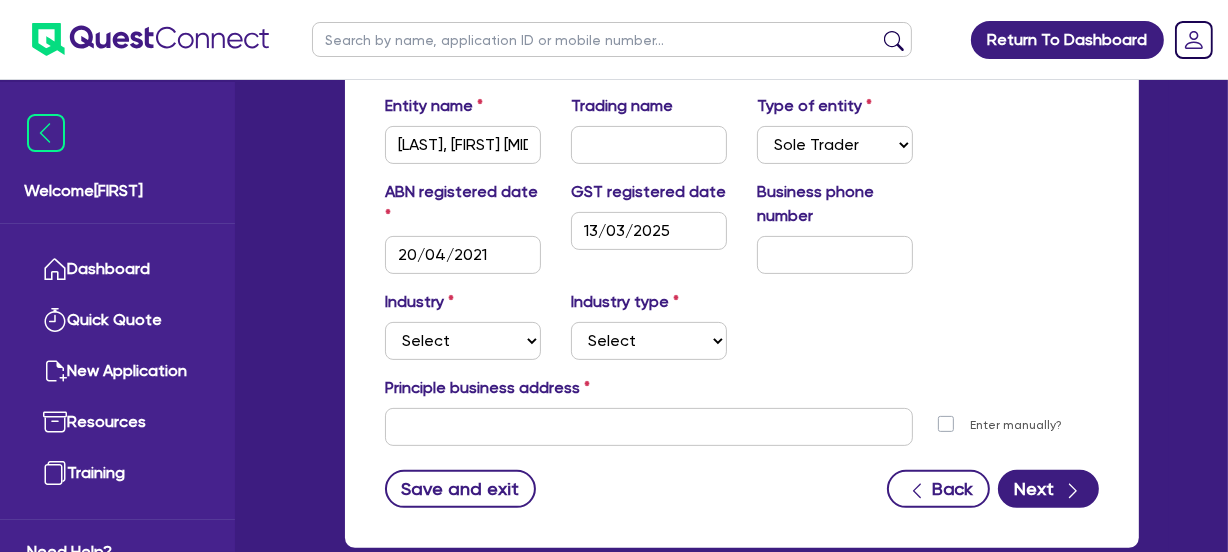 scroll, scrollTop: 454, scrollLeft: 0, axis: vertical 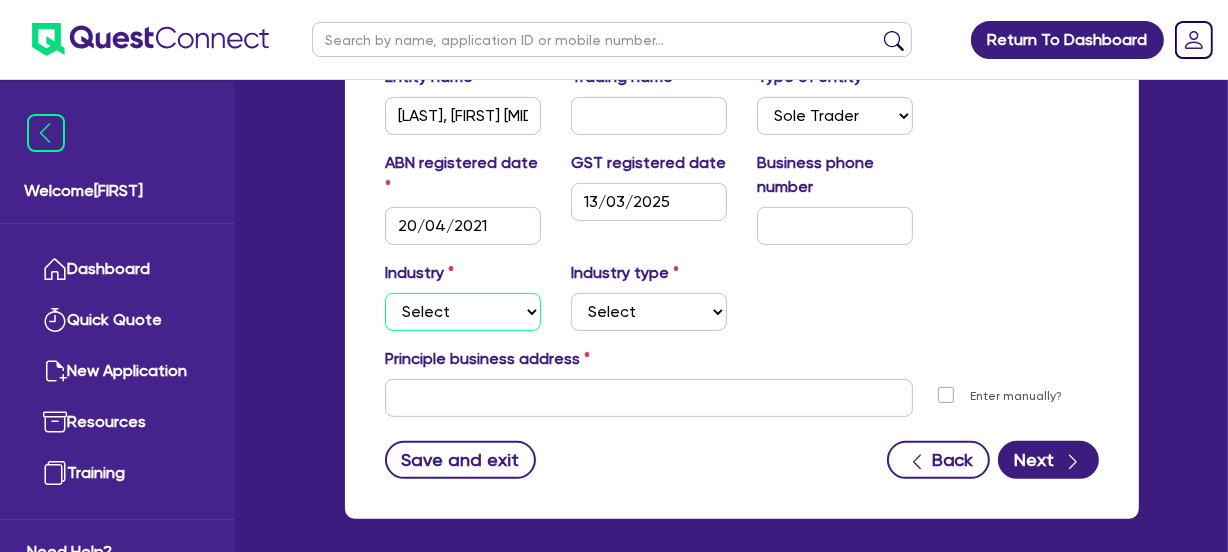 click on "Select Accomodation & Food Services Administrative & Support Services Agriculture Arts & Recreation Services Building and Construction Financial & Insurance Services Fisheries Forestry Health & Beauty Information Media & Telecommunication Manufacturing Professional, Scientific and Technical Services Rental, Hiring and Real Estate Services Retail & Wholesale Trade Tourism Transport, Postal & Warehousing Services" at bounding box center [463, 312] 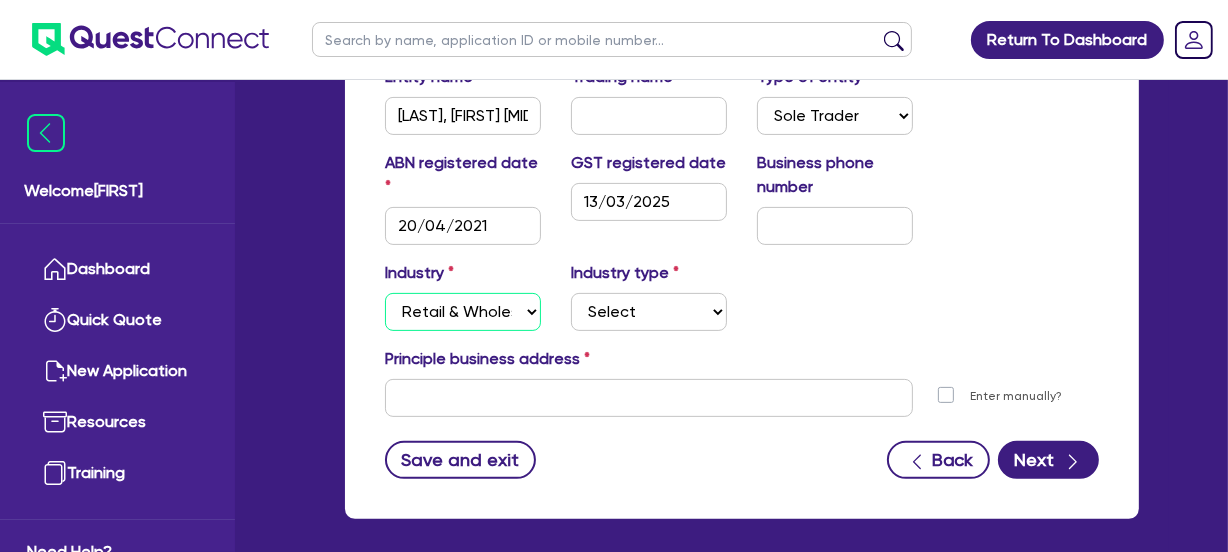 click on "Select Accomodation & Food Services Administrative & Support Services Agriculture Arts & Recreation Services Building and Construction Financial & Insurance Services Fisheries Forestry Health & Beauty Information Media & Telecommunication Manufacturing Professional, Scientific and Technical Services Rental, Hiring and Real Estate Services Retail & Wholesale Trade Tourism Transport, Postal & Warehousing Services" at bounding box center (463, 312) 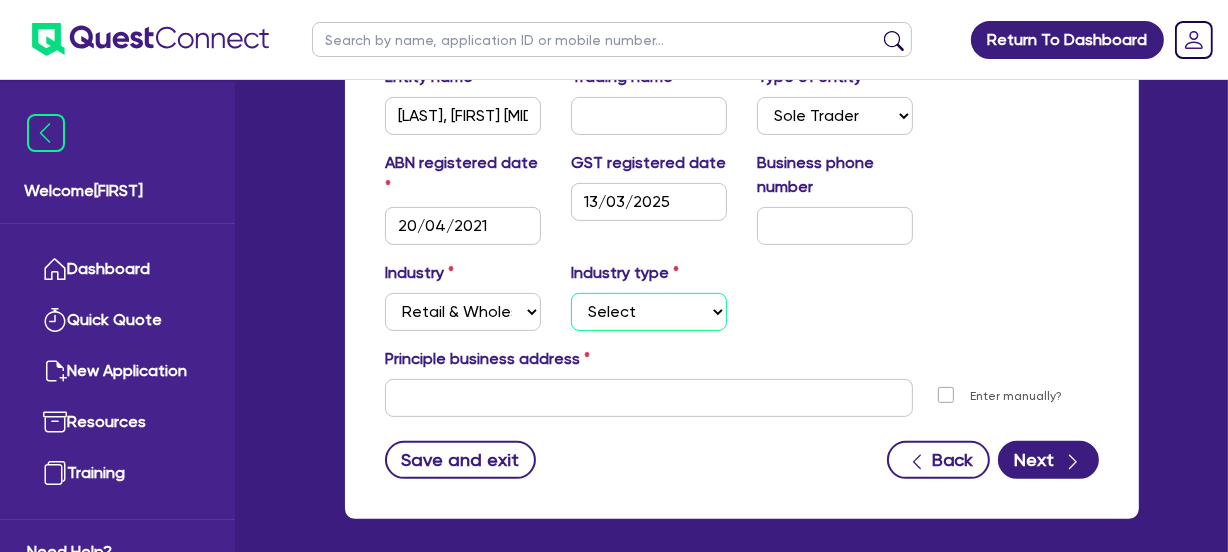 click on "Select Electrical, Electronic & Whitegoods Floor Coverings, Furniture & Housewares Food & Grocery Fuel Hardware, Building & Garden Supplies Motor Vehicles & Trailers, Parts & Accessories Clothing & Footwear Personal Accessories Pharmaceuticals & Cosmetics Recreational Goods Textiles Books, Magazines, Papers & Office Supplies" at bounding box center (649, 312) 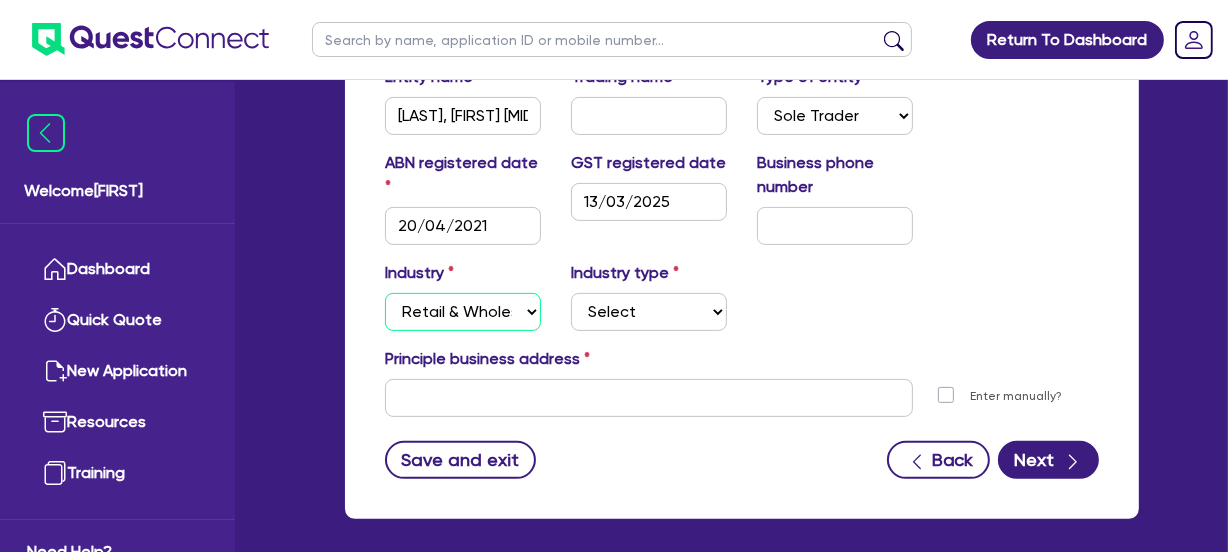drag, startPoint x: 446, startPoint y: 308, endPoint x: 470, endPoint y: 299, distance: 25.632011 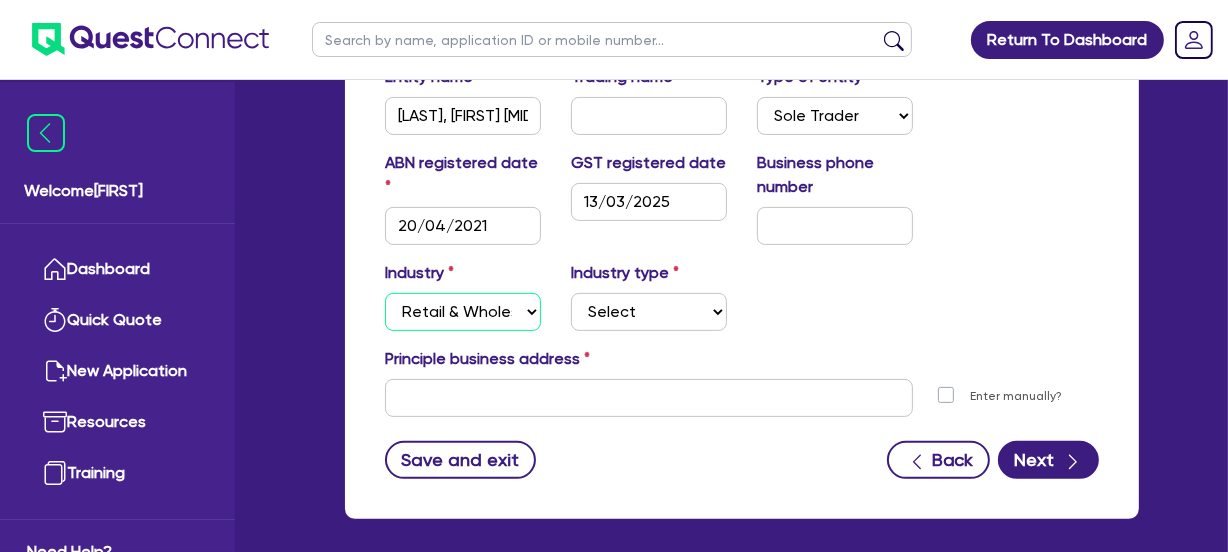 click on "Select Accomodation & Food Services Administrative & Support Services Agriculture Arts & Recreation Services Building and Construction Financial & Insurance Services Fisheries Forestry Health & Beauty Information Media & Telecommunication Manufacturing Professional, Scientific and Technical Services Rental, Hiring and Real Estate Services Retail & Wholesale Trade Tourism Transport, Postal & Warehousing Services" at bounding box center [463, 312] 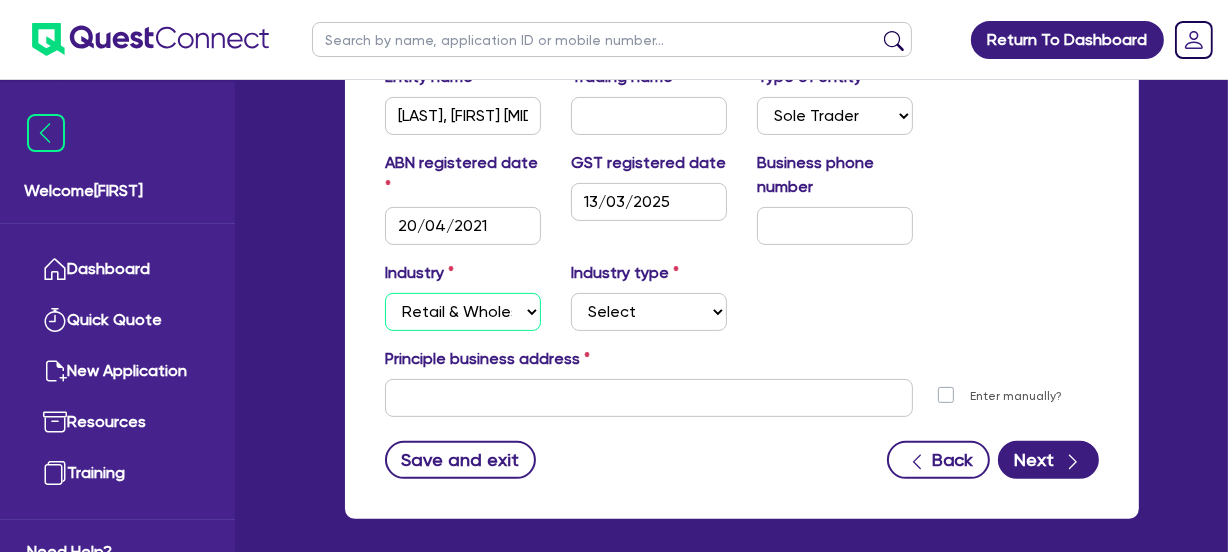click on "Select Accomodation & Food Services Administrative & Support Services Agriculture Arts & Recreation Services Building and Construction Financial & Insurance Services Fisheries Forestry Health & Beauty Information Media & Telecommunication Manufacturing Professional, Scientific and Technical Services Rental, Hiring and Real Estate Services Retail & Wholesale Trade Tourism Transport, Postal & Warehousing Services" at bounding box center [463, 312] 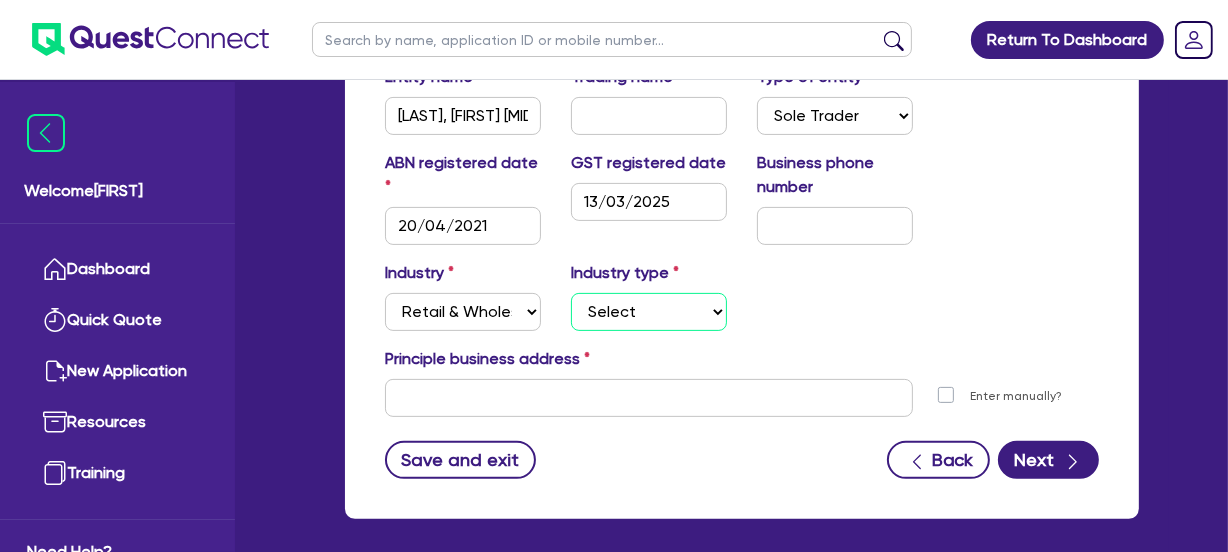 click on "Select Electrical, Electronic & Whitegoods Floor Coverings, Furniture & Housewares Food & Grocery Fuel Hardware, Building & Garden Supplies Motor Vehicles & Trailers, Parts & Accessories Clothing & Footwear Personal Accessories Pharmaceuticals & Cosmetics Recreational Goods Textiles Books, Magazines, Papers & Office Supplies" at bounding box center (649, 312) 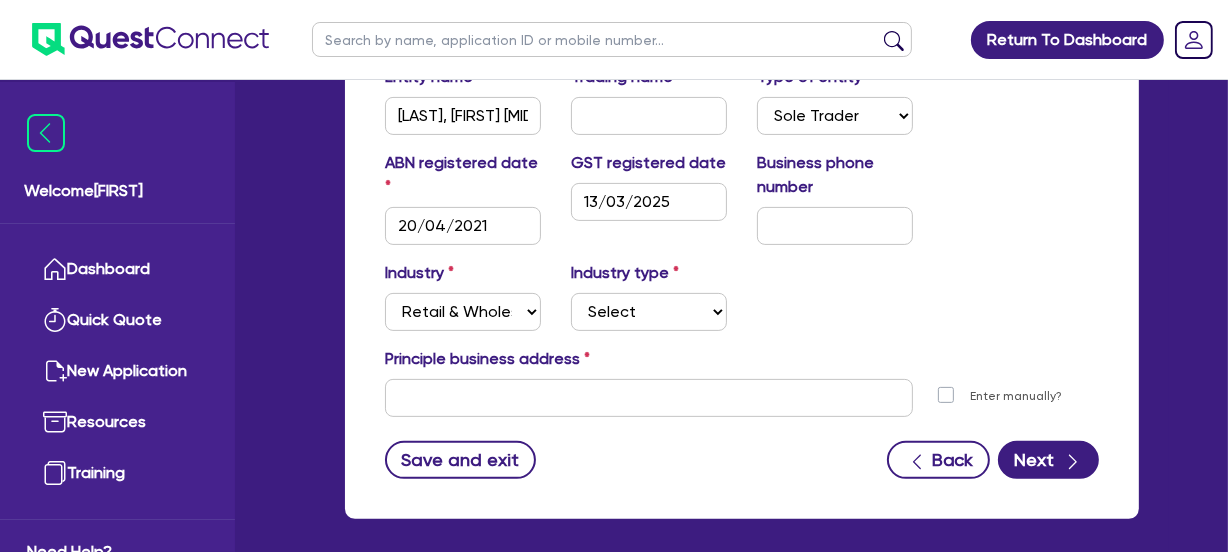 click on "ABN registered date 20/04/2021 GST registered date 13/03/2025 Business phone number" at bounding box center [742, 206] 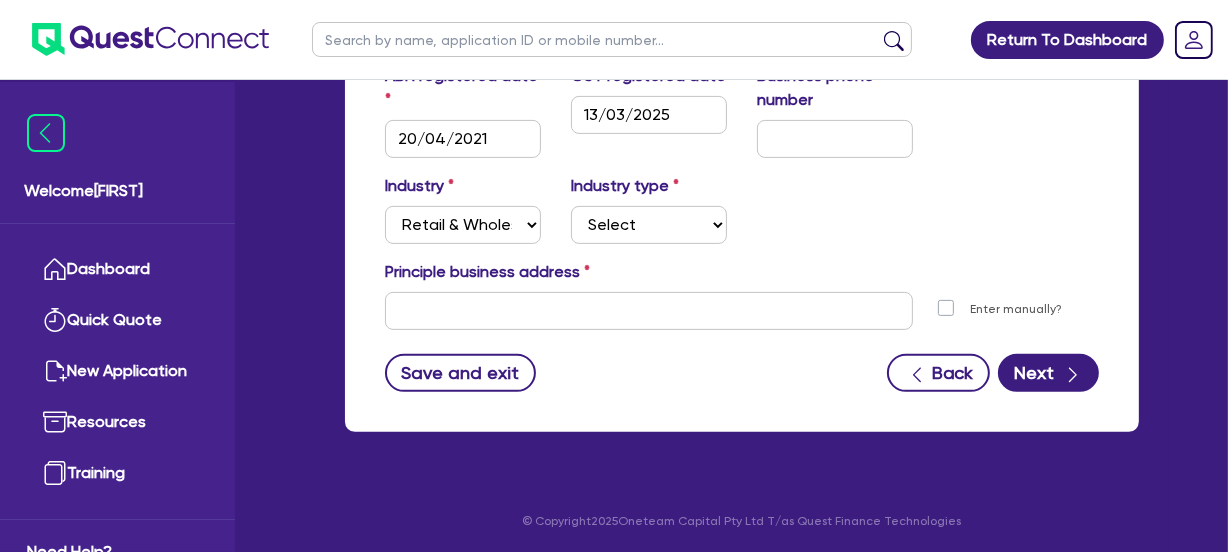 scroll, scrollTop: 542, scrollLeft: 0, axis: vertical 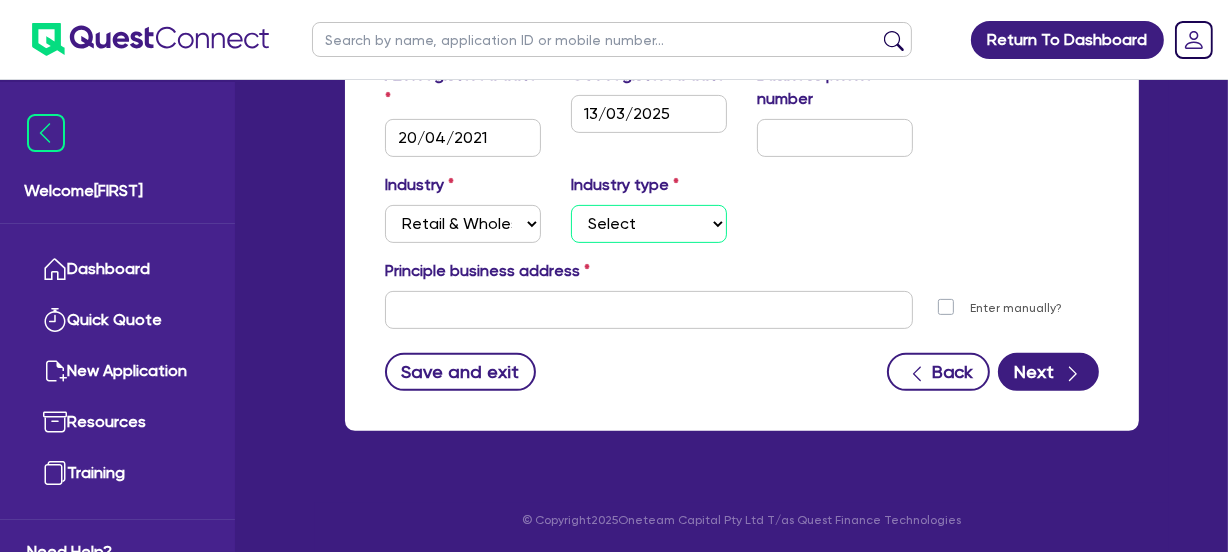click on "Select Electrical, Electronic & Whitegoods Floor Coverings, Furniture & Housewares Food & Grocery Fuel Hardware, Building & Garden Supplies Motor Vehicles & Trailers, Parts & Accessories Clothing & Footwear Personal Accessories Pharmaceuticals & Cosmetics Recreational Goods Textiles Books, Magazines, Papers & Office Supplies" at bounding box center [649, 224] 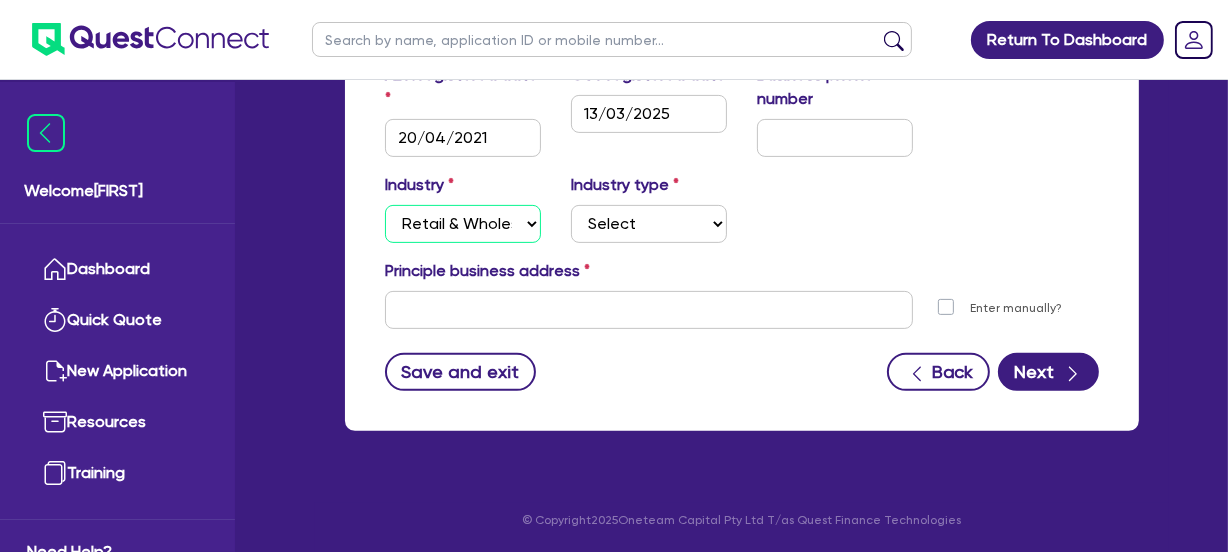 click on "Select Accomodation & Food Services Administrative & Support Services Agriculture Arts & Recreation Services Building and Construction Financial & Insurance Services Fisheries Forestry Health & Beauty Information Media & Telecommunication Manufacturing Professional, Scientific and Technical Services Rental, Hiring and Real Estate Services Retail & Wholesale Trade Tourism Transport, Postal & Warehousing Services" at bounding box center (463, 224) 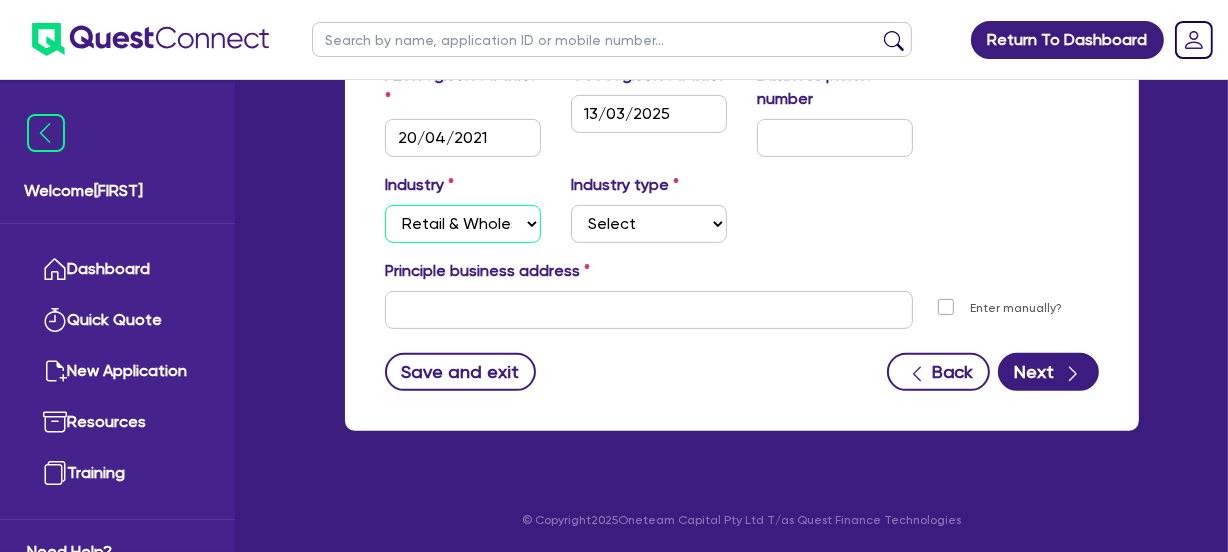 select on "INFORMATION_TELECOMMUNICATION" 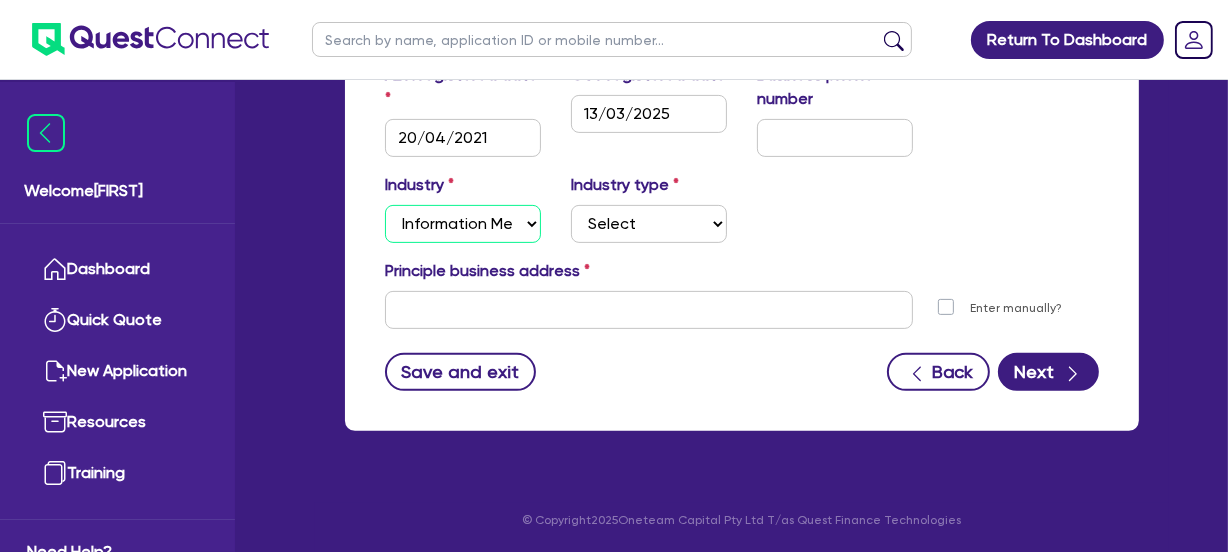 click on "Select Accomodation & Food Services Administrative & Support Services Agriculture Arts & Recreation Services Building and Construction Financial & Insurance Services Fisheries Forestry Health & Beauty Information Media & Telecommunication Manufacturing Professional, Scientific and Technical Services Rental, Hiring and Real Estate Services Retail & Wholesale Trade Tourism Transport, Postal & Warehousing Services" at bounding box center [463, 224] 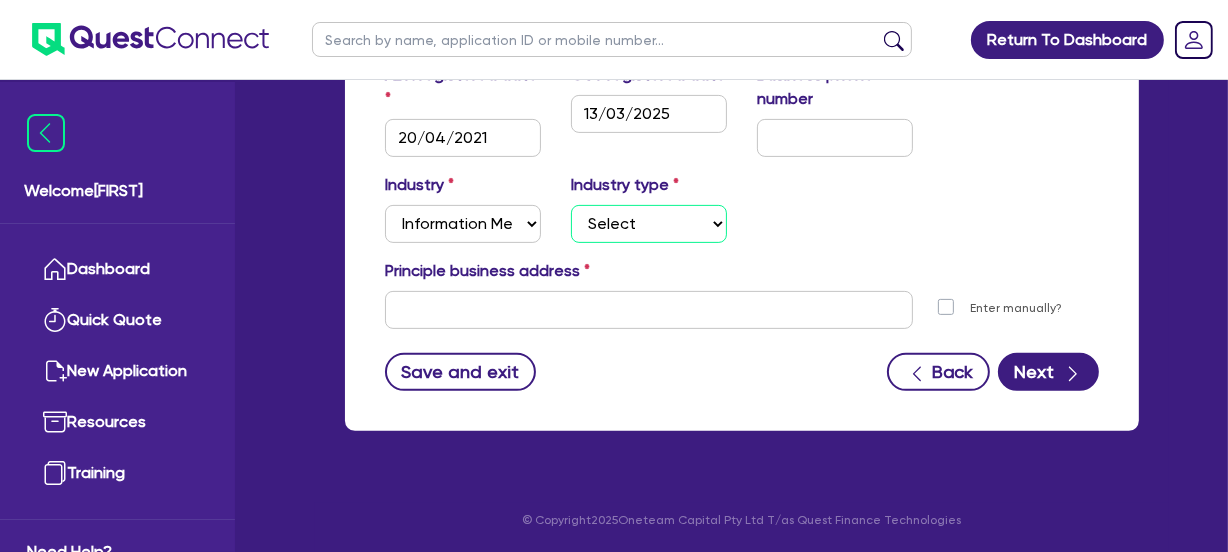 click on "Select Newspaper, Magazine, Book and Directory Publishing Software Publishing Motion Picture and Sound Recording and Distribution Radio & Television Broadcasting Internet Publishing & Broadcasting Telecommunication Services, ISP and Web Search Portals Data Processing, Web Hosting and Electronic Information Storage Services Library & Other Information Services" at bounding box center [649, 224] 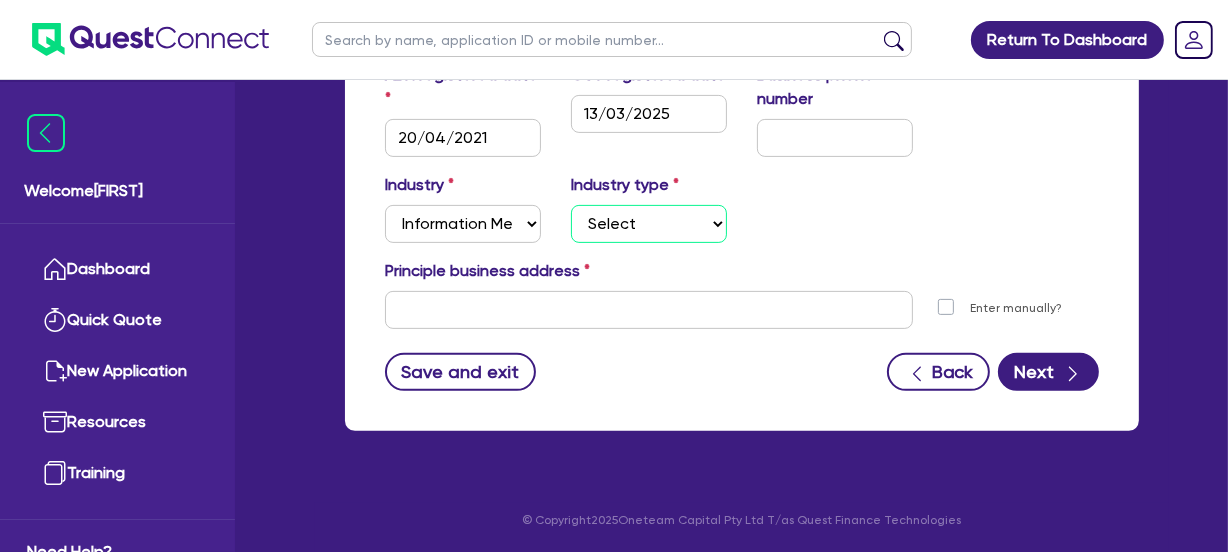 select on "LIBRARY_SERVICES" 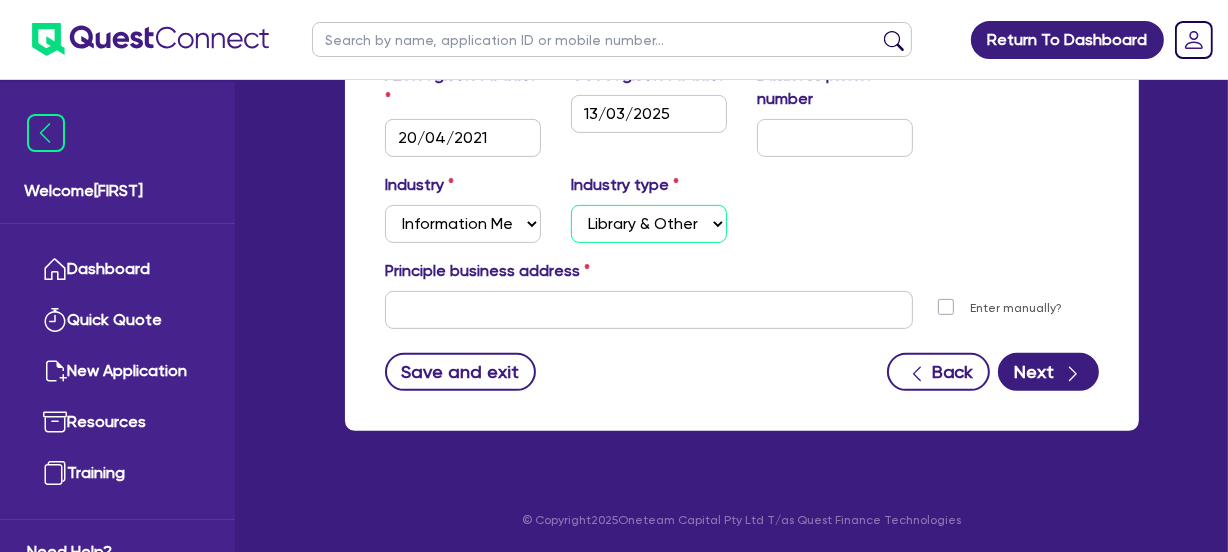 click on "Select Newspaper, Magazine, Book and Directory Publishing Software Publishing Motion Picture and Sound Recording and Distribution Radio & Television Broadcasting Internet Publishing & Broadcasting Telecommunication Services, ISP and Web Search Portals Data Processing, Web Hosting and Electronic Information Storage Services Library & Other Information Services" at bounding box center (649, 224) 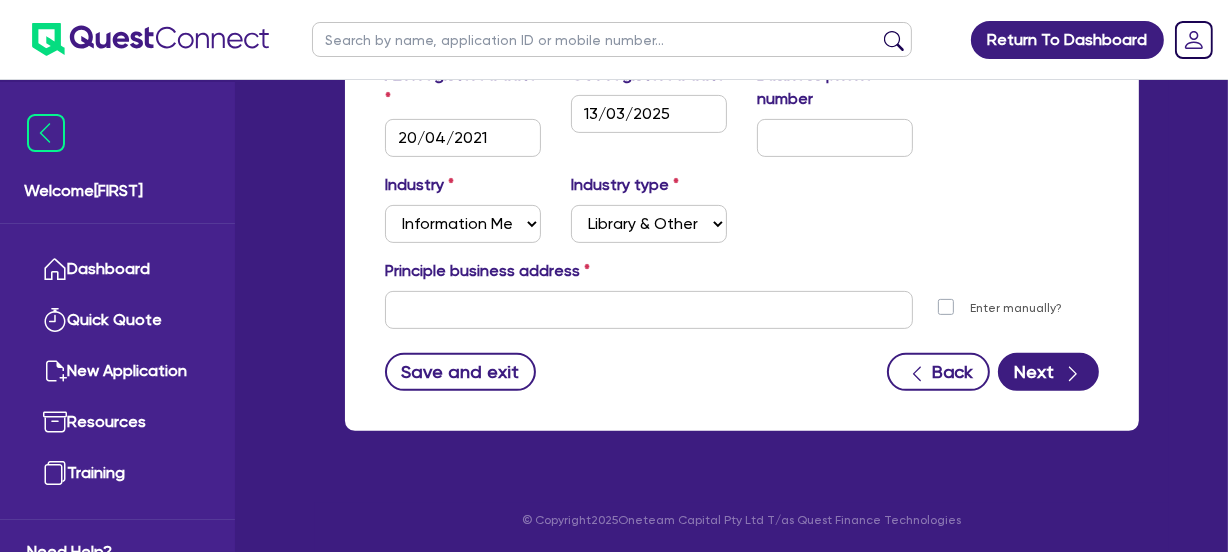 click on "Industry Select Accomodation & Food Services Administrative & Support Services Agriculture Arts & Recreation Services Building and Construction Financial & Insurance Services Fisheries Forestry Health & Beauty Information Media & Telecommunication Manufacturing Professional, Scientific and Technical Services Rental, Hiring and Real Estate Services Retail & Wholesale Trade Tourism Transport, Postal & Warehousing Services Industry type Select Newspaper, Magazine, Book and Directory Publishing Software Publishing Motion Picture and Sound Recording and Distribution Radio & Television Broadcasting Internet Publishing & Broadcasting Telecommunication Services, ISP and Web Search Portals Data Processing, Web Hosting and Electronic Information Storage Services Library & Other Information Services" at bounding box center [742, 216] 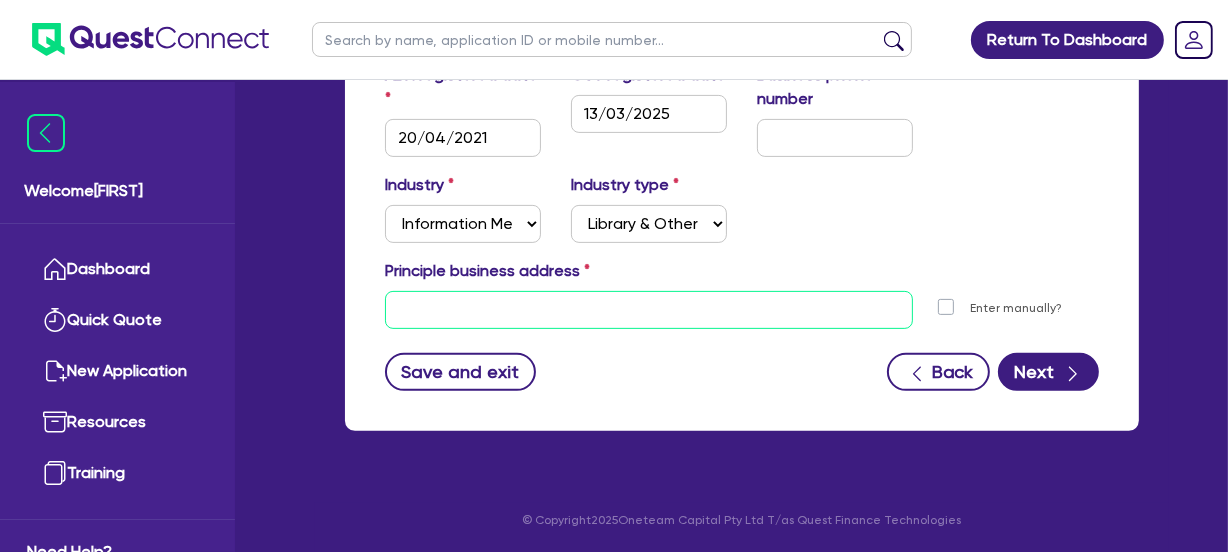 click at bounding box center (649, 310) 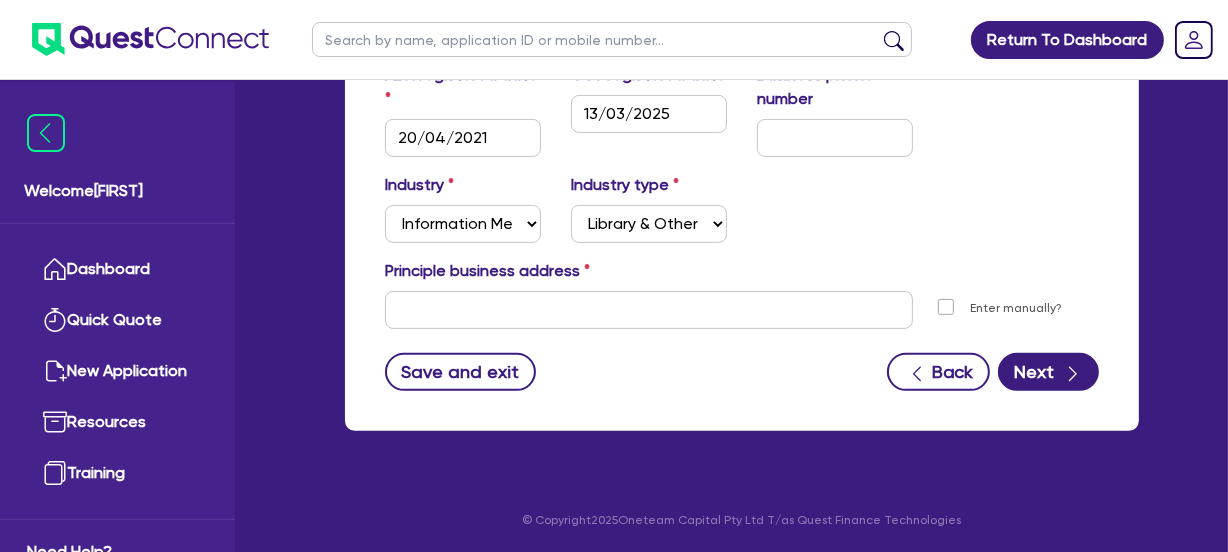 click on "Industry Select Accomodation & Food Services Administrative & Support Services Agriculture Arts & Recreation Services Building and Construction Financial & Insurance Services Fisheries Forestry Health & Beauty Information Media & Telecommunication Manufacturing Professional, Scientific and Technical Services Rental, Hiring and Real Estate Services Retail & Wholesale Trade Tourism Transport, Postal & Warehousing Services Industry type Select Newspaper, Magazine, Book and Directory Publishing Software Publishing Motion Picture and Sound Recording and Distribution Radio & Television Broadcasting Internet Publishing & Broadcasting Telecommunication Services, ISP and Web Search Portals Data Processing, Web Hosting and Electronic Information Storage Services Library & Other Information Services" at bounding box center [742, 216] 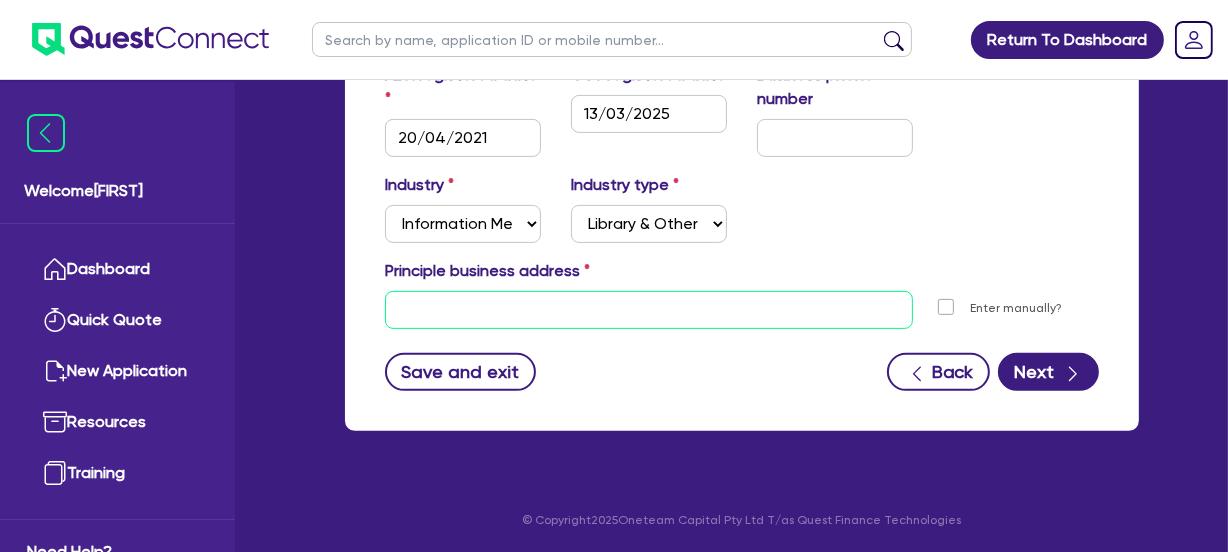 click at bounding box center [649, 310] 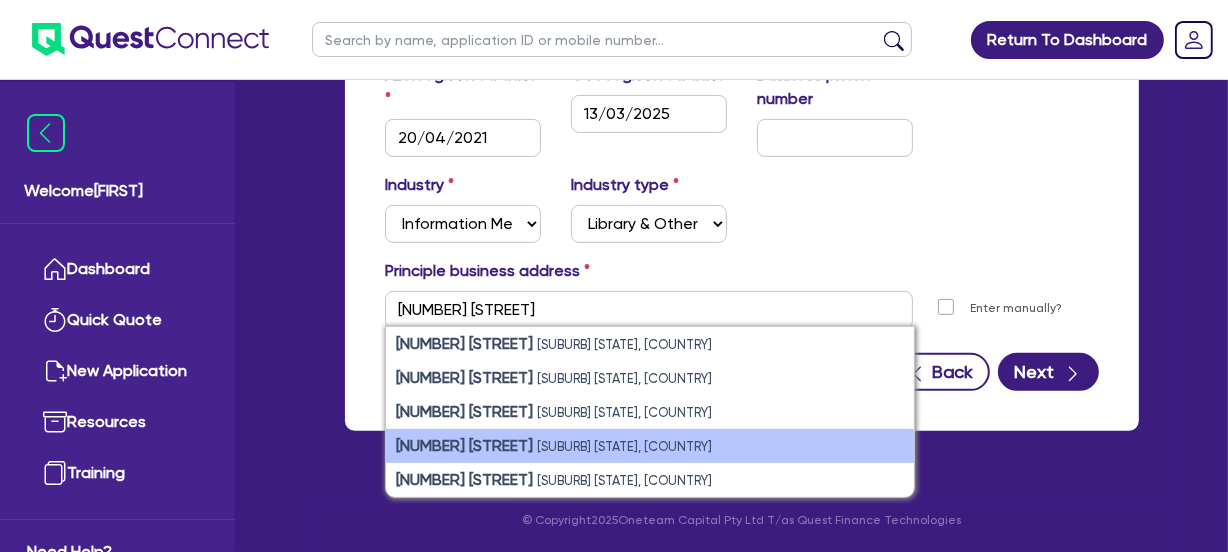click on "[SUBURB] [STATE], [COUNTRY]" at bounding box center [624, 446] 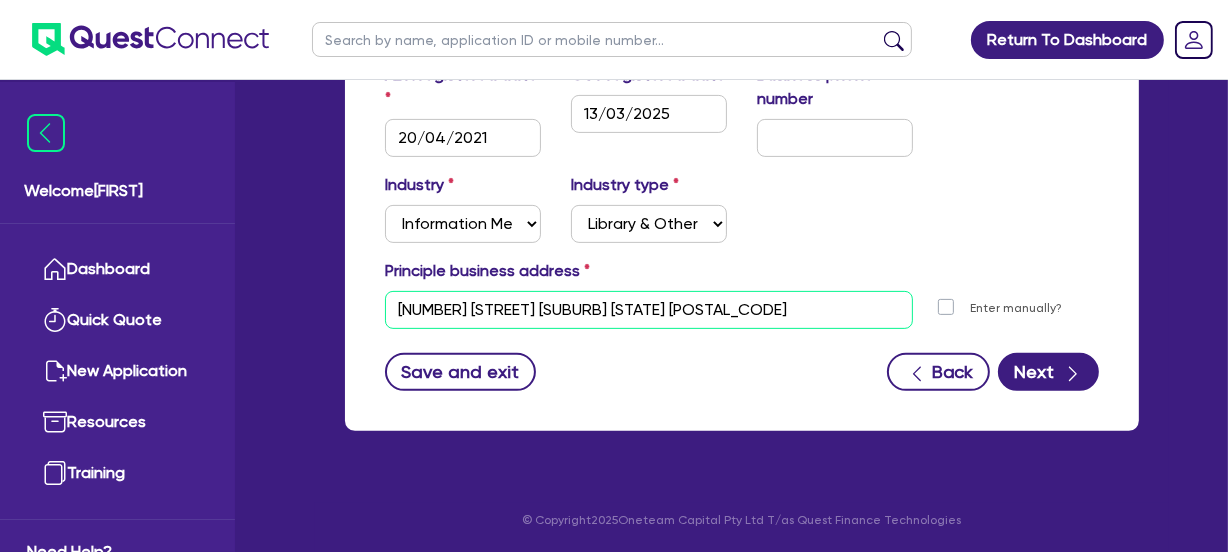 click on "[NUMBER] [STREET] [SUBURB] [STATE] [POSTAL_CODE]" at bounding box center [649, 310] 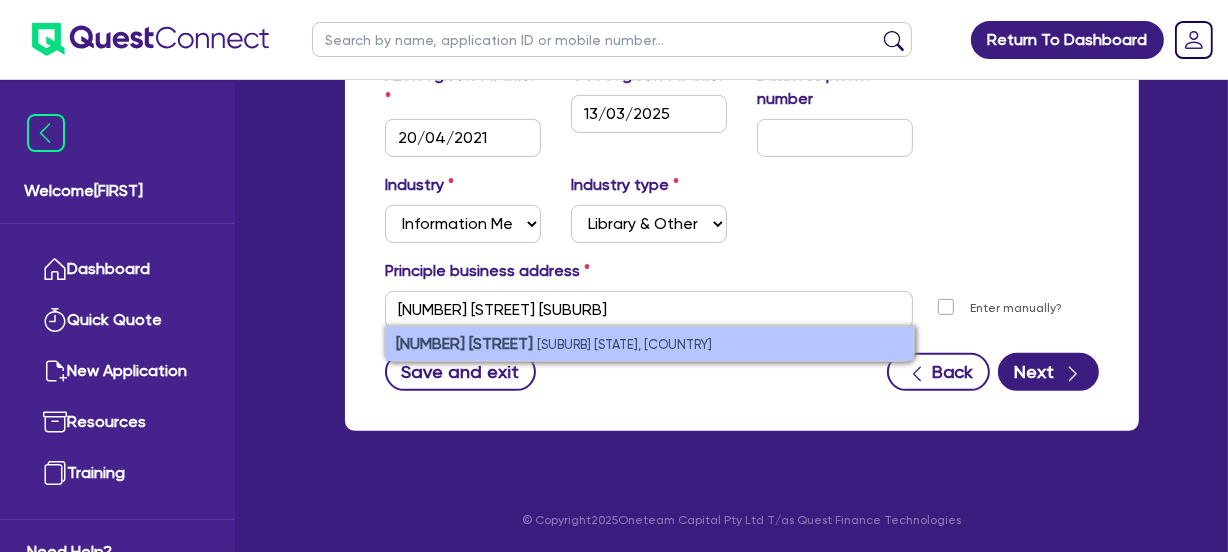 click on "[NUMBER] [STREET] [SUBURB] [STATE], [COUNTRY]" at bounding box center [650, 344] 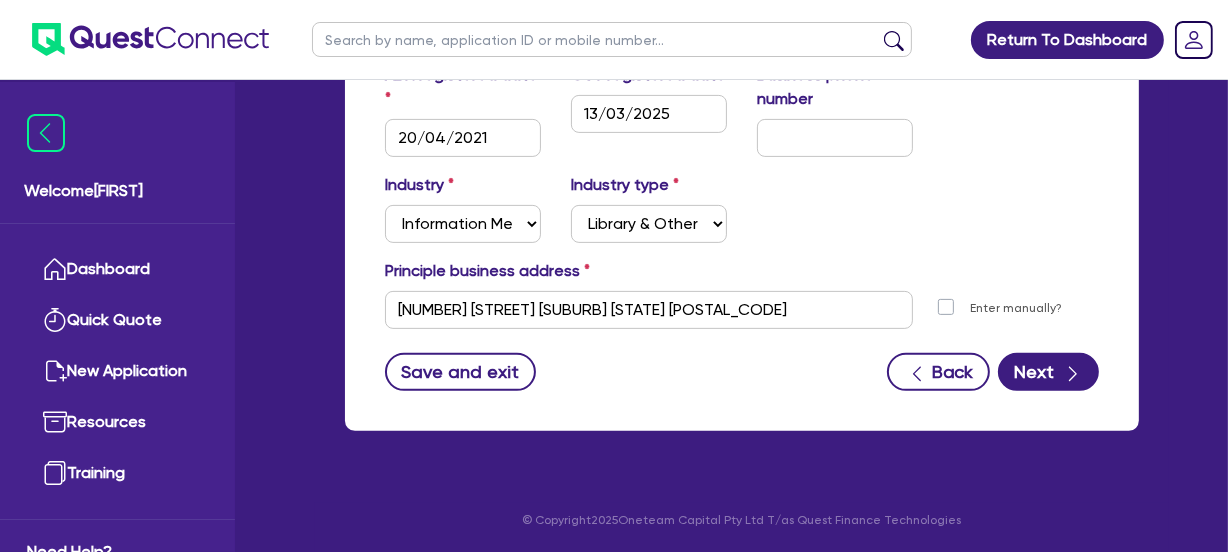 drag, startPoint x: 906, startPoint y: 245, endPoint x: 991, endPoint y: 341, distance: 128.22246 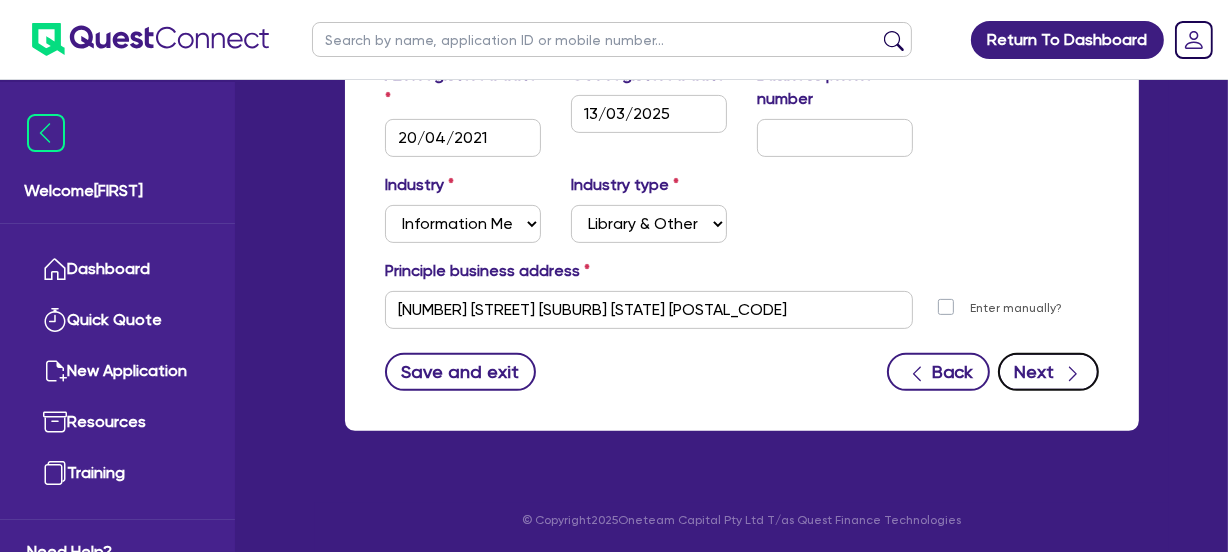 click on "Next" at bounding box center [1048, 372] 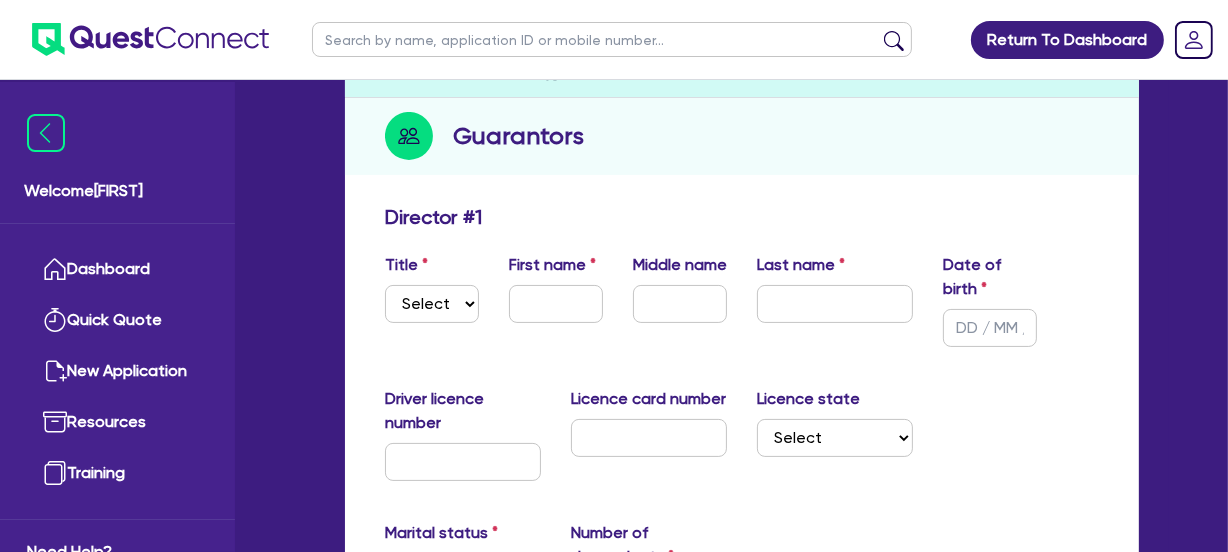 scroll, scrollTop: 272, scrollLeft: 0, axis: vertical 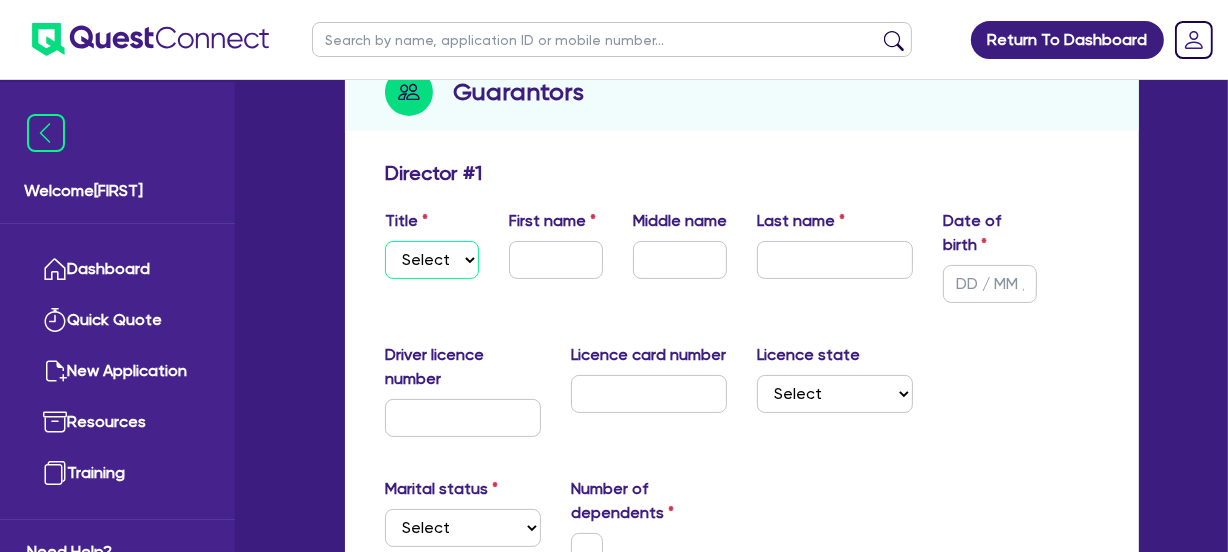 drag, startPoint x: 418, startPoint y: 252, endPoint x: 457, endPoint y: 271, distance: 43.382023 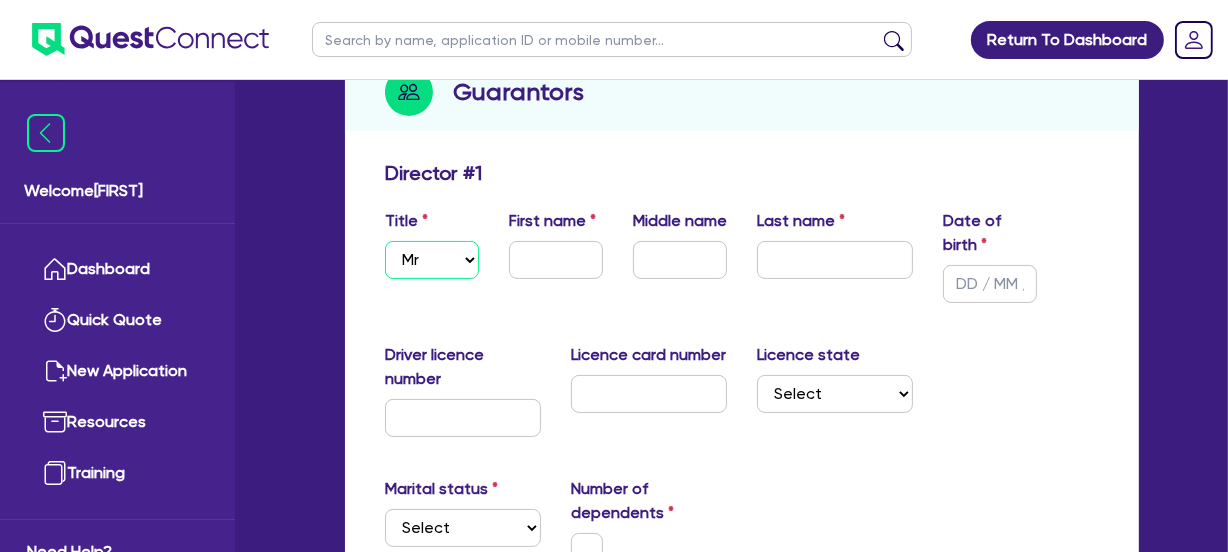 click on "Select Mr Mrs Ms Miss Dr" at bounding box center (432, 260) 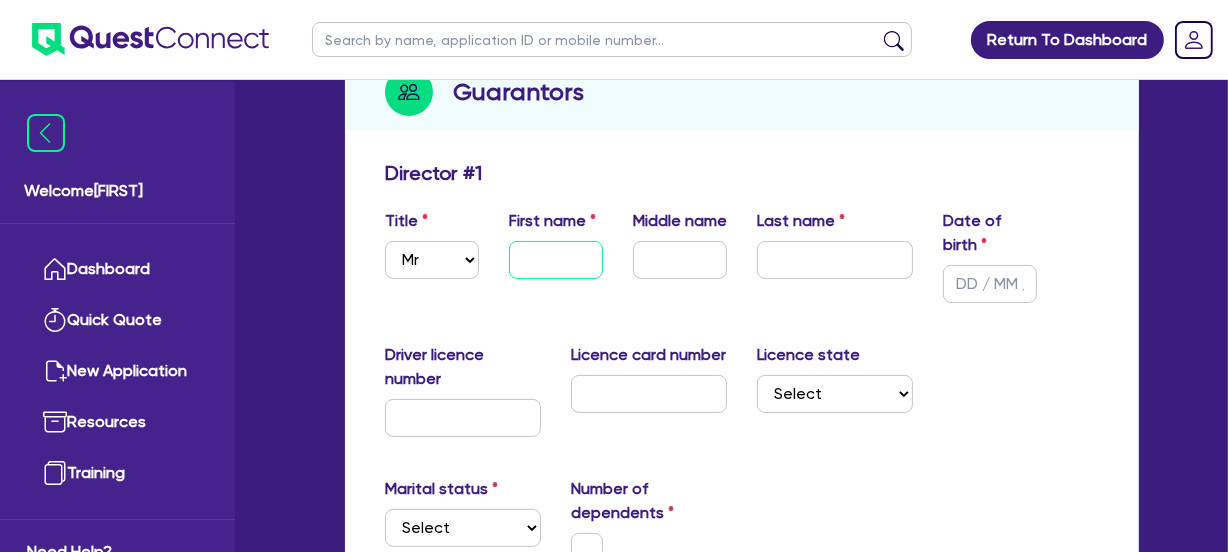 click at bounding box center (556, 260) 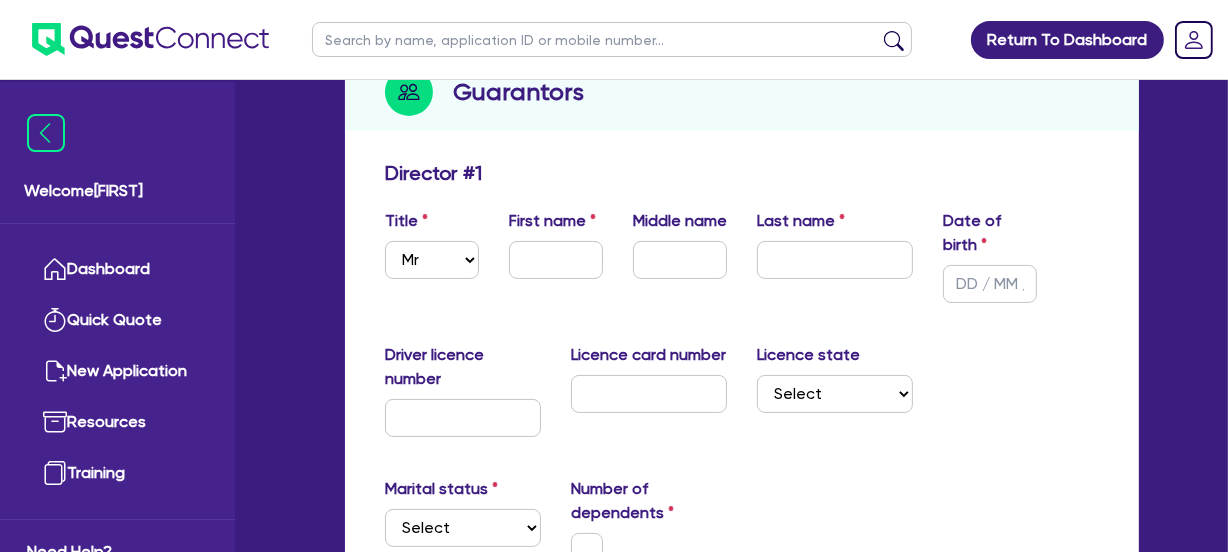 drag, startPoint x: 652, startPoint y: 175, endPoint x: 1171, endPoint y: 275, distance: 528.54614 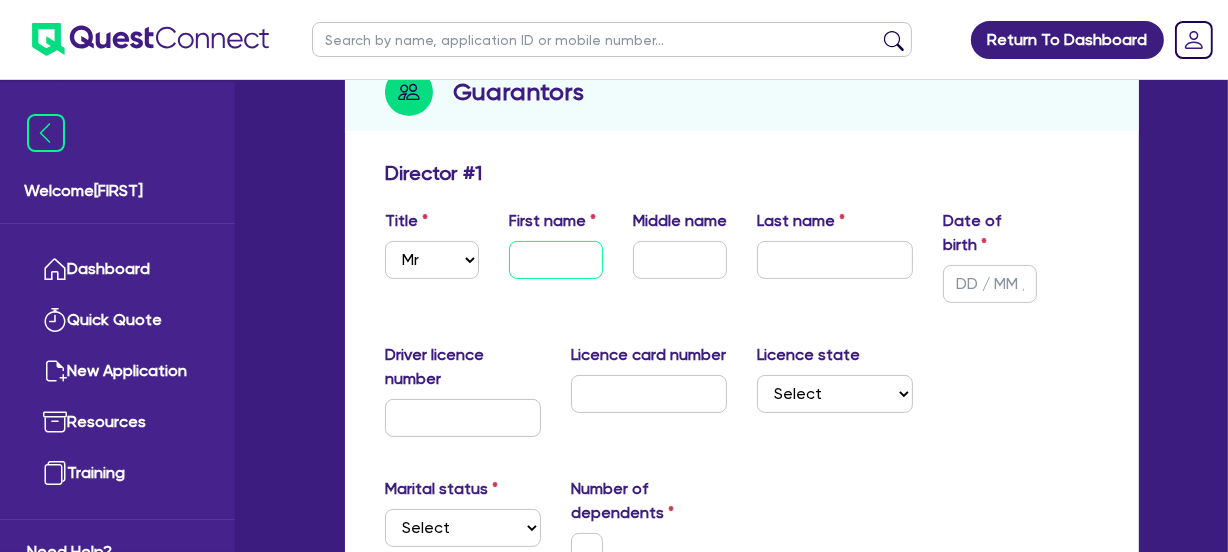 click at bounding box center [556, 260] 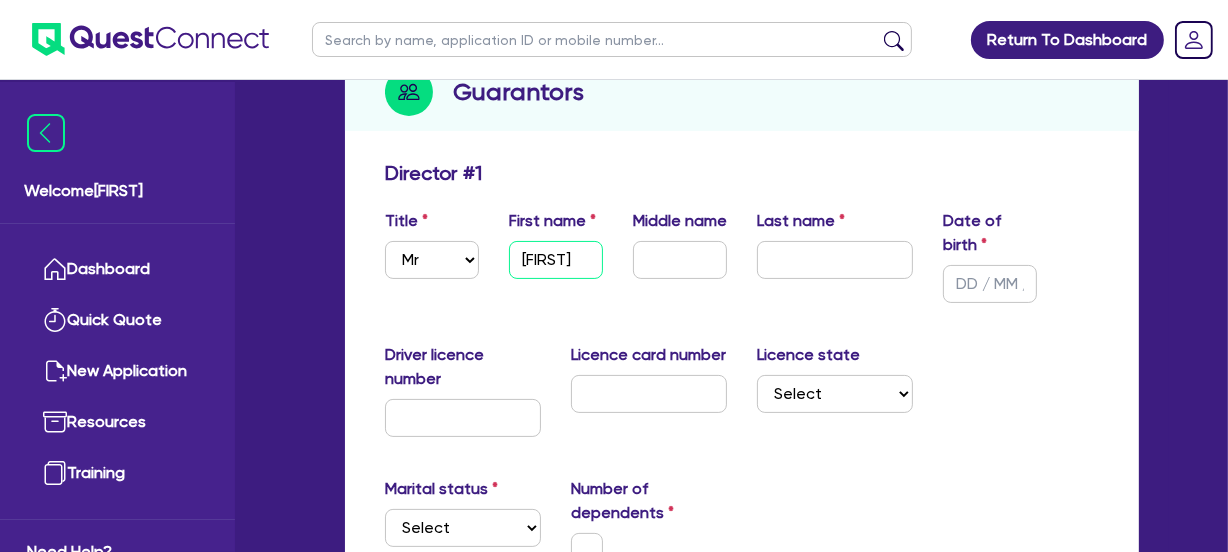 type on "[FIRST]" 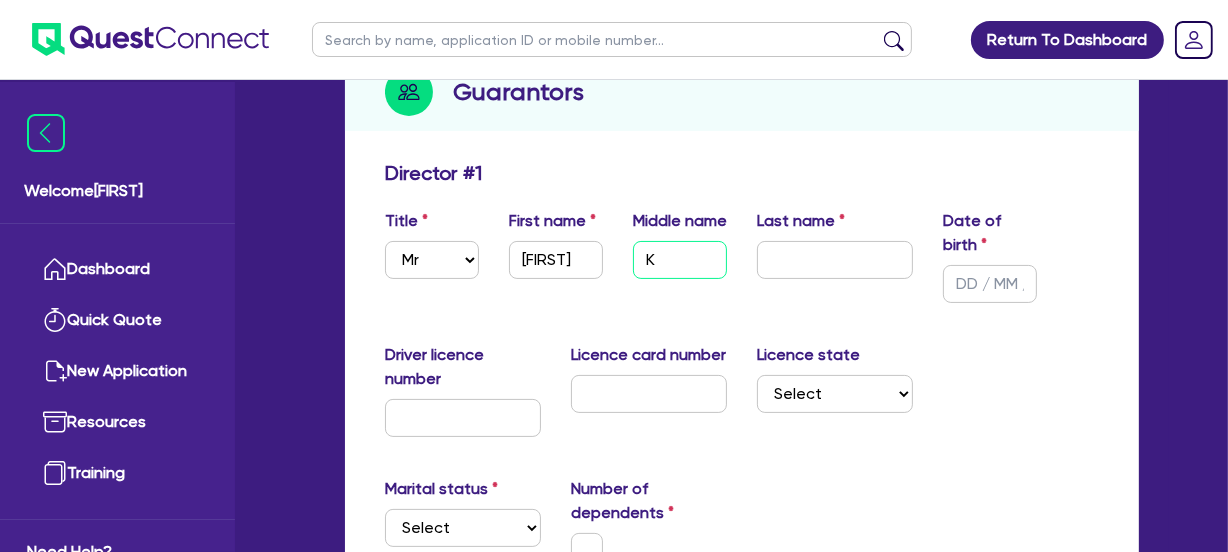 type on "K" 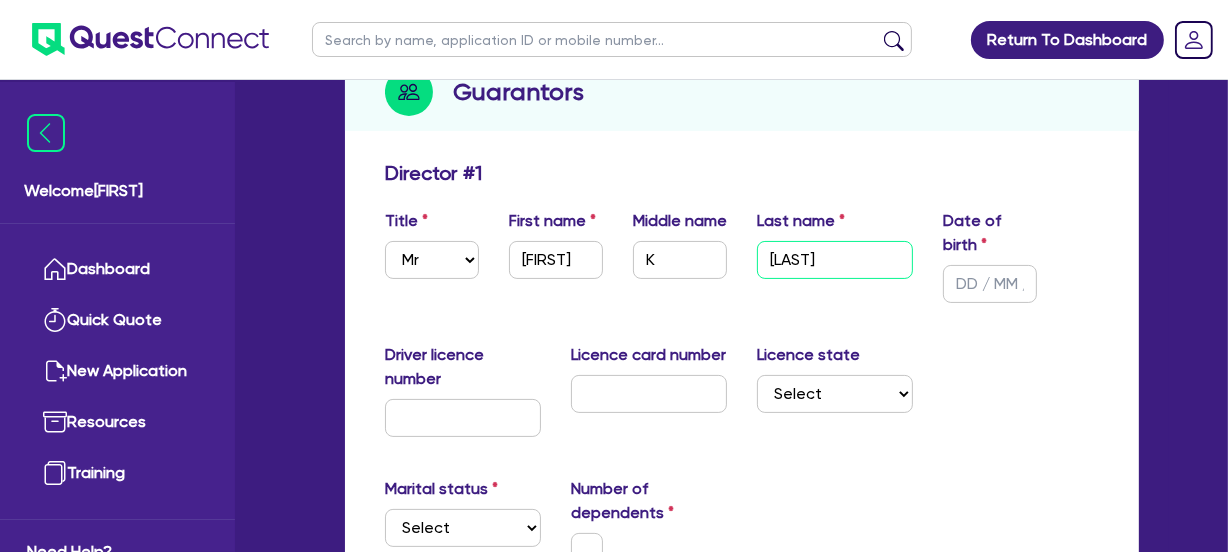 type on "[LAST]" 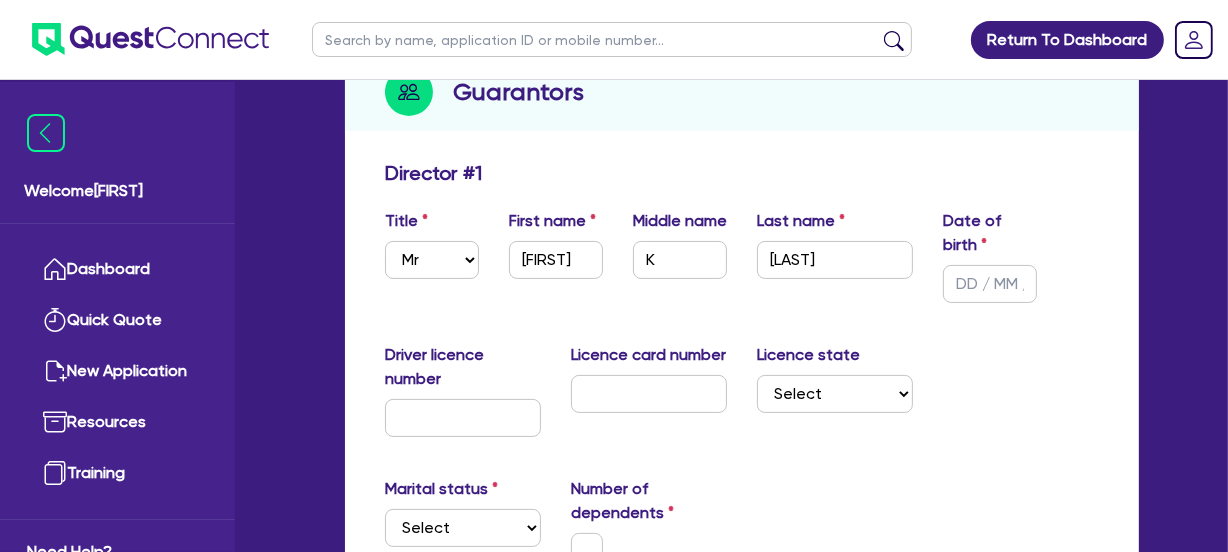 click on "Director # 1" at bounding box center (742, 177) 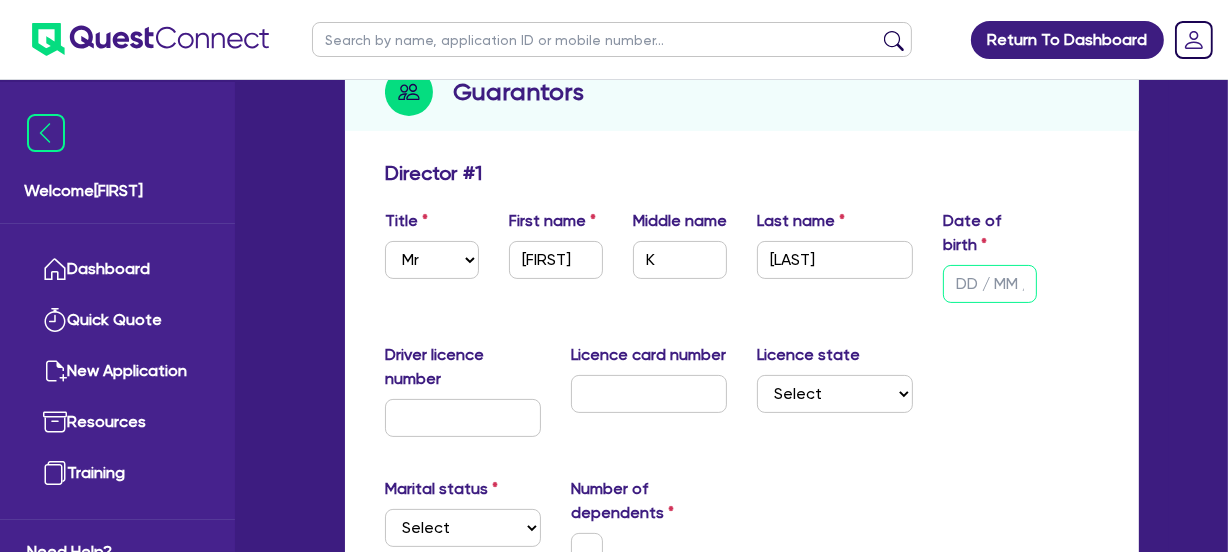 drag, startPoint x: 965, startPoint y: 286, endPoint x: 1049, endPoint y: 315, distance: 88.86507 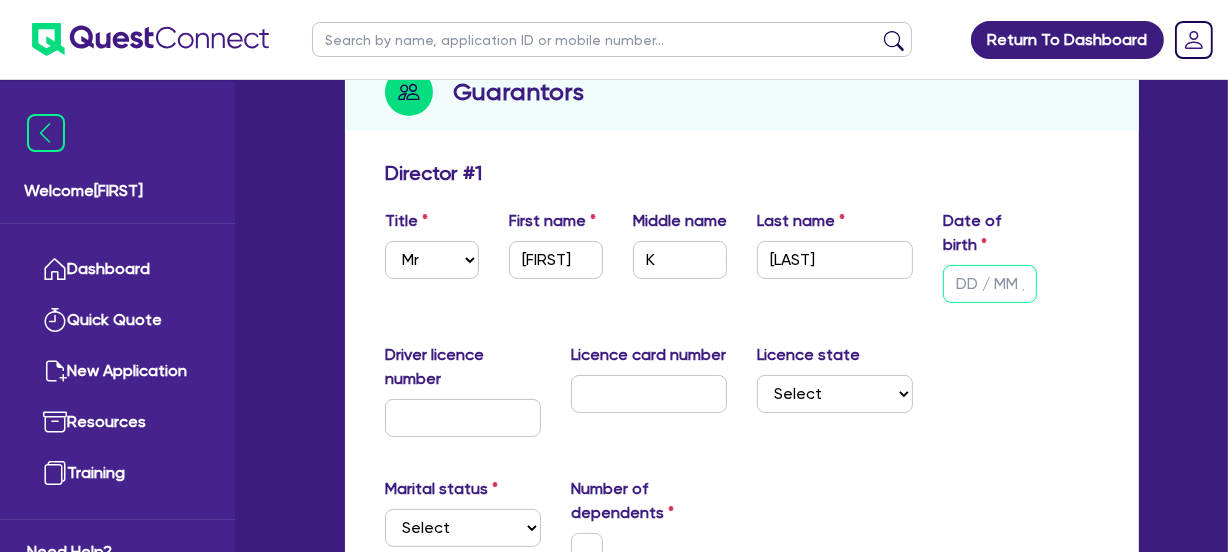 click at bounding box center [990, 284] 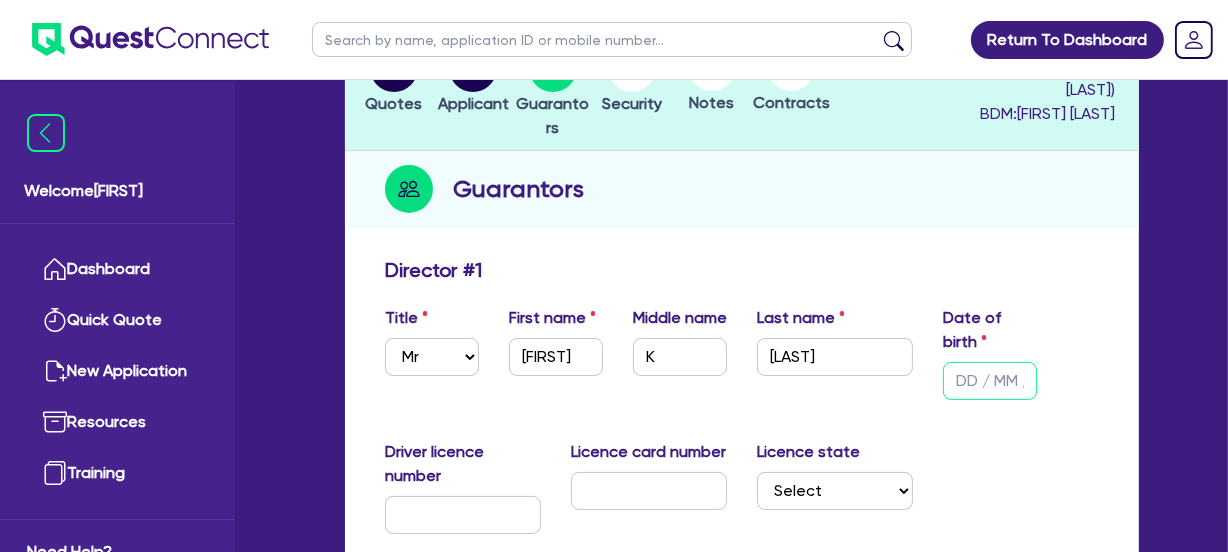 scroll, scrollTop: 181, scrollLeft: 0, axis: vertical 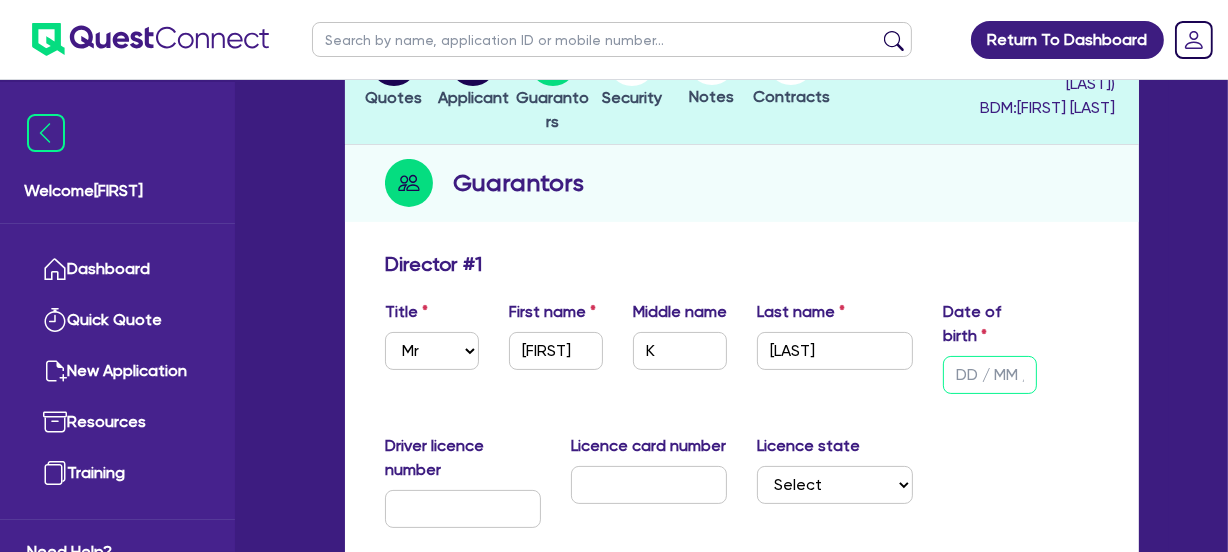 click at bounding box center [990, 375] 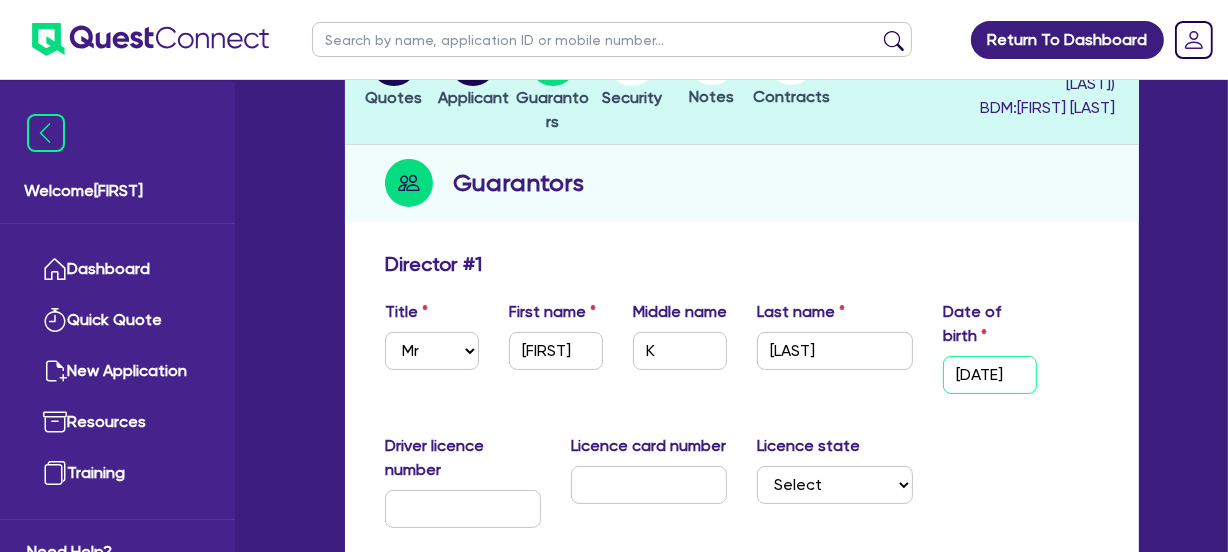 scroll, scrollTop: 0, scrollLeft: 10, axis: horizontal 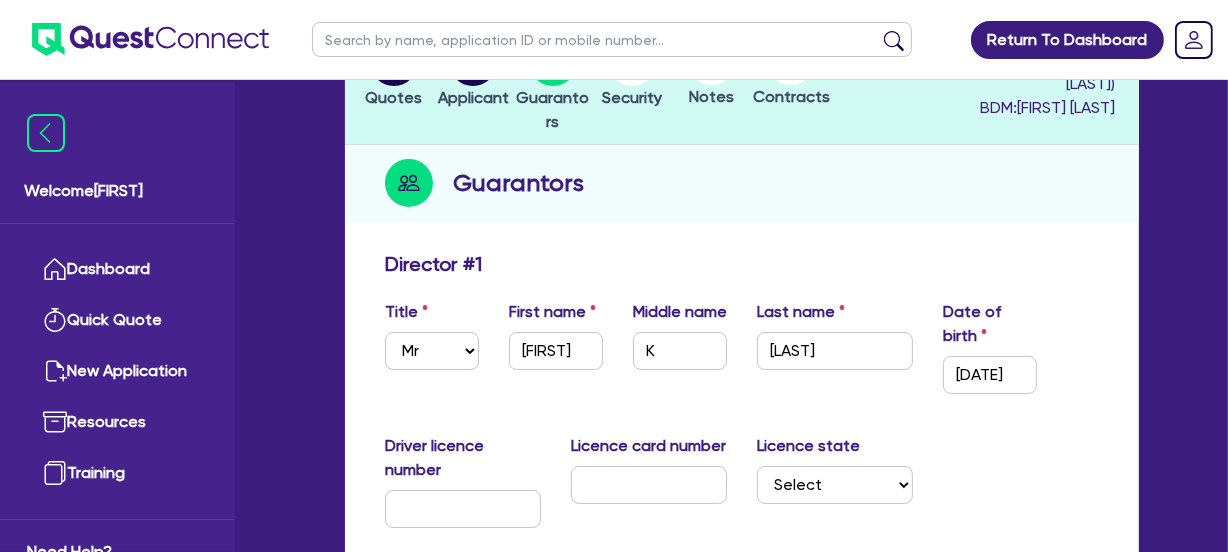 click on "Director # 1" at bounding box center [742, 268] 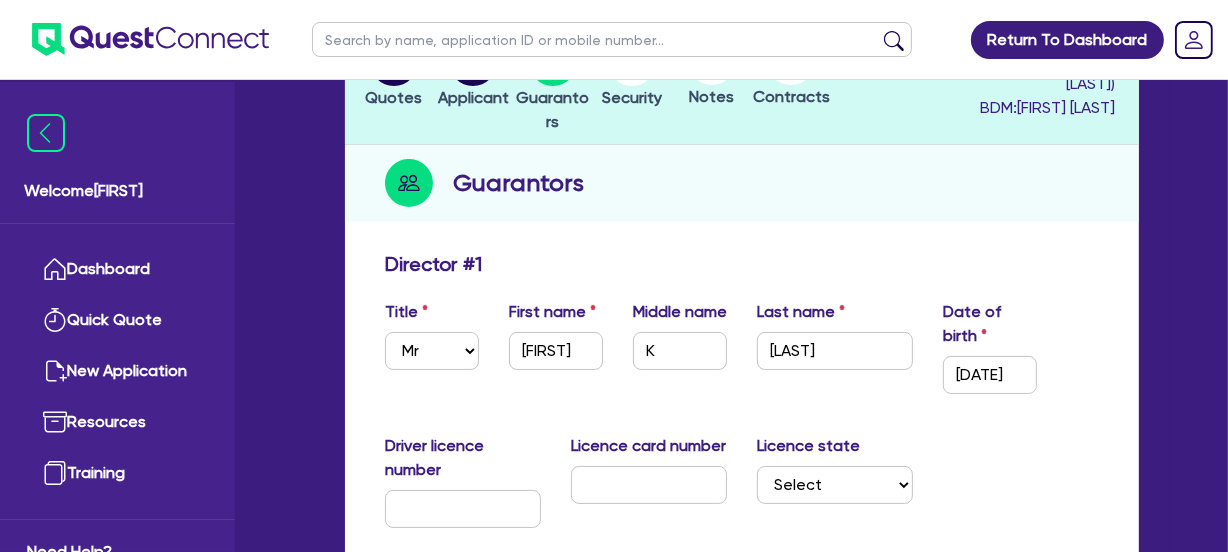 scroll, scrollTop: 272, scrollLeft: 0, axis: vertical 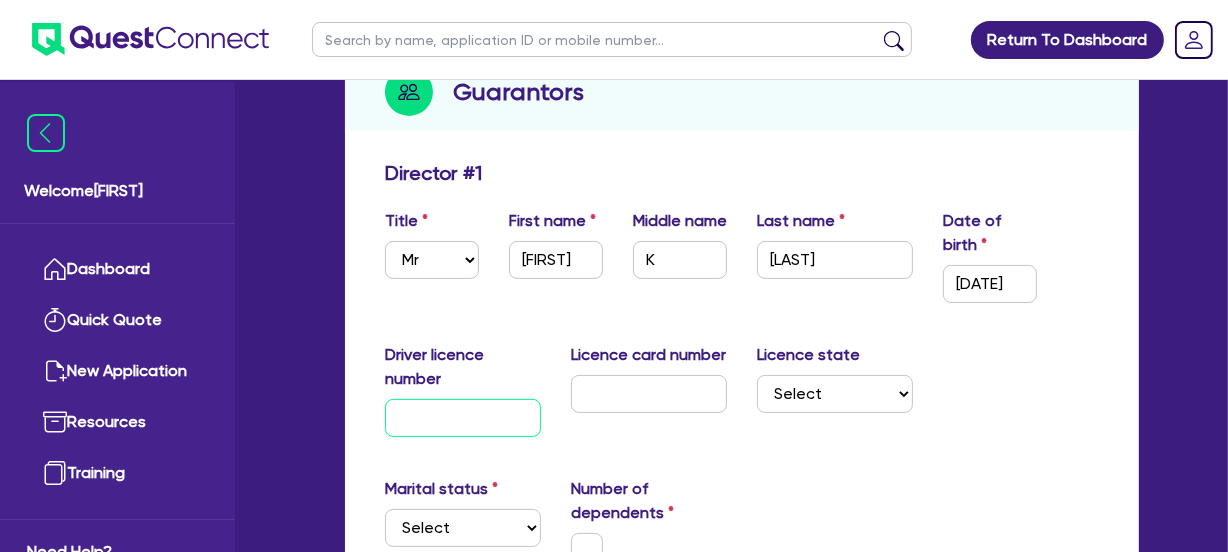 click at bounding box center (463, 418) 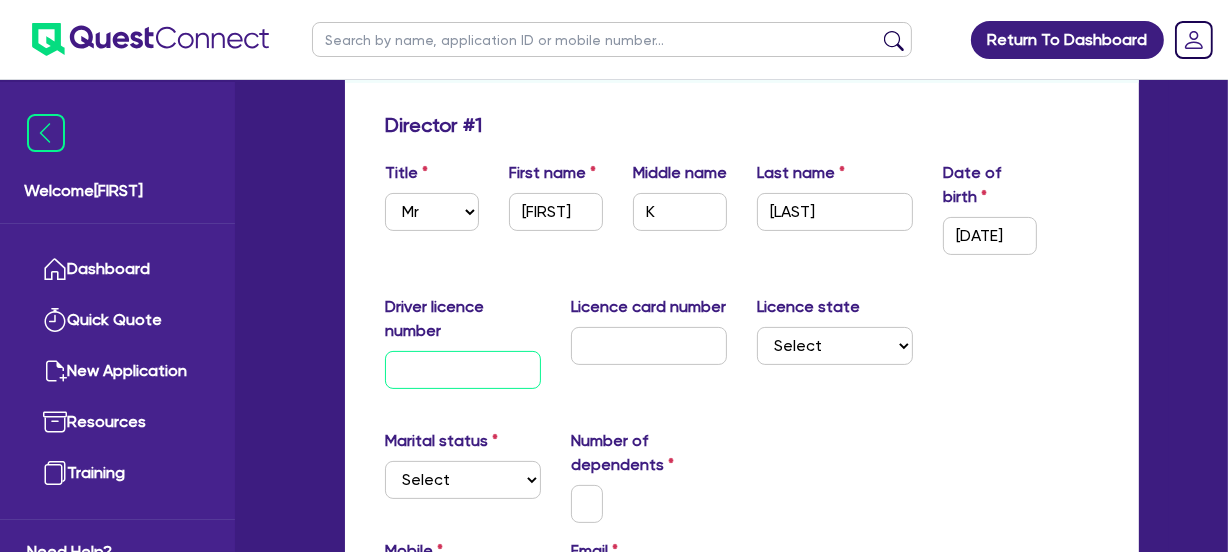 scroll, scrollTop: 363, scrollLeft: 0, axis: vertical 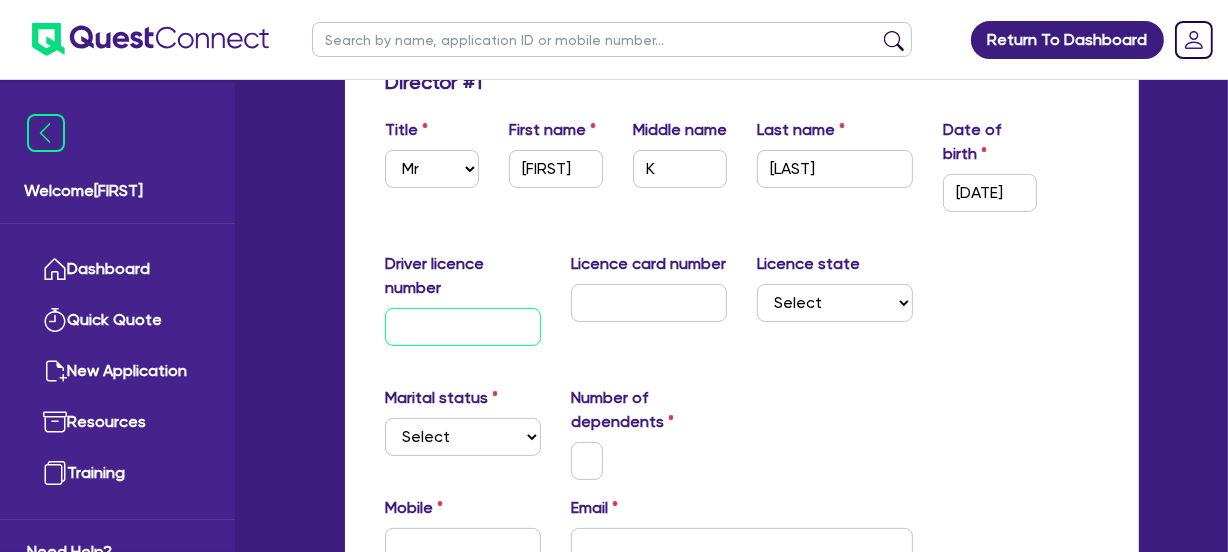 click at bounding box center (463, 327) 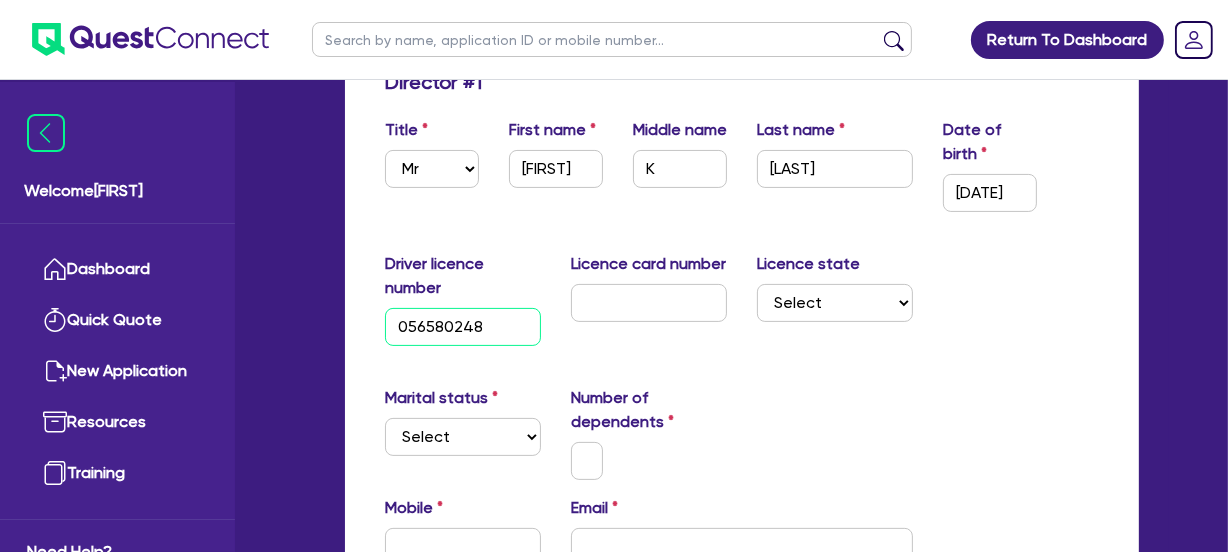 type on "056580248" 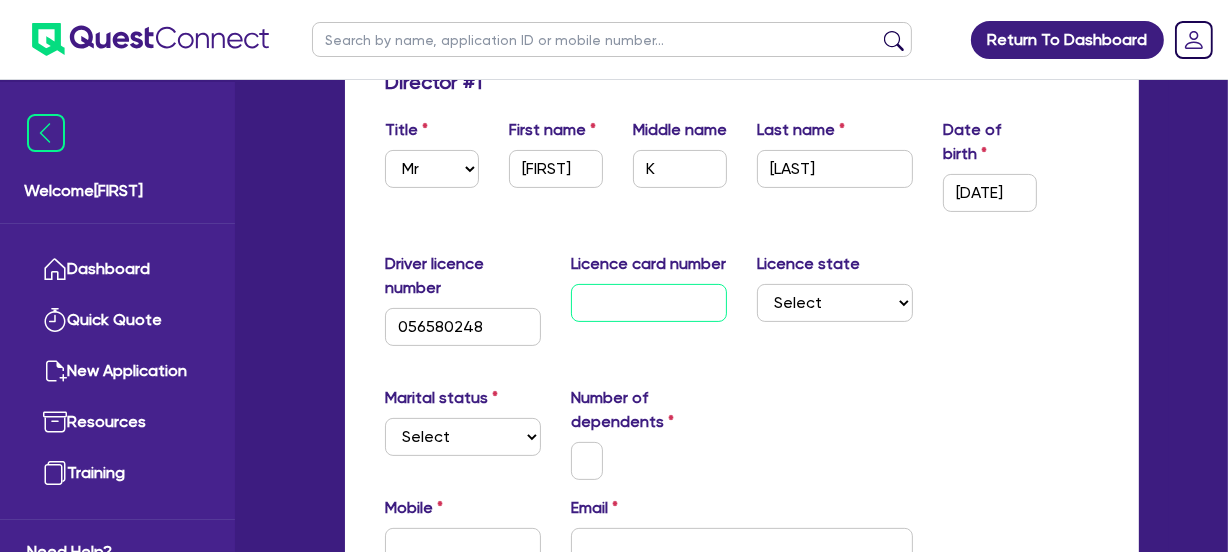 click at bounding box center (649, 303) 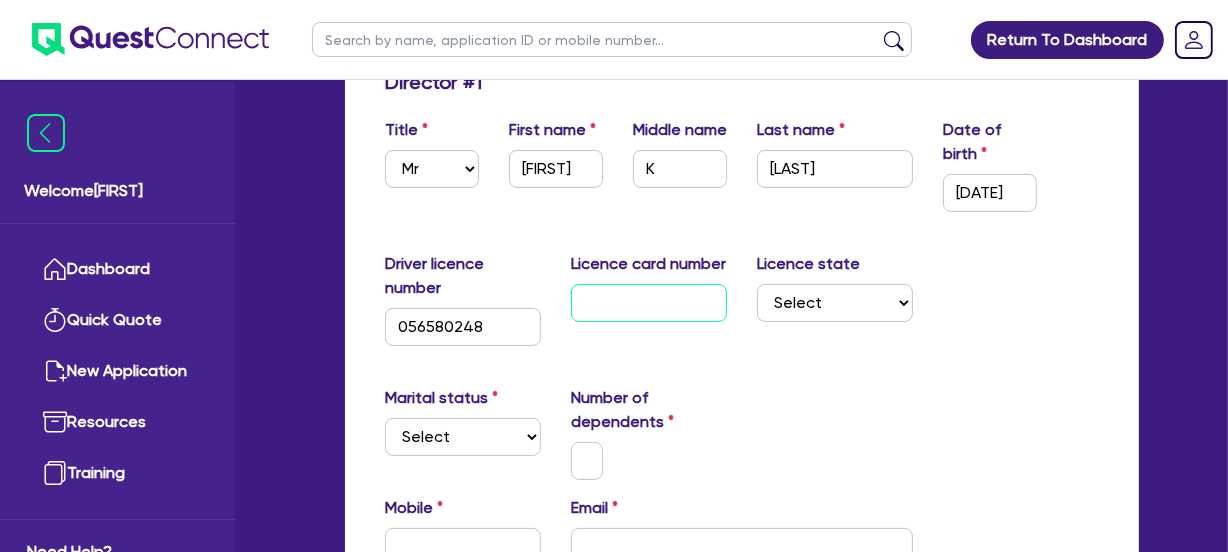 click at bounding box center (649, 303) 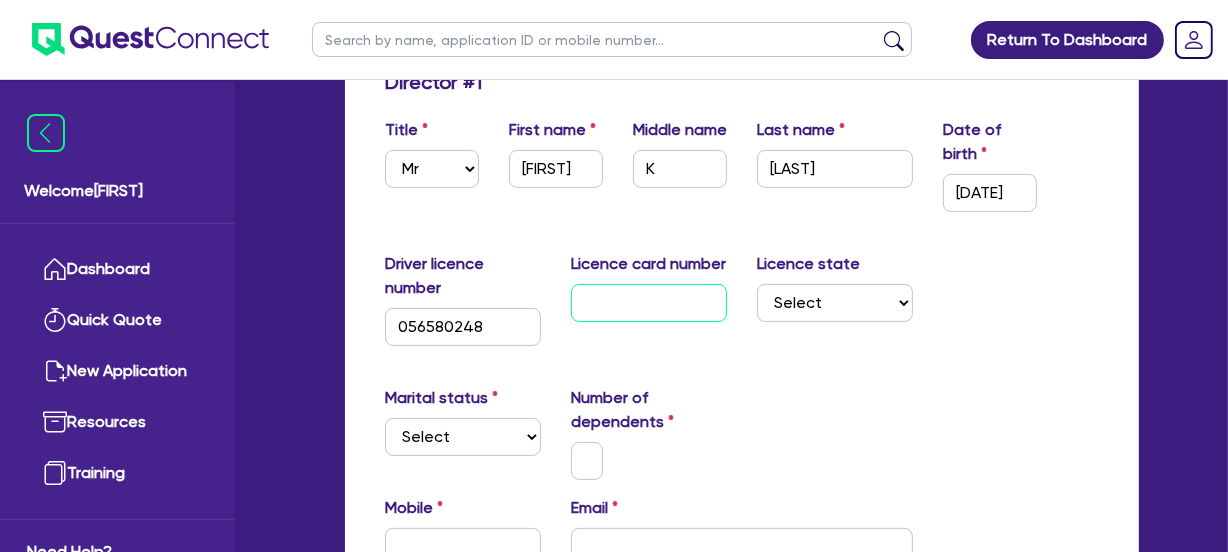 click at bounding box center [649, 303] 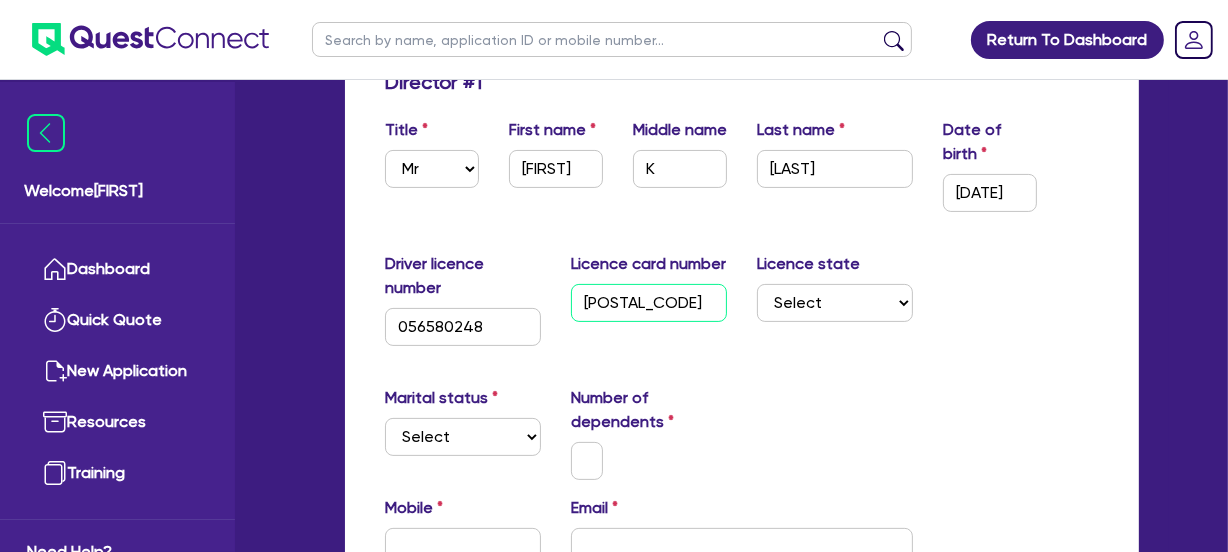 type on "[POSTAL_CODE]" 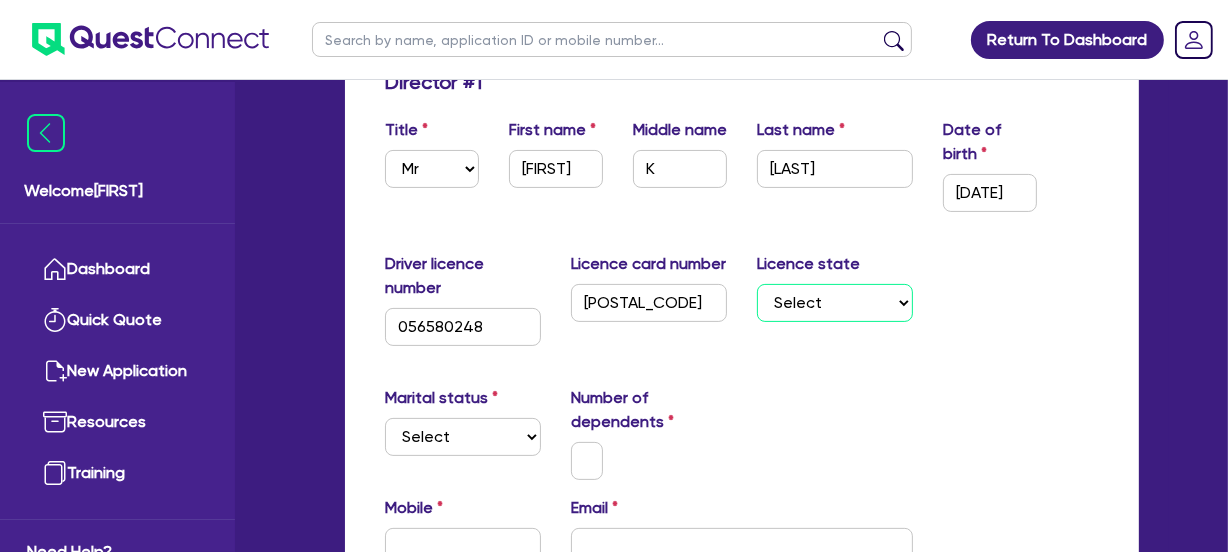 click on "Select NSW VIC QLD TAS ACT SA NT WA" at bounding box center (835, 303) 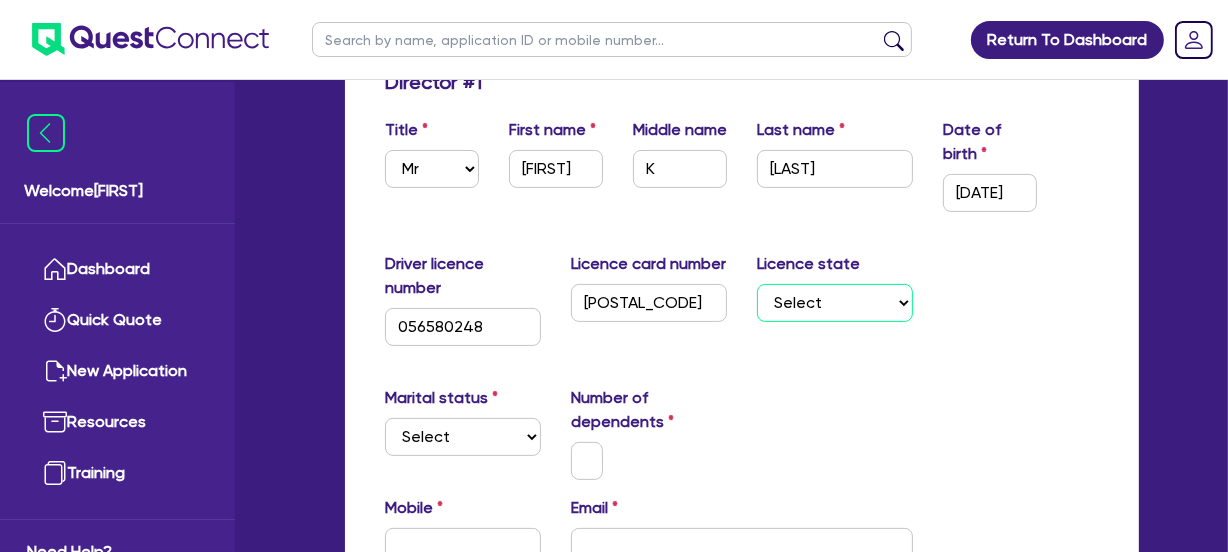 select on "VIC" 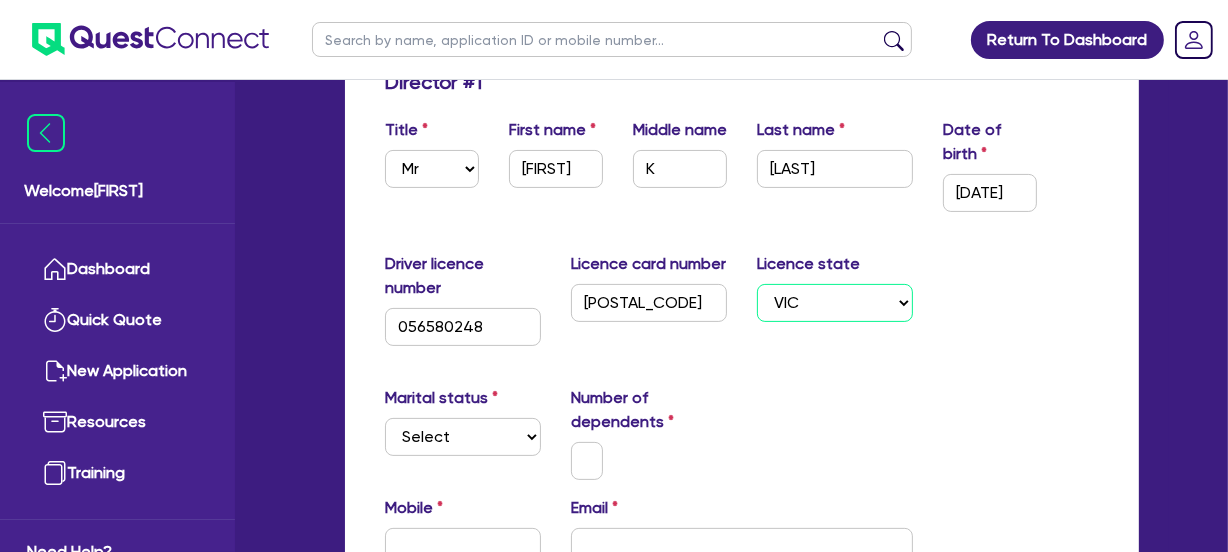 click on "Select NSW VIC QLD TAS ACT SA NT WA" at bounding box center (835, 303) 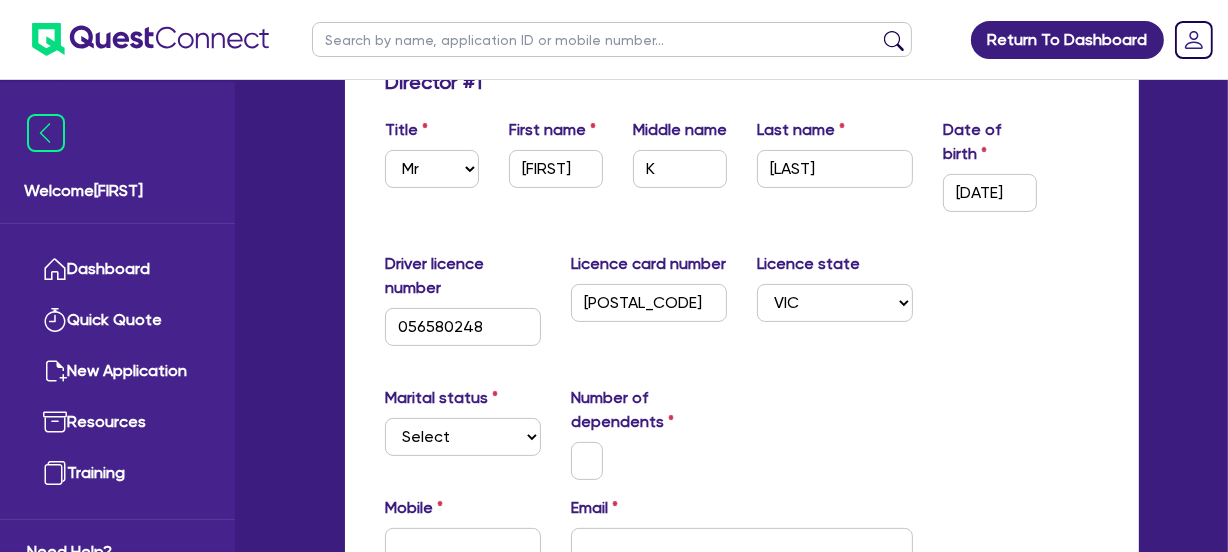 drag, startPoint x: 916, startPoint y: 353, endPoint x: 874, endPoint y: 367, distance: 44.27189 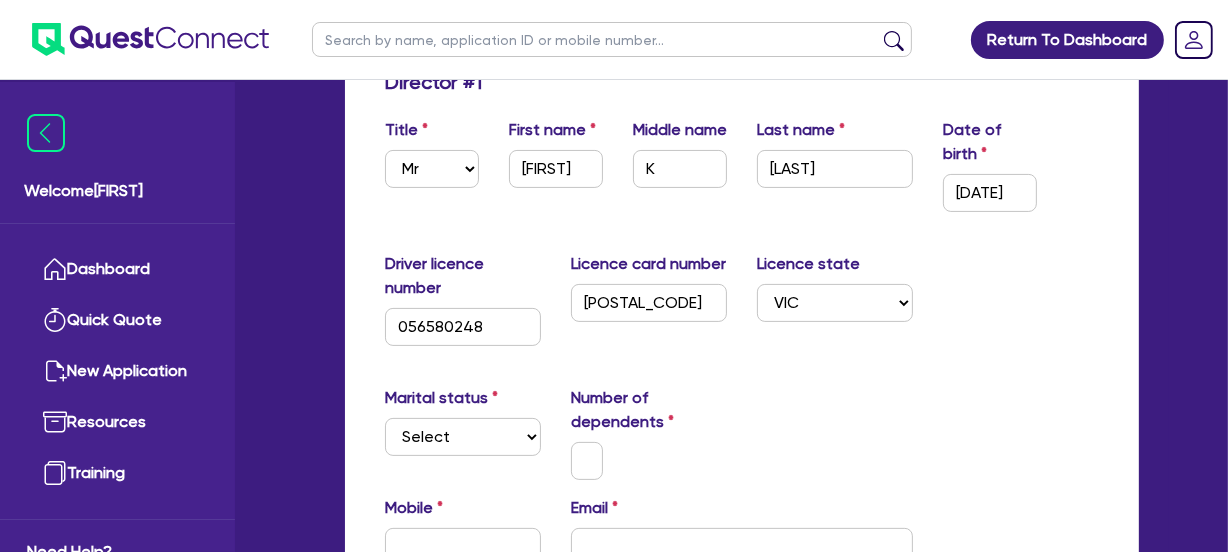 click on "Driver licence number 056580248 Licence card number P0779510 Licence state Select NSW VIC QLD TAS ACT SA NT WA" at bounding box center [742, 307] 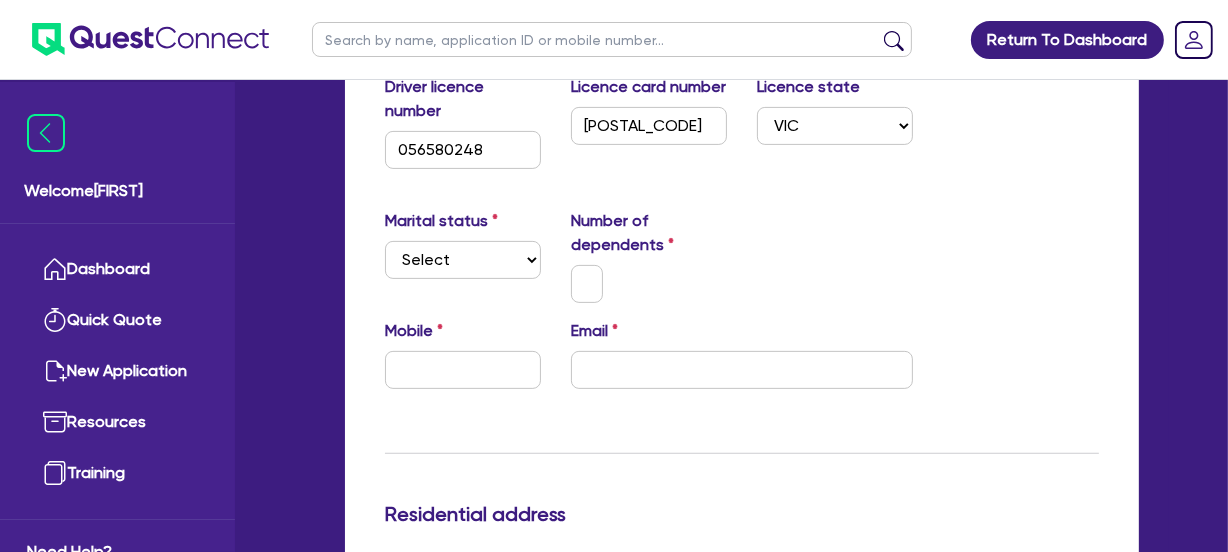 scroll, scrollTop: 545, scrollLeft: 0, axis: vertical 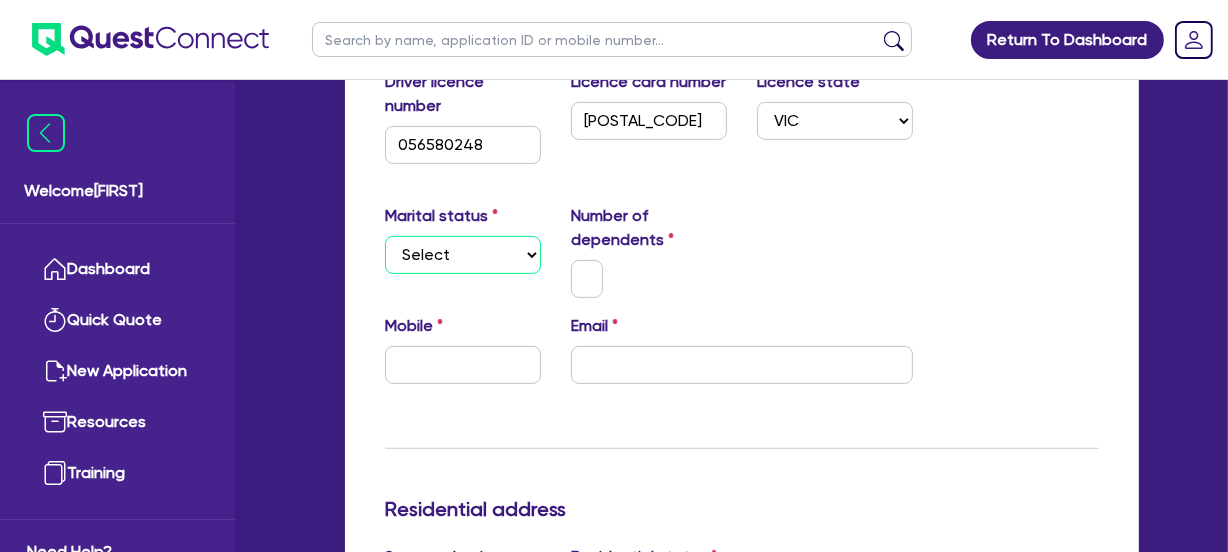 click on "Select Single Married De Facto / Partner" at bounding box center [463, 255] 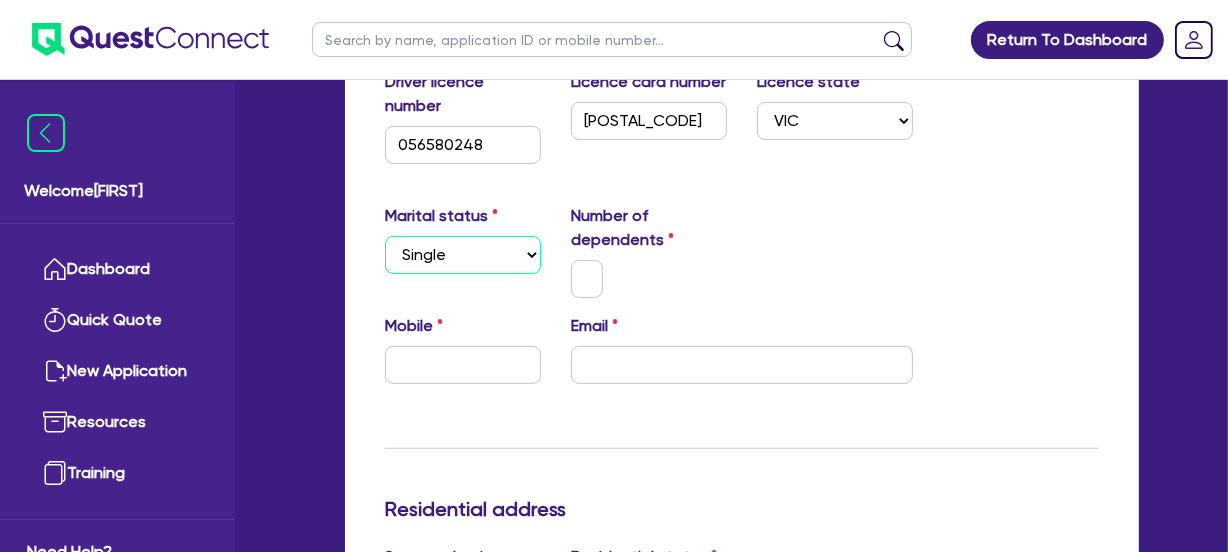click on "Select Single Married De Facto / Partner" at bounding box center (463, 255) 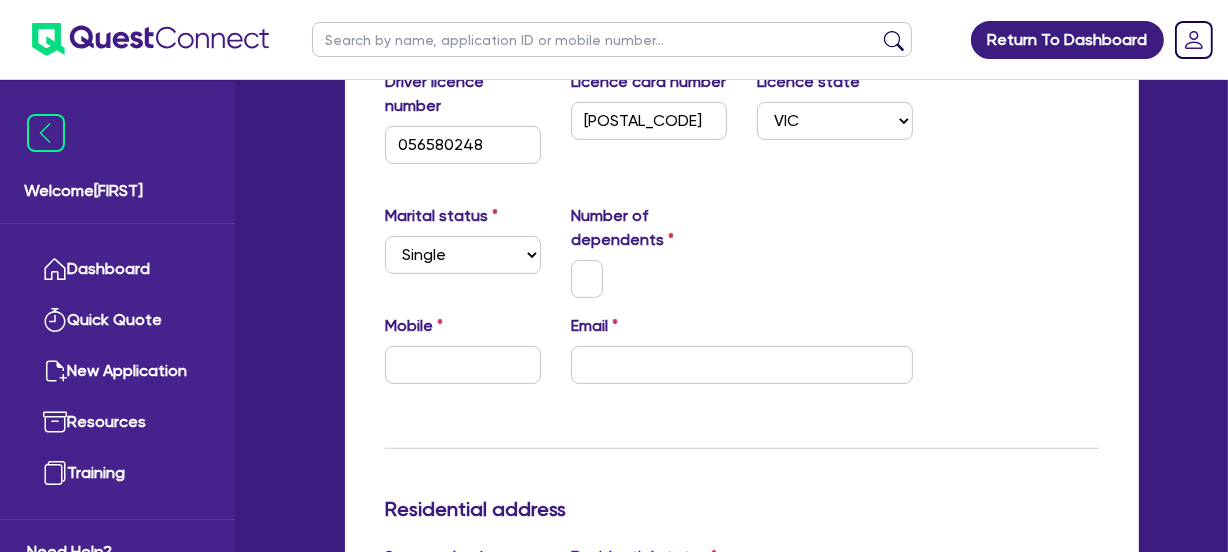 click on "Marital status Select Single Married De Facto / Partner Number of dependents" at bounding box center [742, 259] 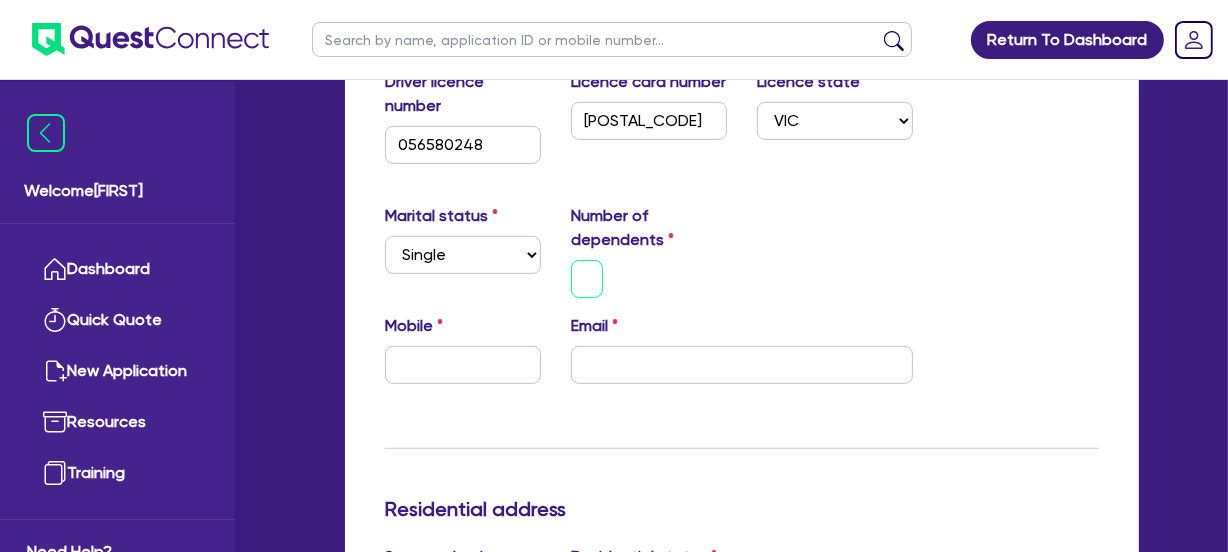 click at bounding box center [587, 279] 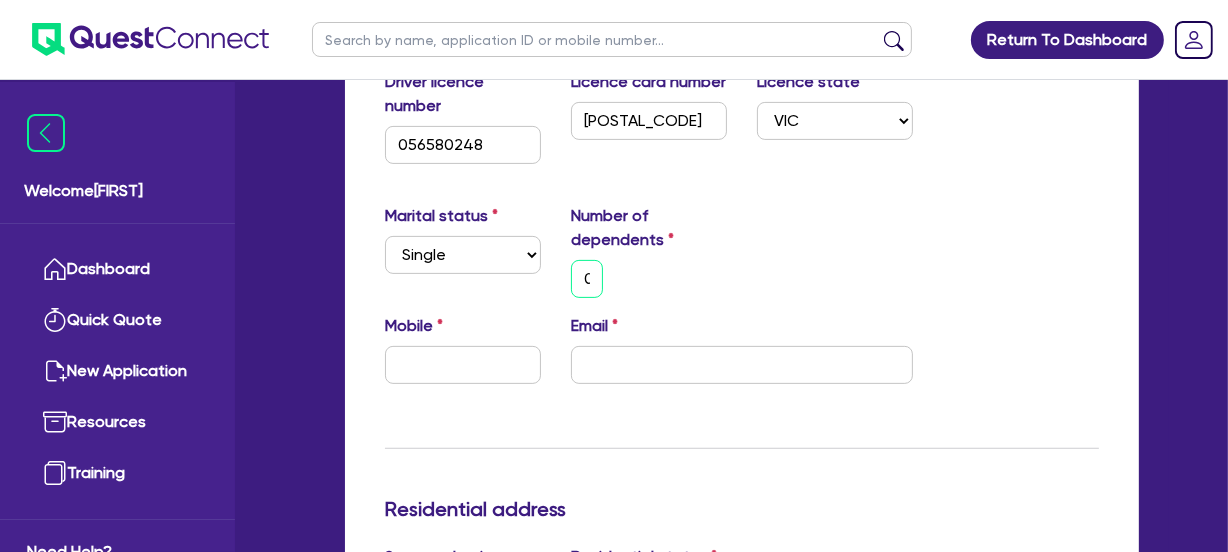 scroll, scrollTop: 0, scrollLeft: 8, axis: horizontal 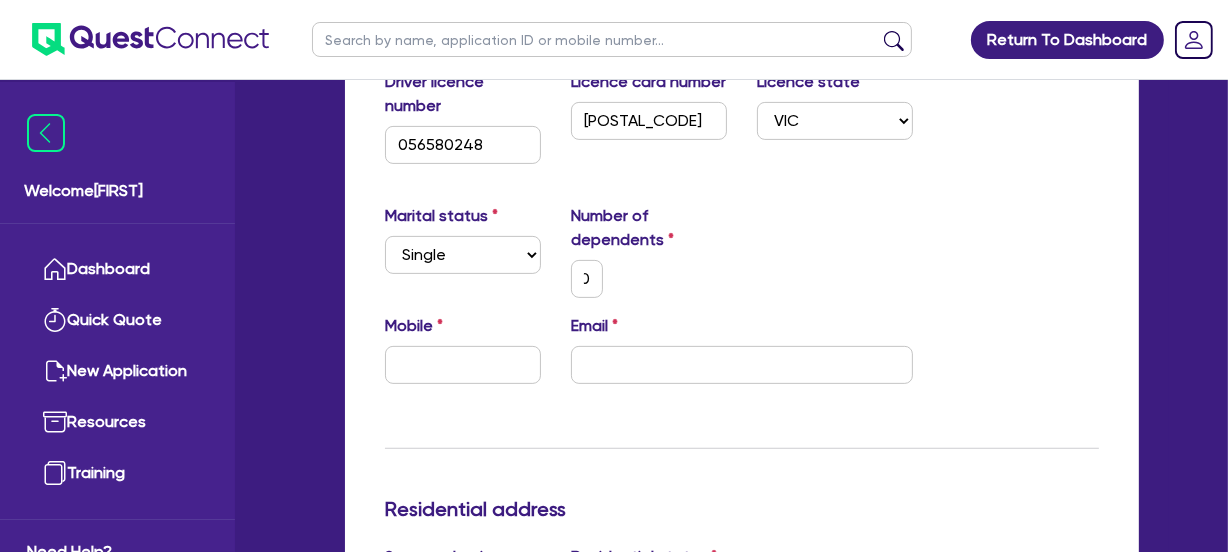 click on "Marital status Select Single Married De Facto / Partner Number of dependents 0" at bounding box center [742, 259] 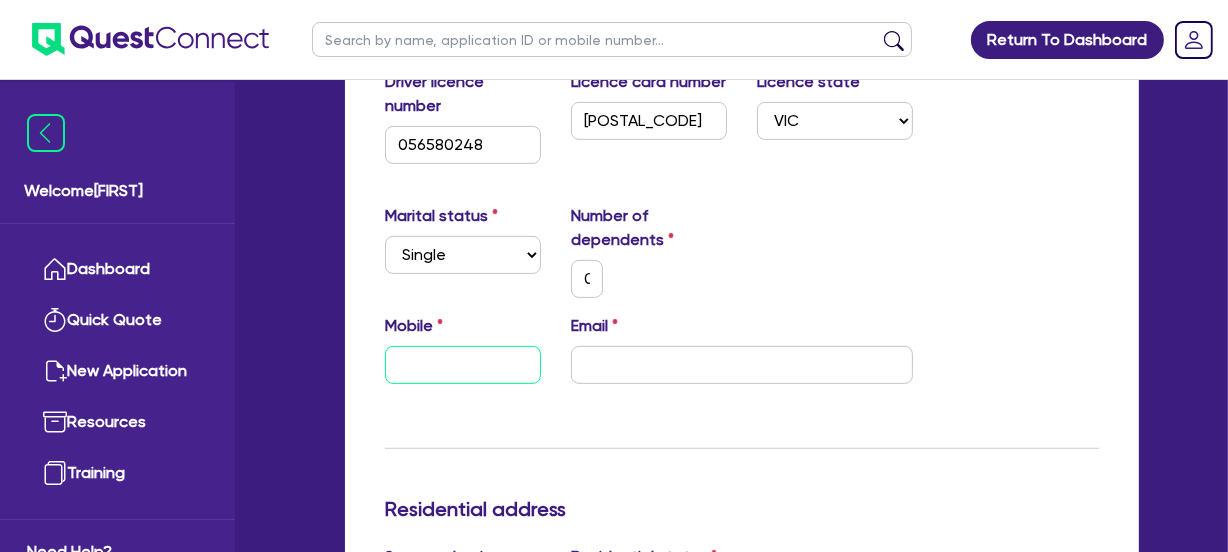 click at bounding box center [463, 365] 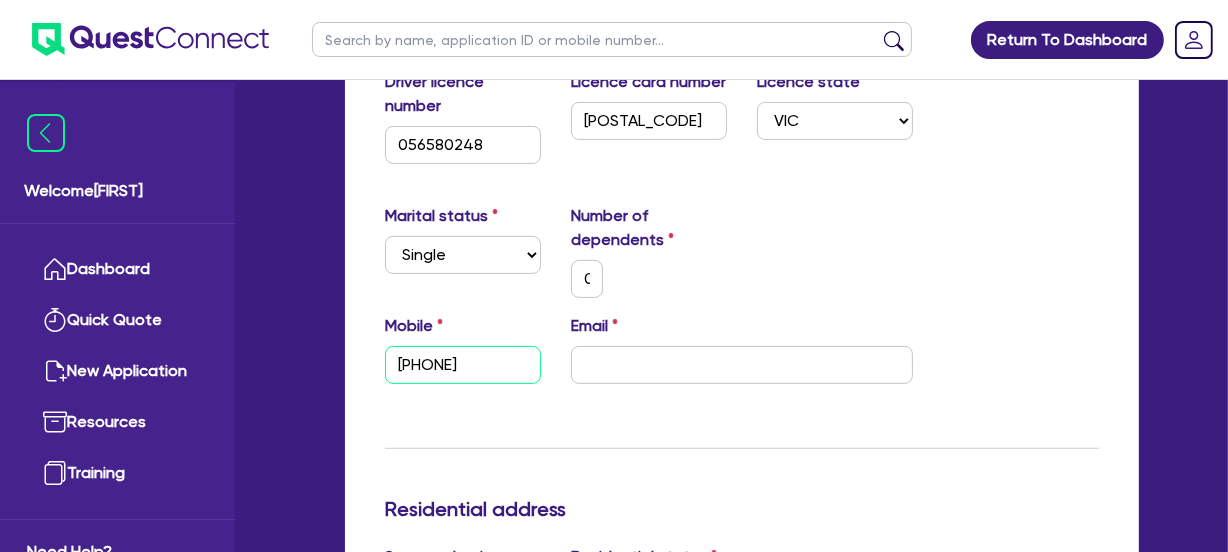 type on "[PHONE]" 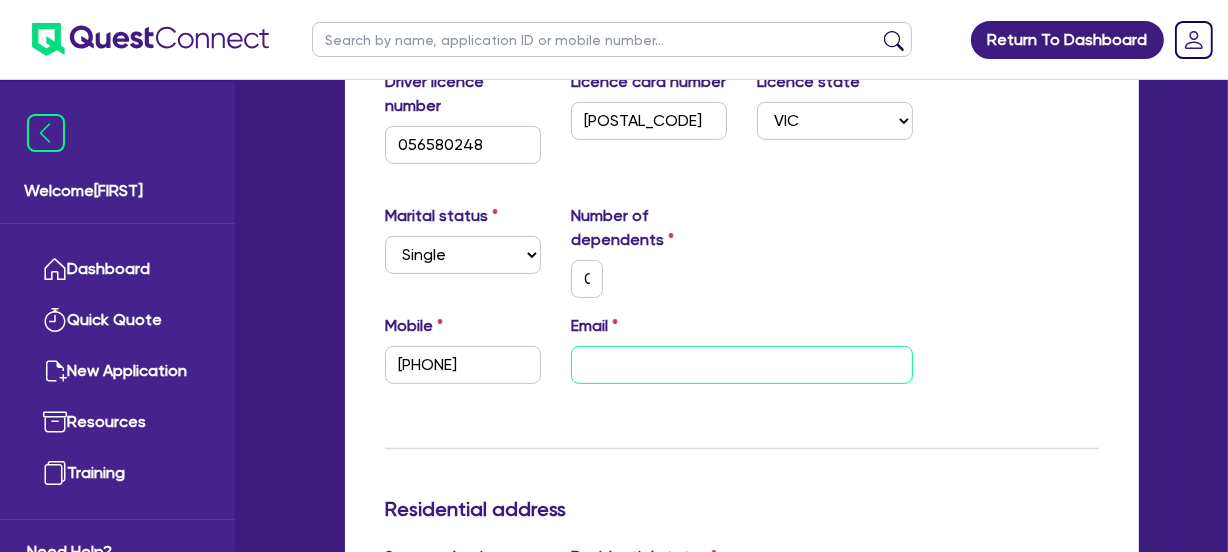 click at bounding box center (742, 365) 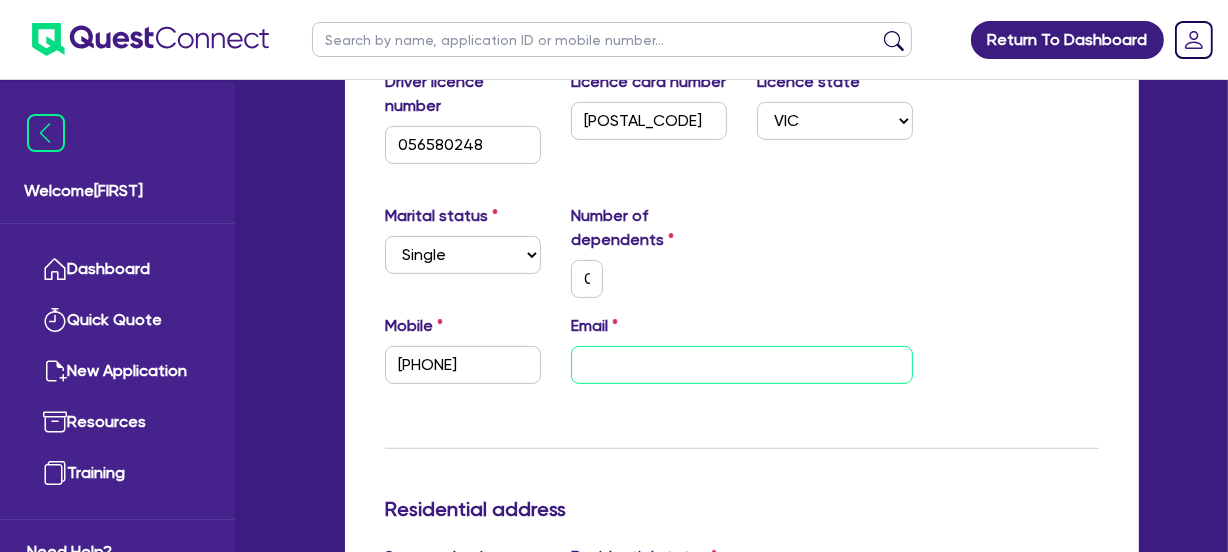 paste on "[EMAIL]" 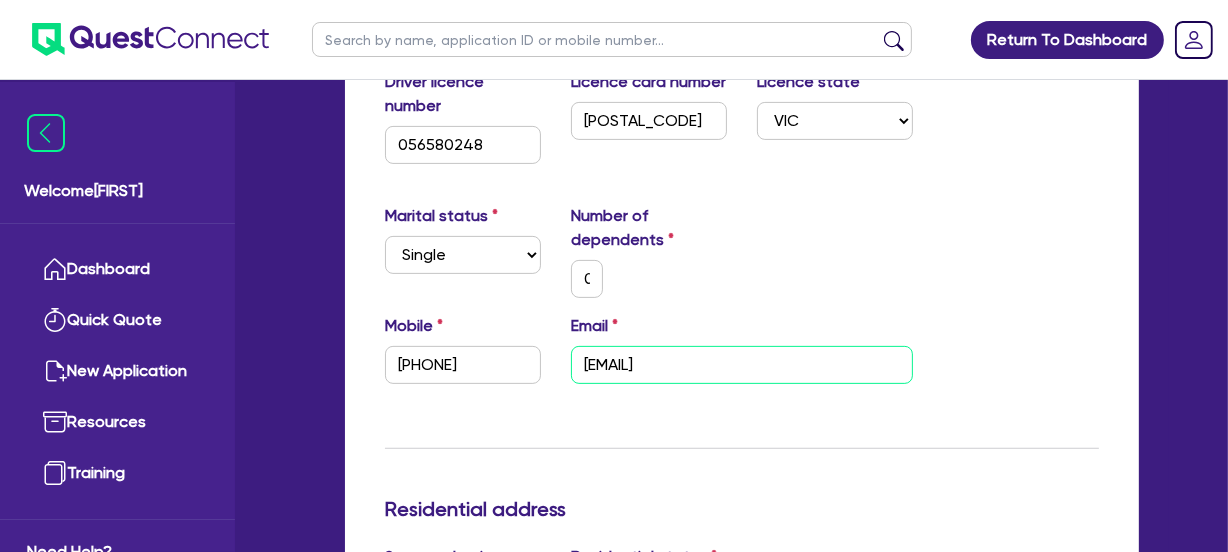 type on "[EMAIL]" 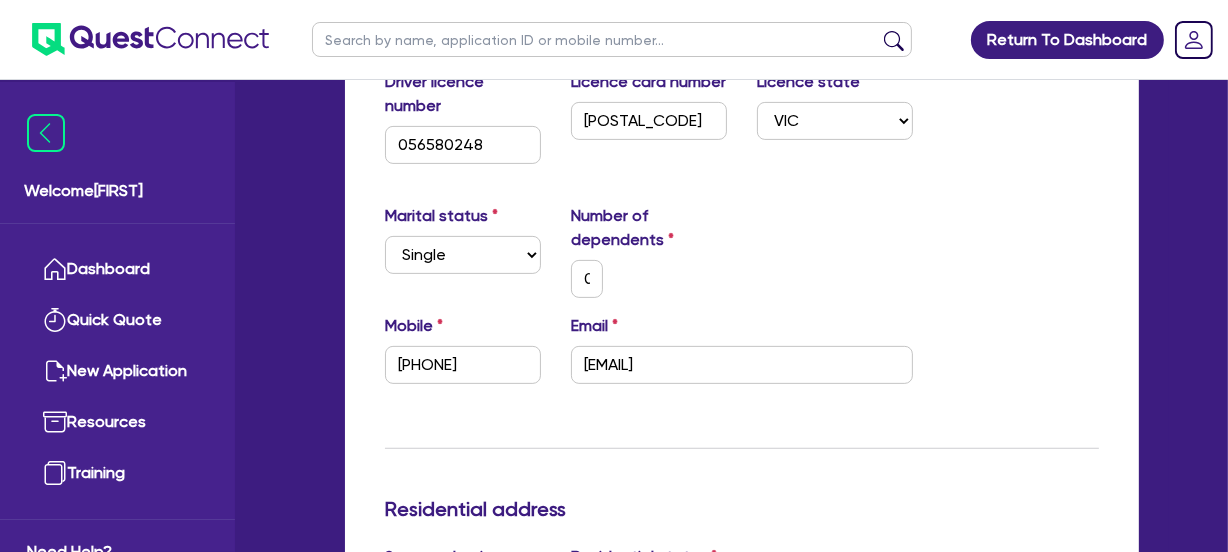 click on "0" at bounding box center [649, 279] 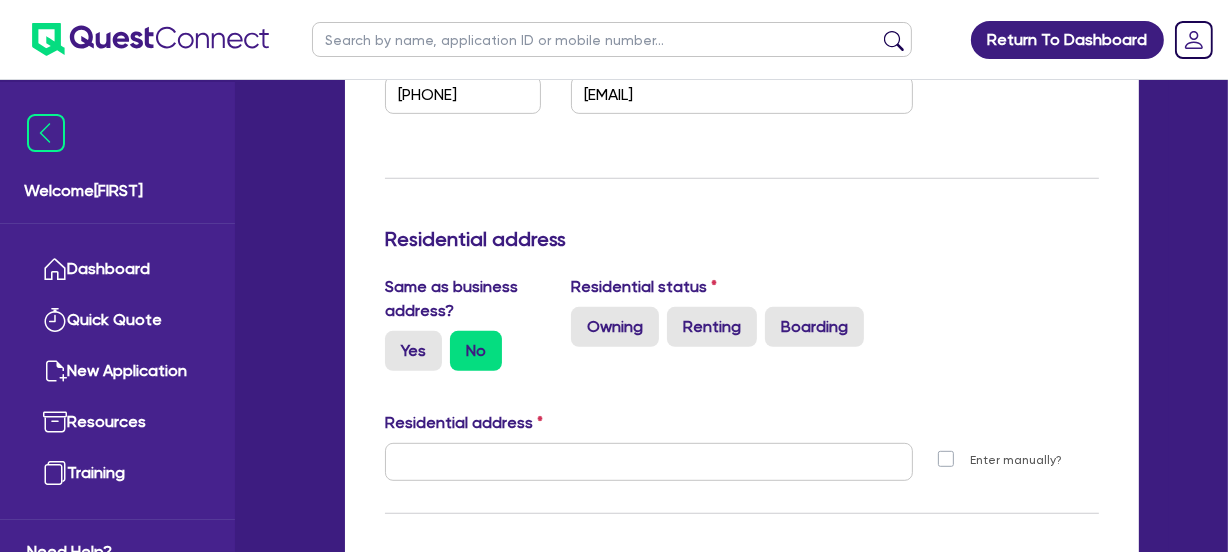 scroll, scrollTop: 818, scrollLeft: 0, axis: vertical 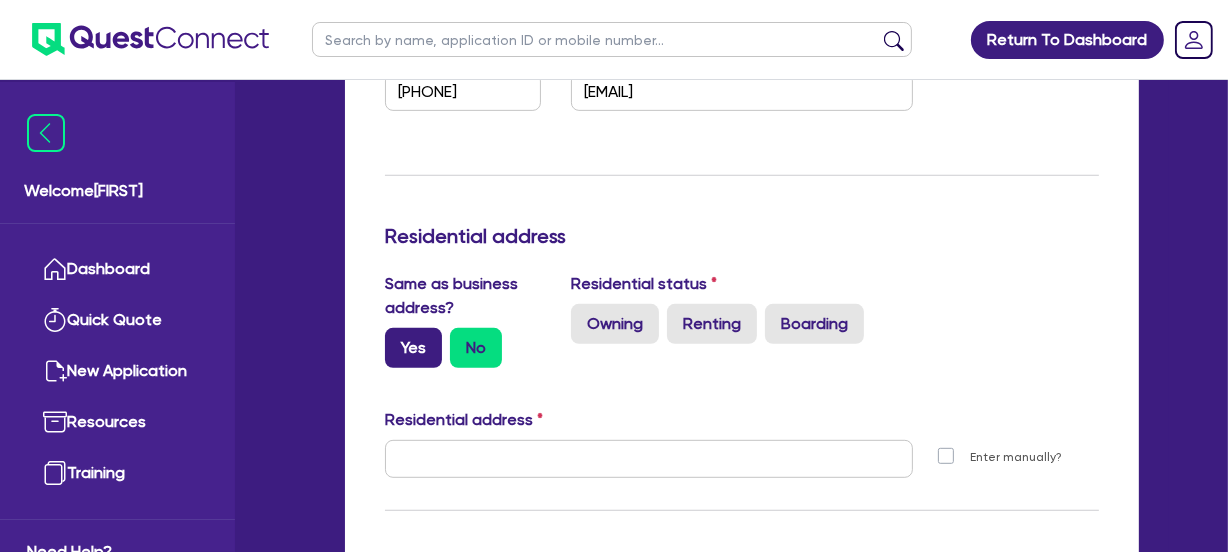 click on "Yes" at bounding box center (413, 348) 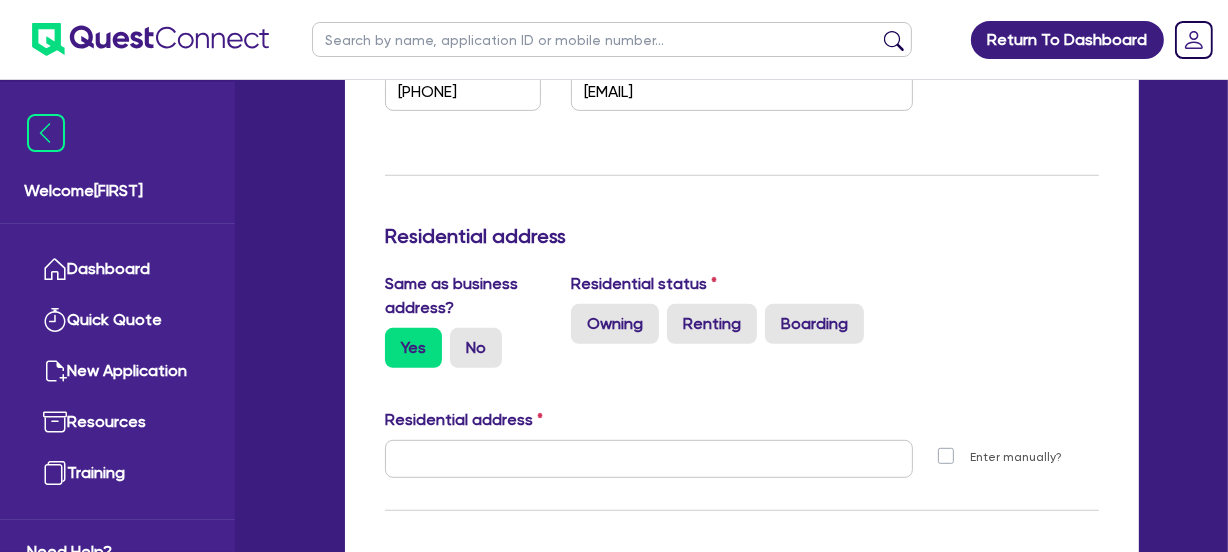 type on "0" 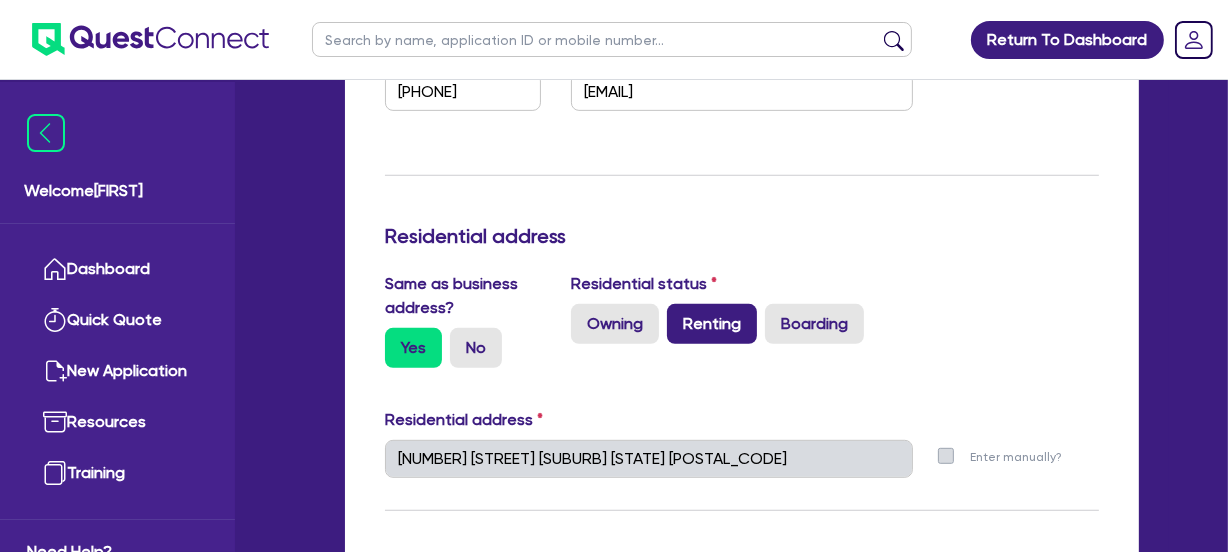 click on "Renting" at bounding box center (712, 324) 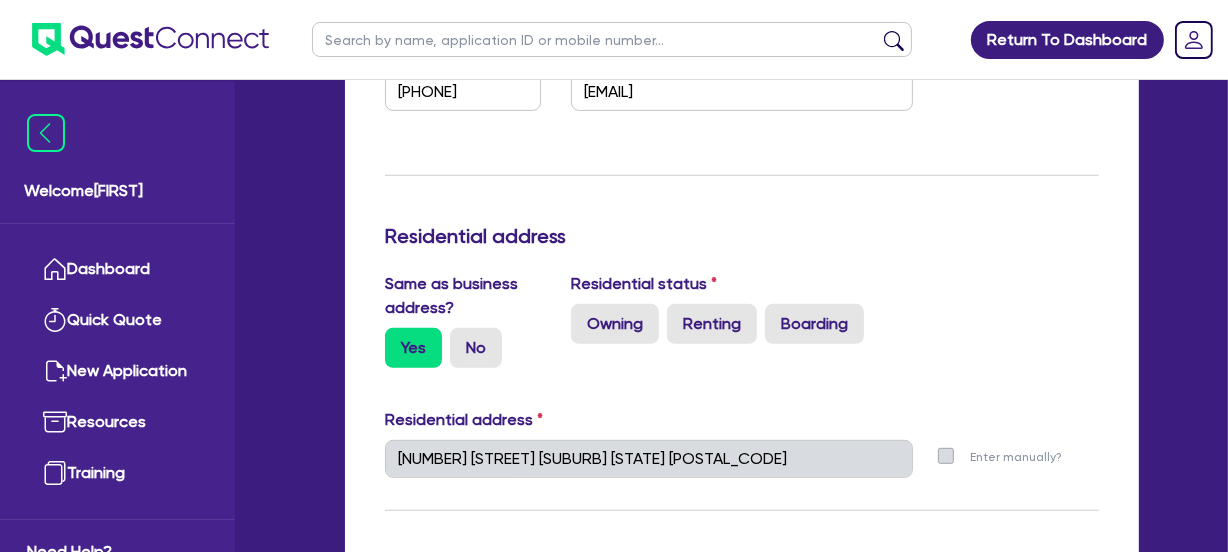 click on "Renting" at bounding box center (673, 310) 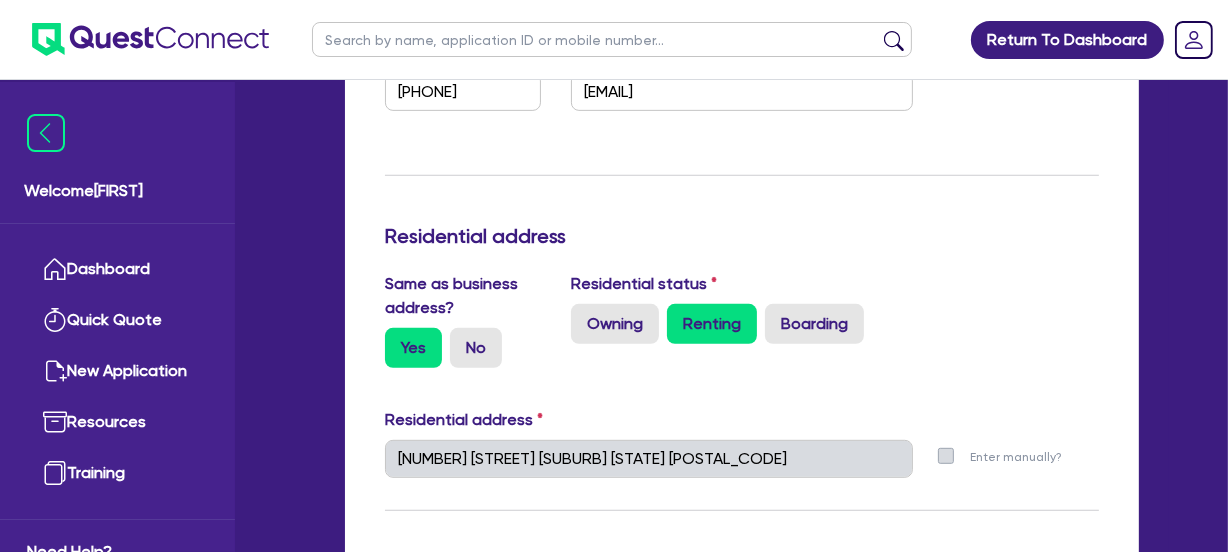 type on "0" 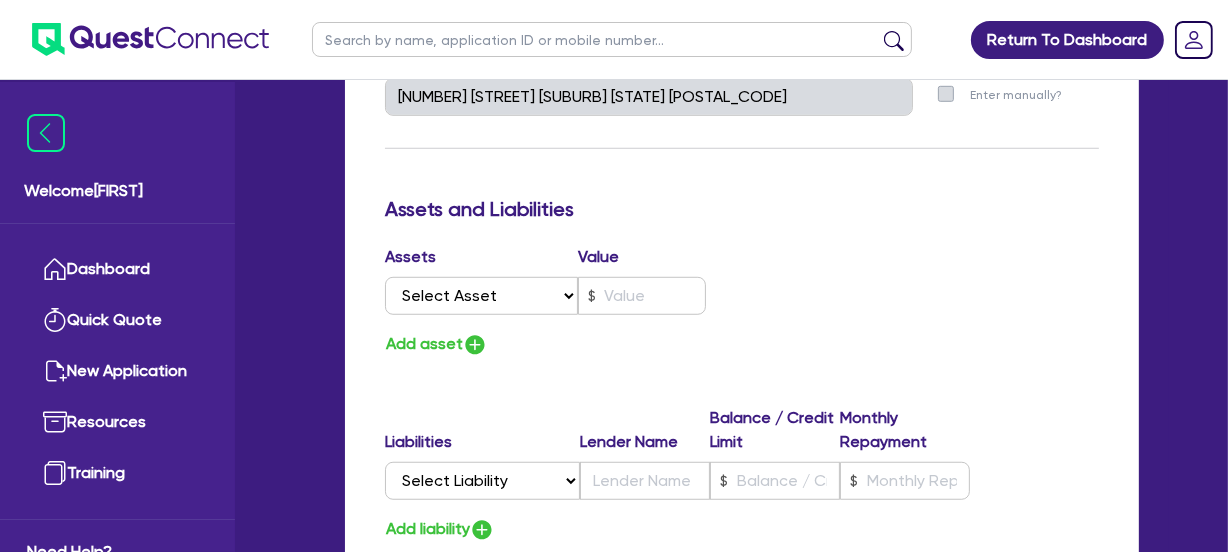 scroll, scrollTop: 1181, scrollLeft: 0, axis: vertical 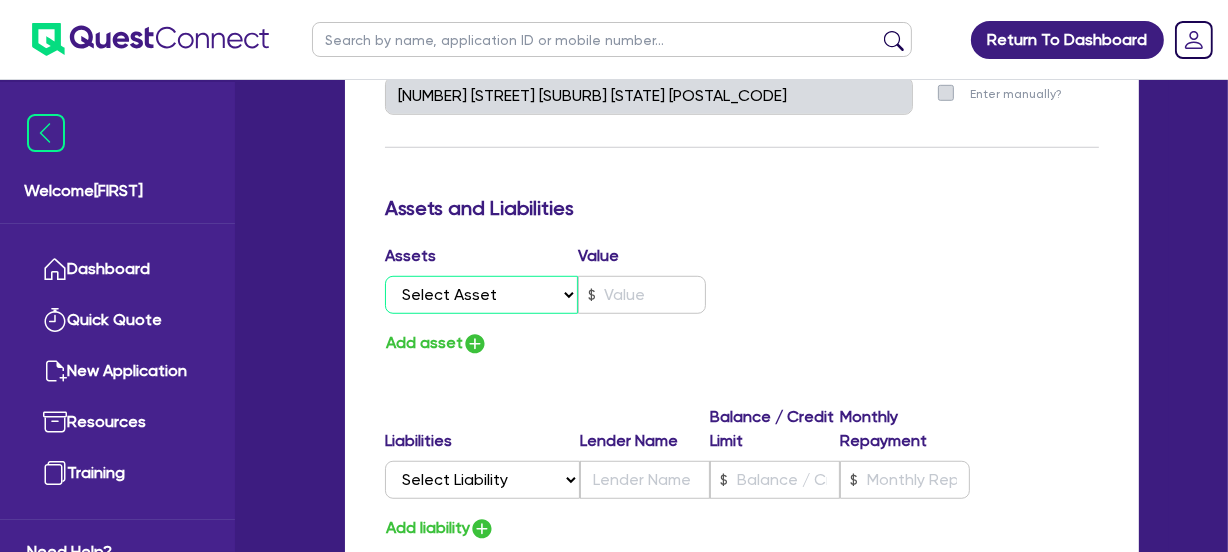 click on "Select Asset Cash Property Investment property Vehicle Truck Trailer Equipment Household & personal asset Other asset" at bounding box center [481, 295] 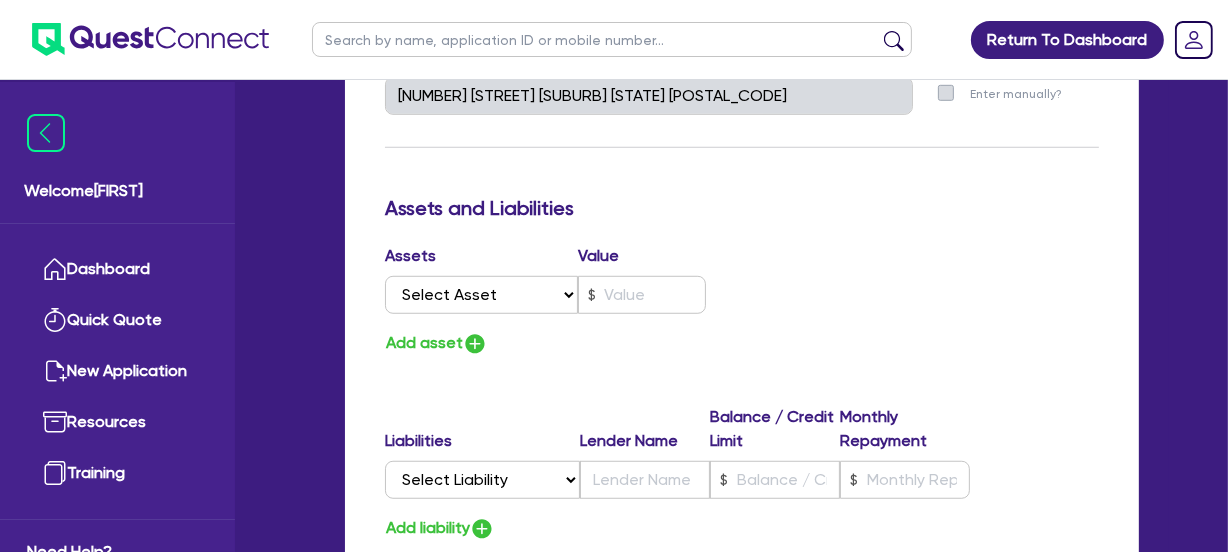 click on "Update residential status for Director #1 Boarding is only acceptable when the spouse owns the property. Cancel Ok Director # 1 Title Select Mr Mrs Ms Miss Dr First name [FIRST] Middle name [MIDDLE] Last name [LAST] Date of birth [DATE] Driver licence number 056580248 Licence card number P0779510 Licence state Select NSW VIC QLD TAS ACT SA NT WA Marital status Select Single Married De Facto / Partner Number of dependents 0 Mobile 0490 157 946 Email [EMAIL] Residential address Same as business address? Yes No Residential status Owning Renting Boarding Residential address 10 Menzies Ave Dandenong North VIC 3175 Unit number Street number 10 Street name Menzies Ave Suburb Dandenong North State Select NSW VIC QLD TAS ACT SA NT WA Postal code 3175 Enter manually? Assets and Liabilities Assets Value Select Asset Cash Property Investment property Vehicle Truck Trailer Equipment Household & personal asset Other asset Add asset Liabilities Lender Name Balance / Credit Limit Monthly Repayment Credit card" at bounding box center (742, 51) 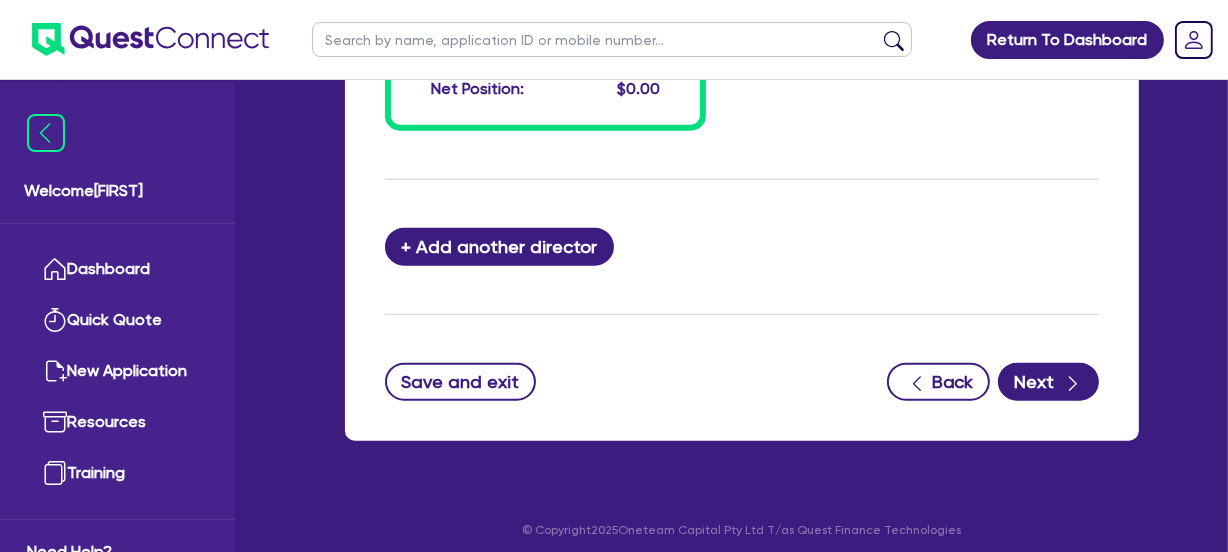 scroll, scrollTop: 1909, scrollLeft: 0, axis: vertical 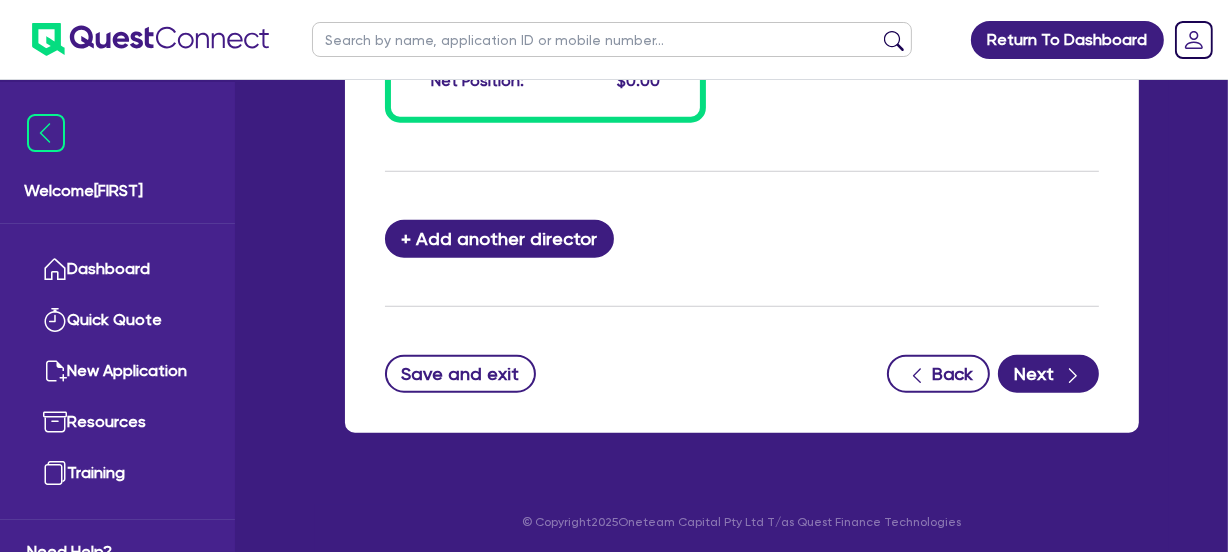 click on "+ Add another director" at bounding box center [742, 239] 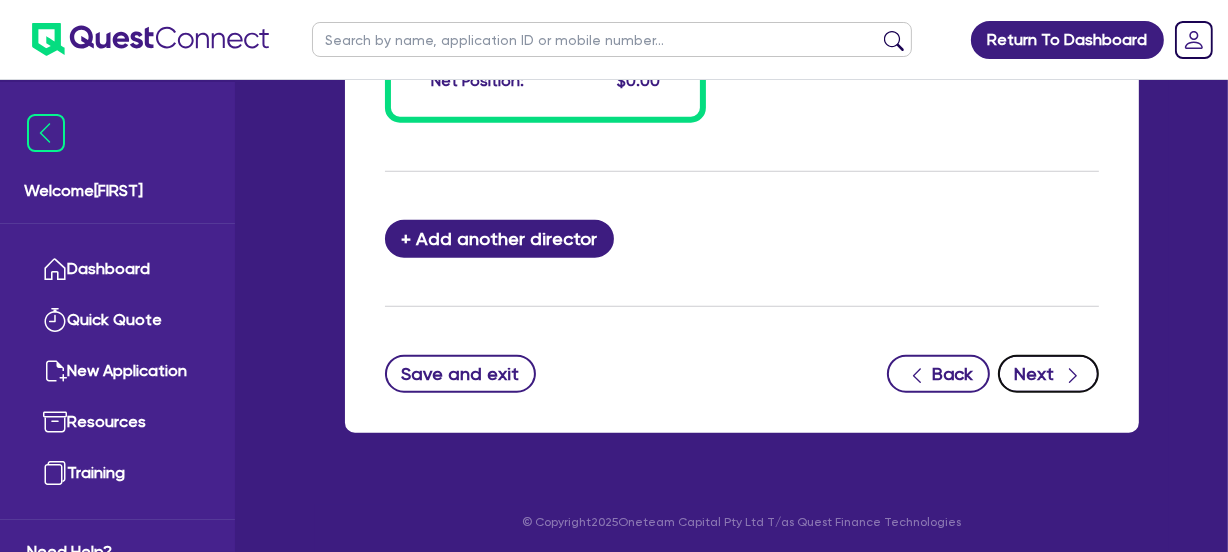 click on "Next" at bounding box center [1048, 374] 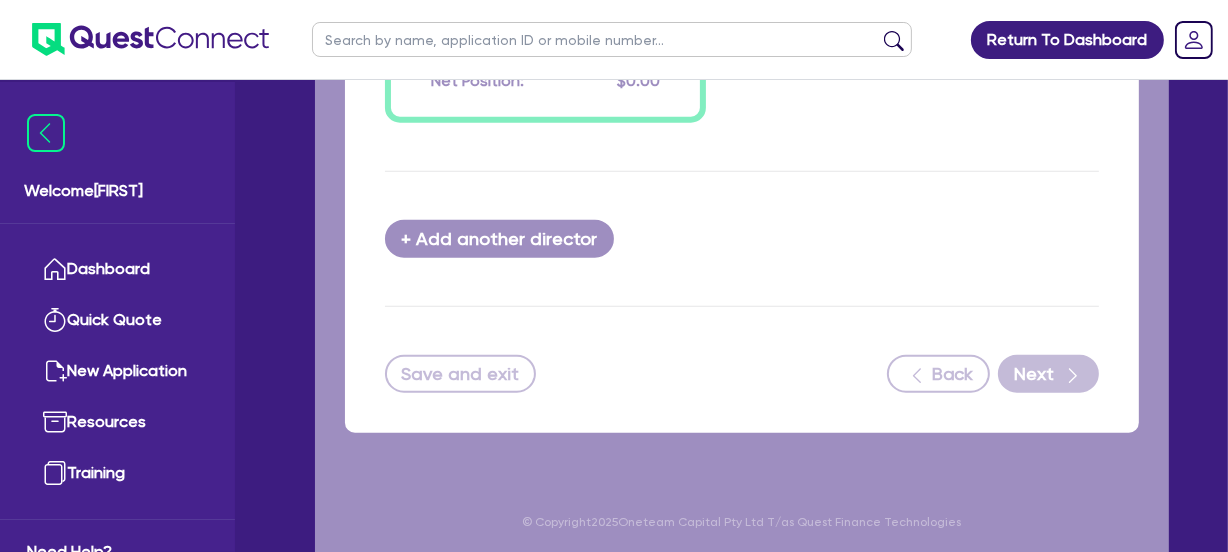 select on "CARS_AND_LIGHT_TRUCKS" 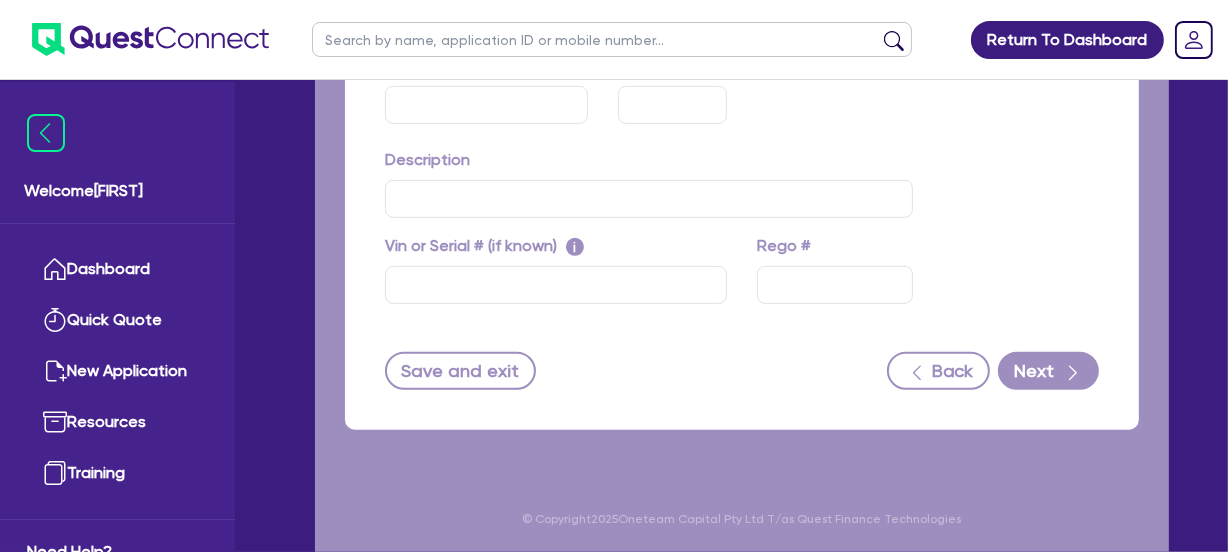 scroll, scrollTop: 0, scrollLeft: 0, axis: both 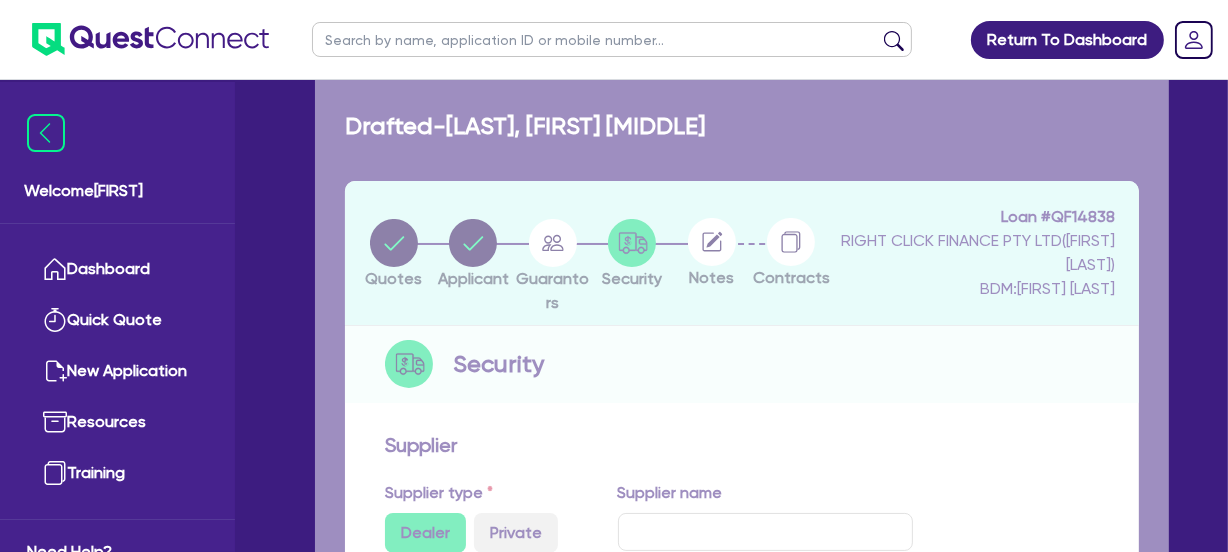 select on "PASSENGER_VEHICLES" 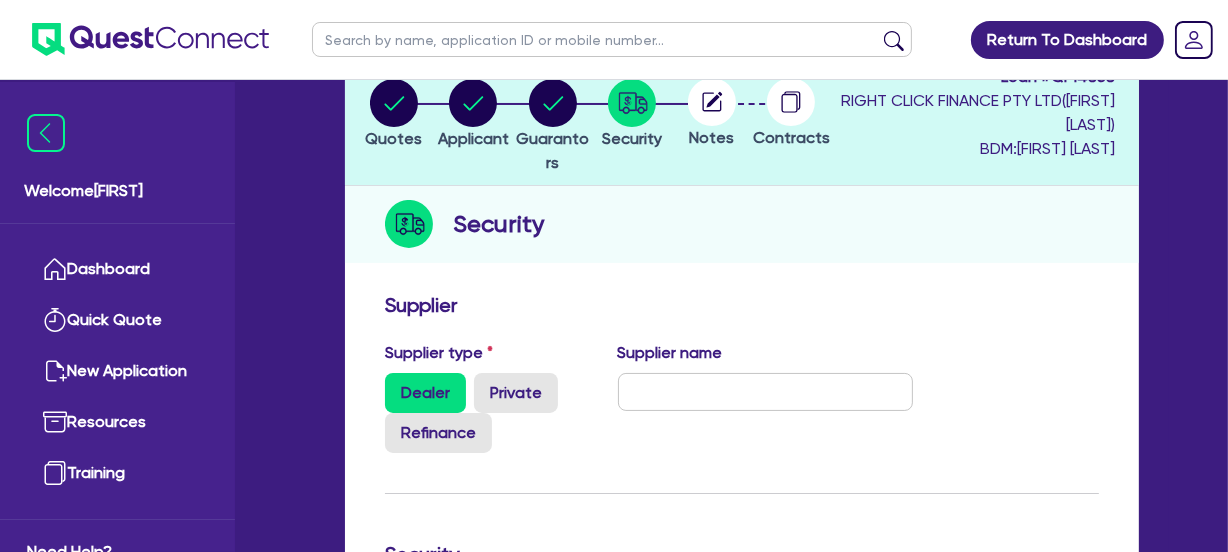 scroll, scrollTop: 181, scrollLeft: 0, axis: vertical 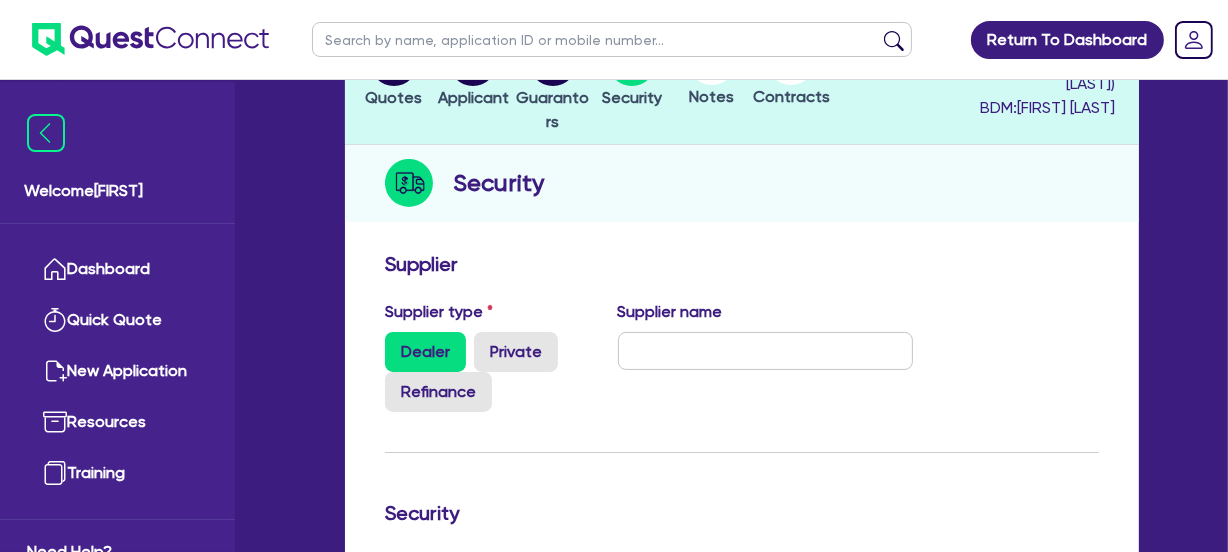 click on "Supplier Supplier type Dealer Private Refinance Supplier name Security Usage type New Demo Used Glass lookup Manual Asset type category Select Cars and light trucks Primary assets Secondary assets Tertiary assets Asset type Select Passenger vehicles Vans and utes Light trucks up to 4.5 tonne Year 2025 Make Model KM Description Retail value Vin or Serial # (if known)   i Rego # Save and exit
Back Next" at bounding box center (742, 749) 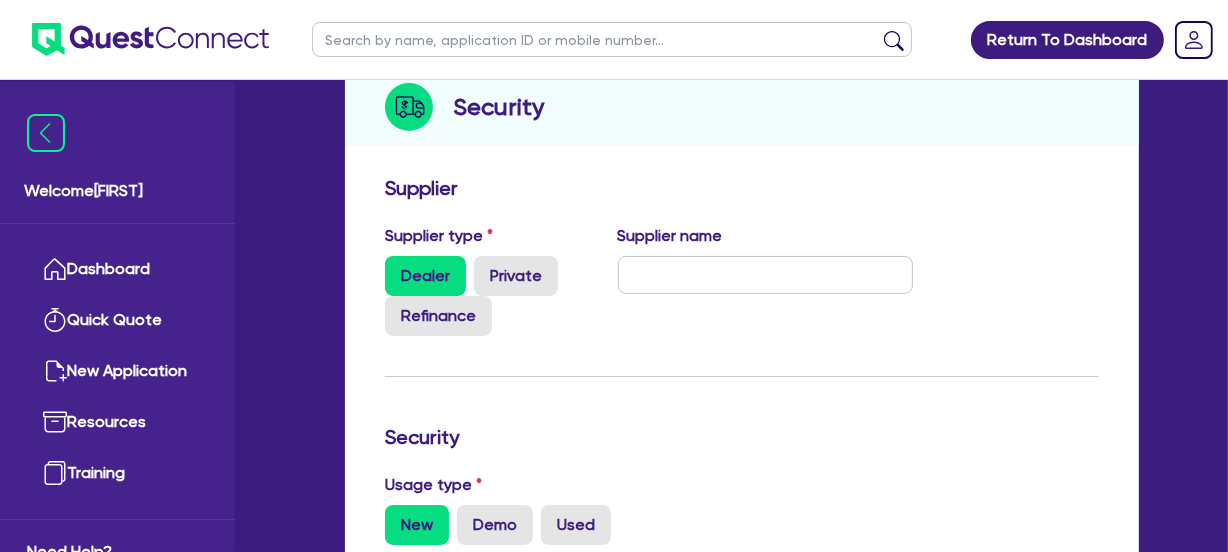scroll, scrollTop: 272, scrollLeft: 0, axis: vertical 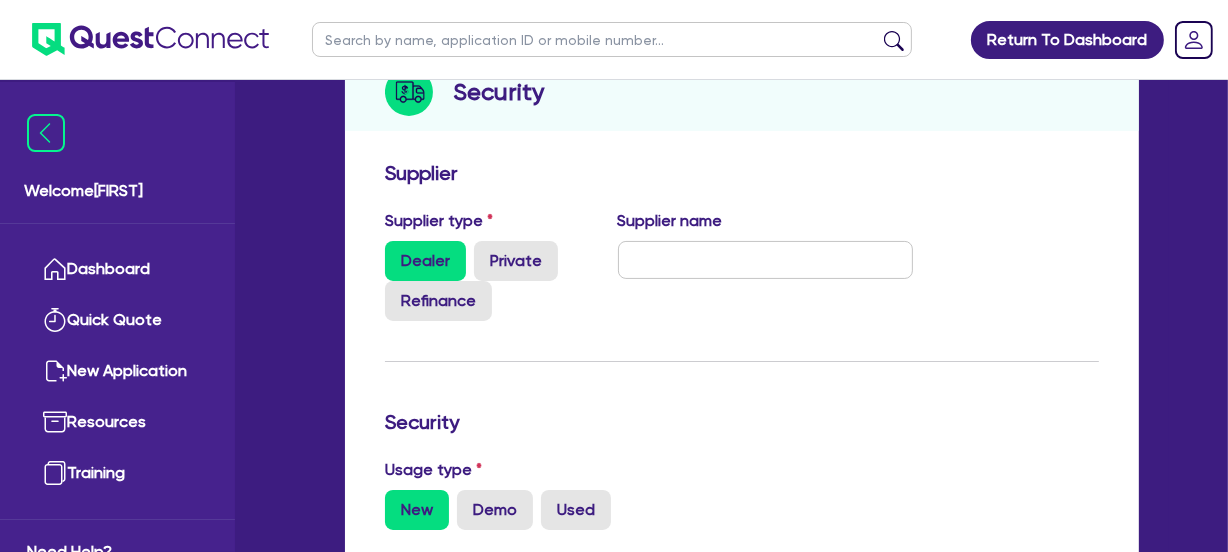 drag, startPoint x: 668, startPoint y: 182, endPoint x: 627, endPoint y: 369, distance: 191.4419 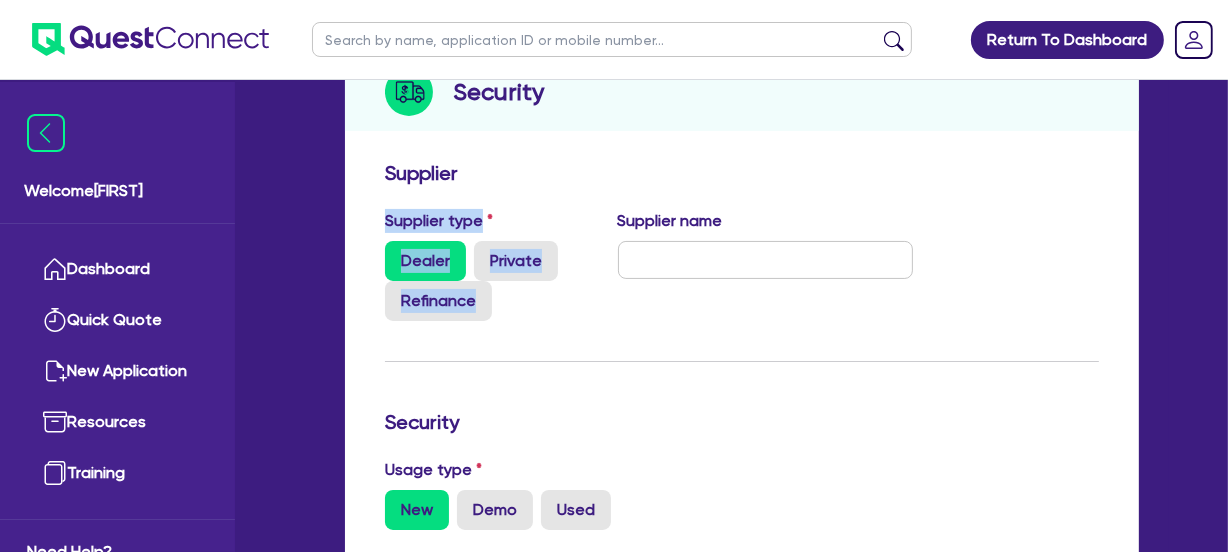 click on "Supplier Supplier type Dealer Private Refinance Supplier name Security Usage type New Demo Used Glass lookup Manual Asset type category Select Cars and light trucks Primary assets Secondary assets Tertiary assets Asset type Select Passenger vehicles Vans and utes Light trucks up to 4.5 tonne Year 2025 Make Model KM Description Retail value Vin or Serial # (if known)   i Rego # Save and exit
Back Next" at bounding box center (742, 658) 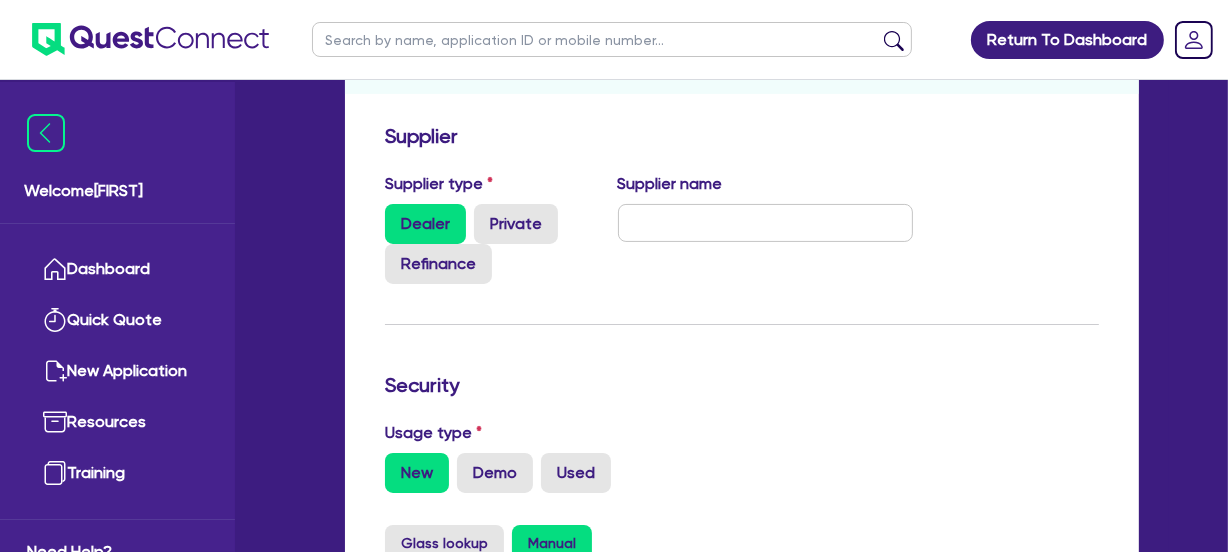 scroll, scrollTop: 181, scrollLeft: 0, axis: vertical 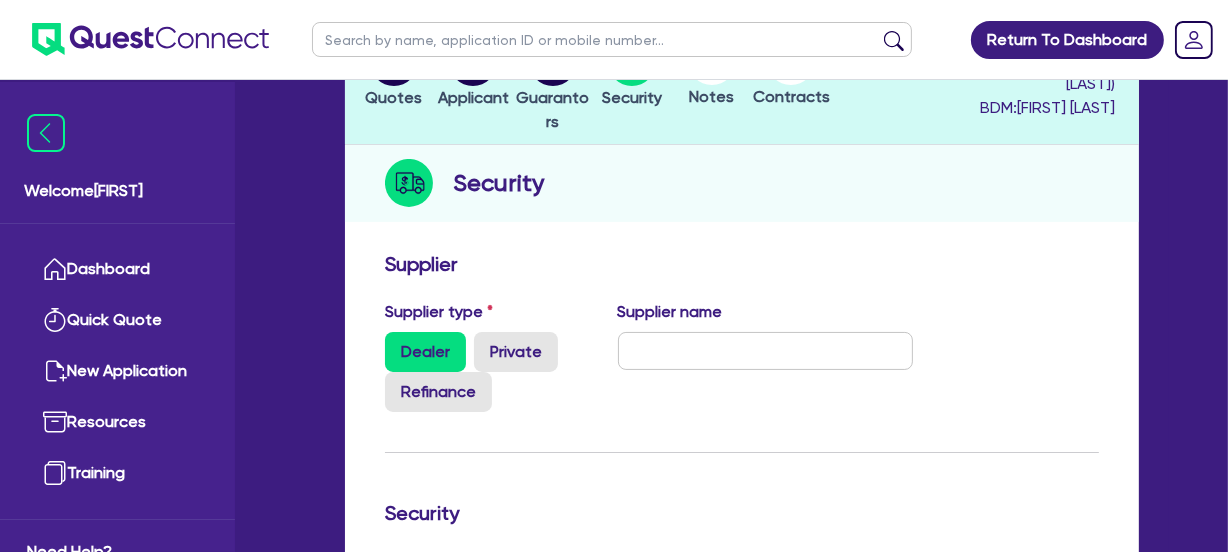 click on "Supplier Supplier type Dealer Private Refinance Supplier name Security Usage type New Demo Used Glass lookup Manual Asset type category Select Cars and light trucks Primary assets Secondary assets Tertiary assets Asset type Select Passenger vehicles Vans and utes Light trucks up to 4.5 tonne Year 2025 Make Model KM Description Retail value Vin or Serial # (if known)   i Rego # Save and exit
Back Next
Asset model year  has changed in quote screen, the quote figures may have changed OK Go to quote" at bounding box center [742, 764] 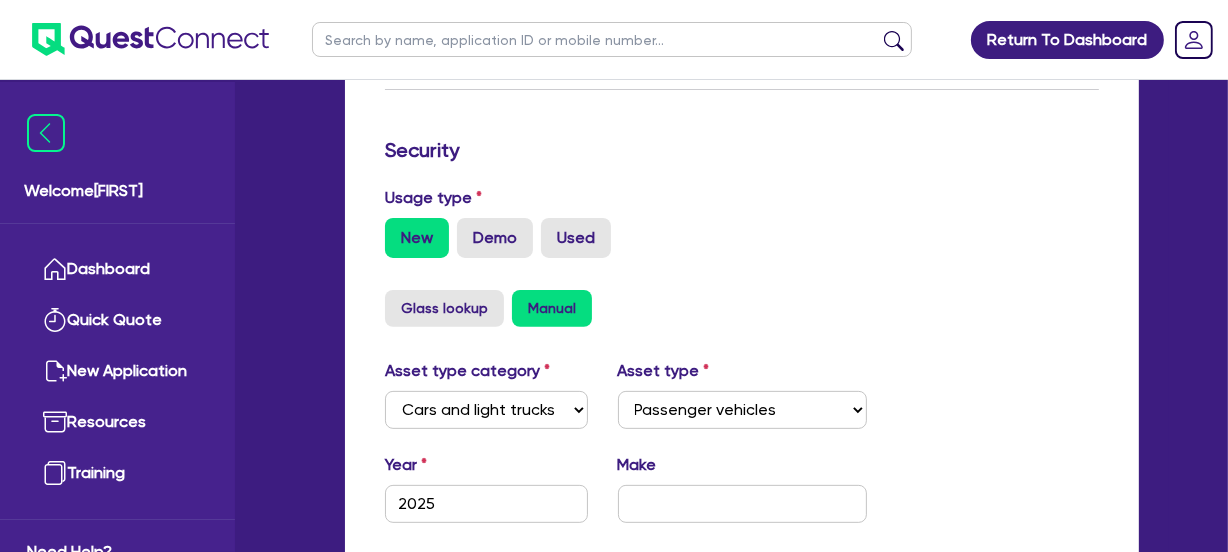 scroll, scrollTop: 545, scrollLeft: 0, axis: vertical 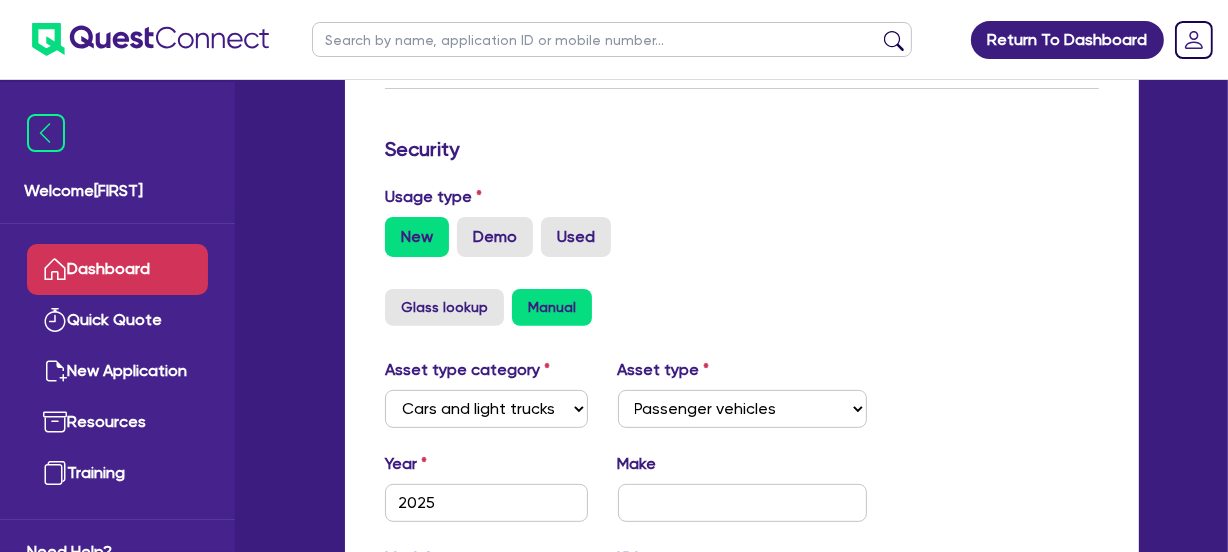 click on "Dashboard" at bounding box center (117, 269) 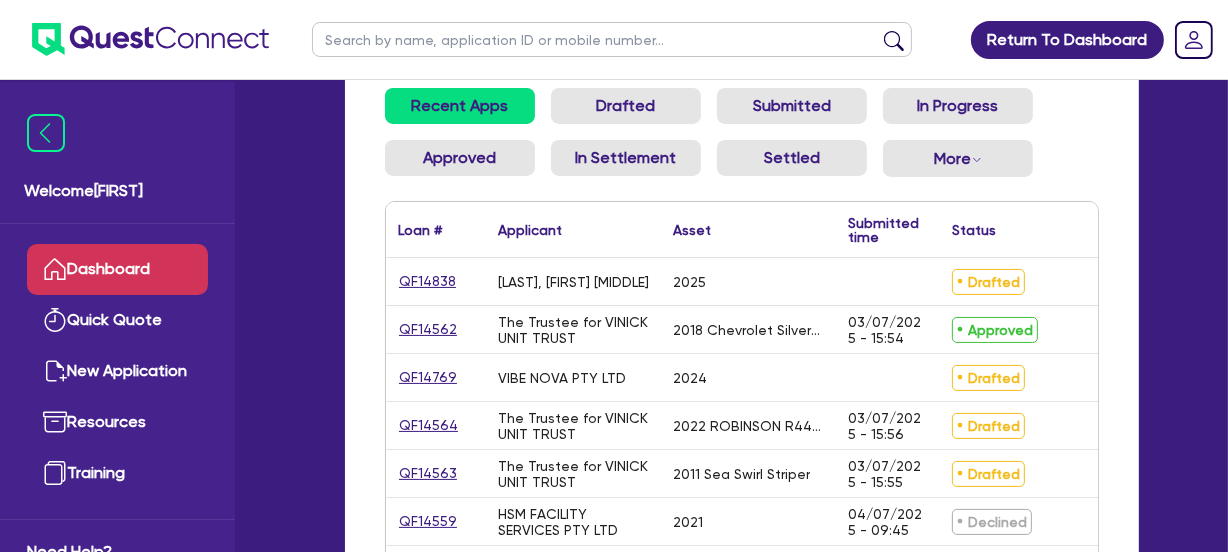 scroll, scrollTop: 272, scrollLeft: 0, axis: vertical 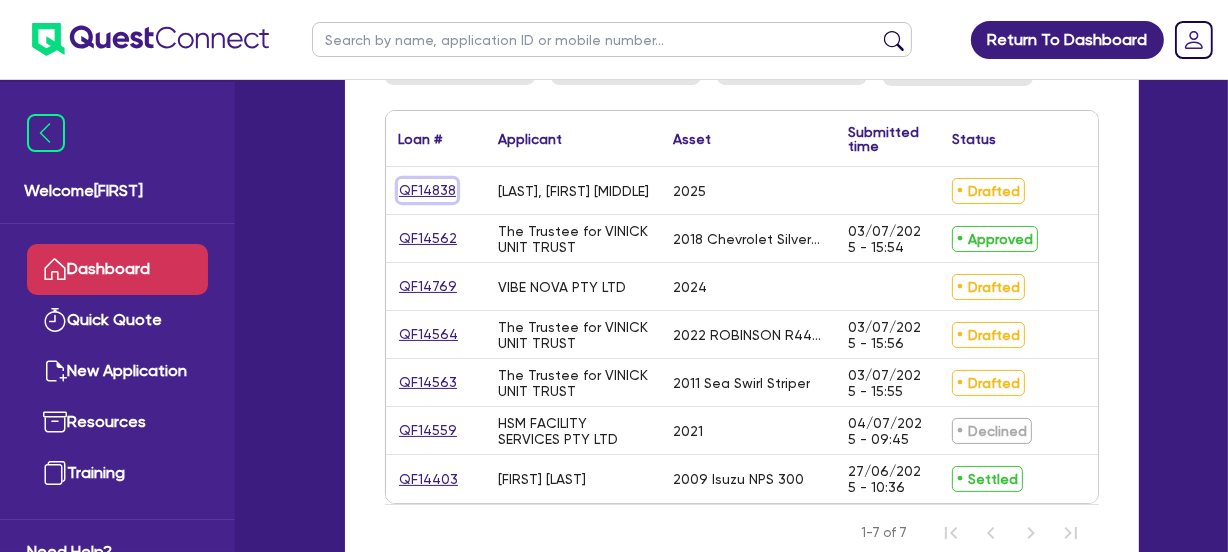 click on "QF14838" at bounding box center (427, 190) 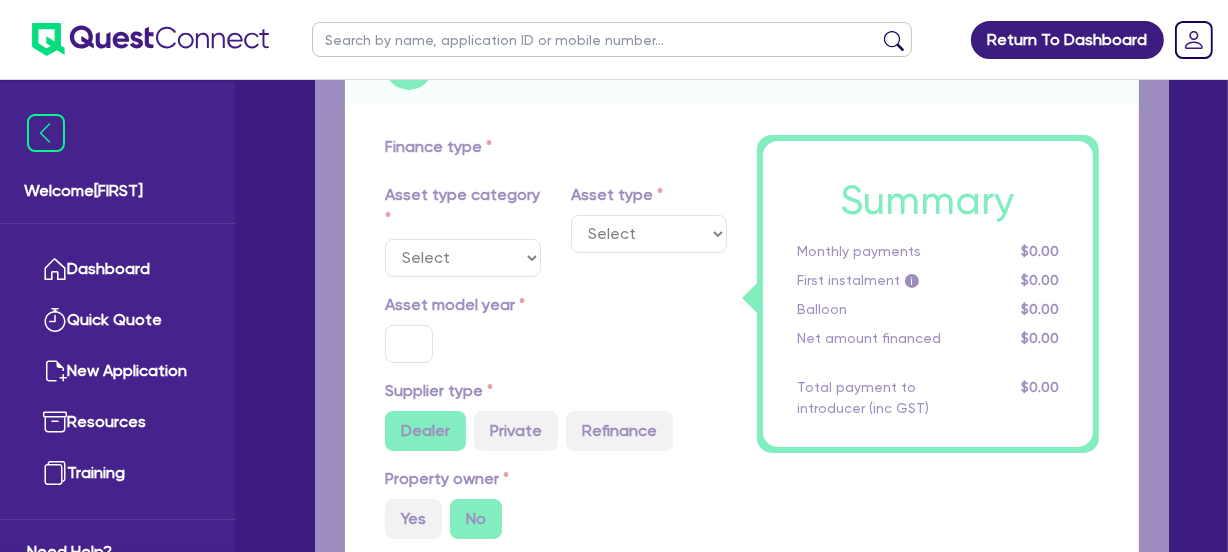 scroll, scrollTop: 0, scrollLeft: 0, axis: both 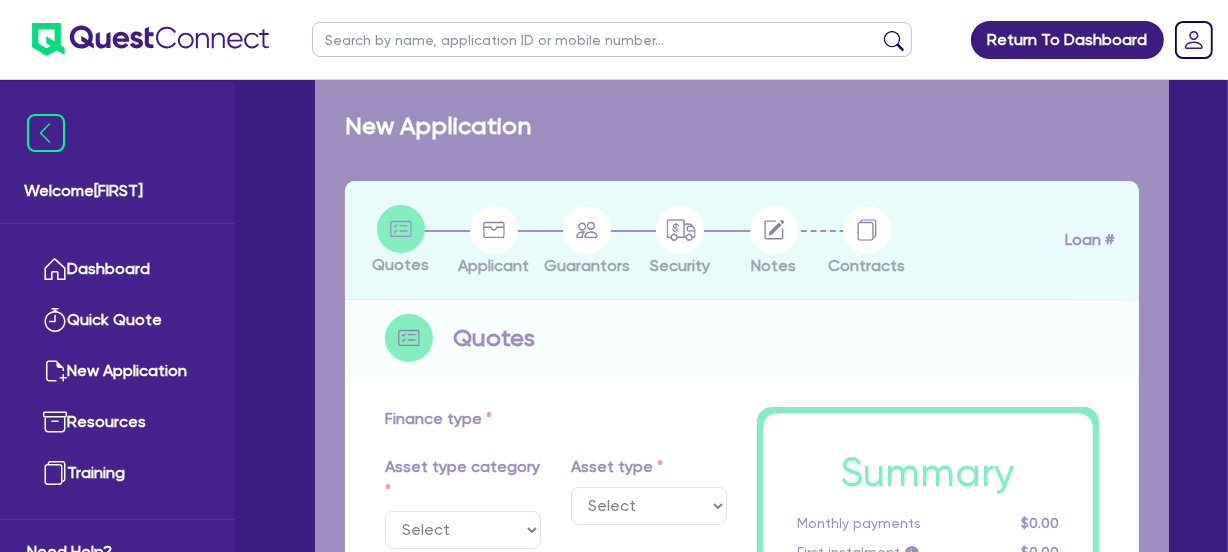 select on "CARS_AND_LIGHT_TRUCKS" 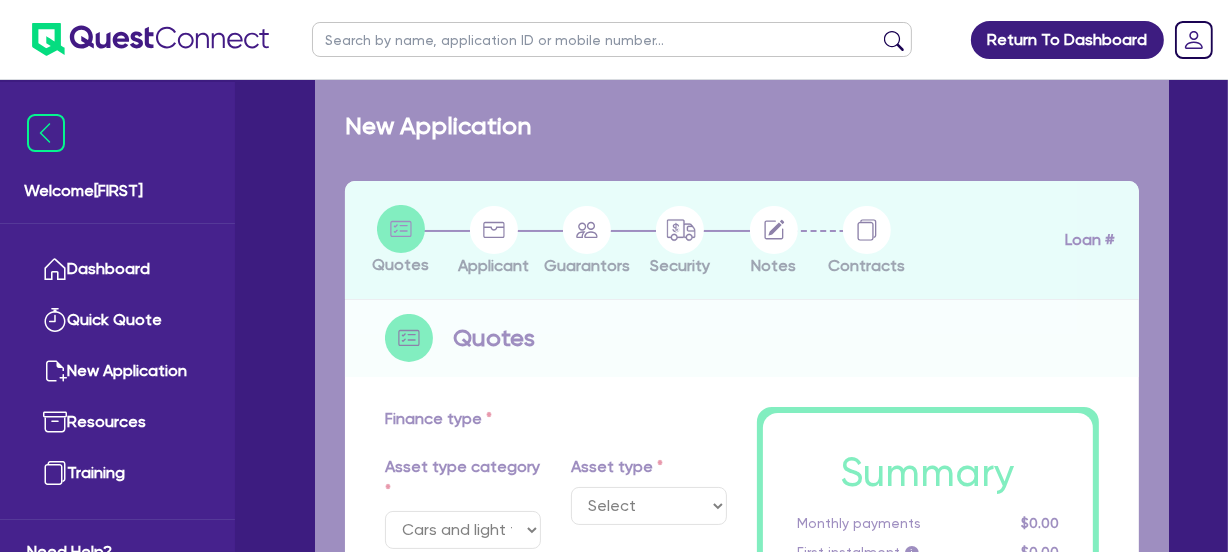 select on "PASSENGER_VEHICLES" 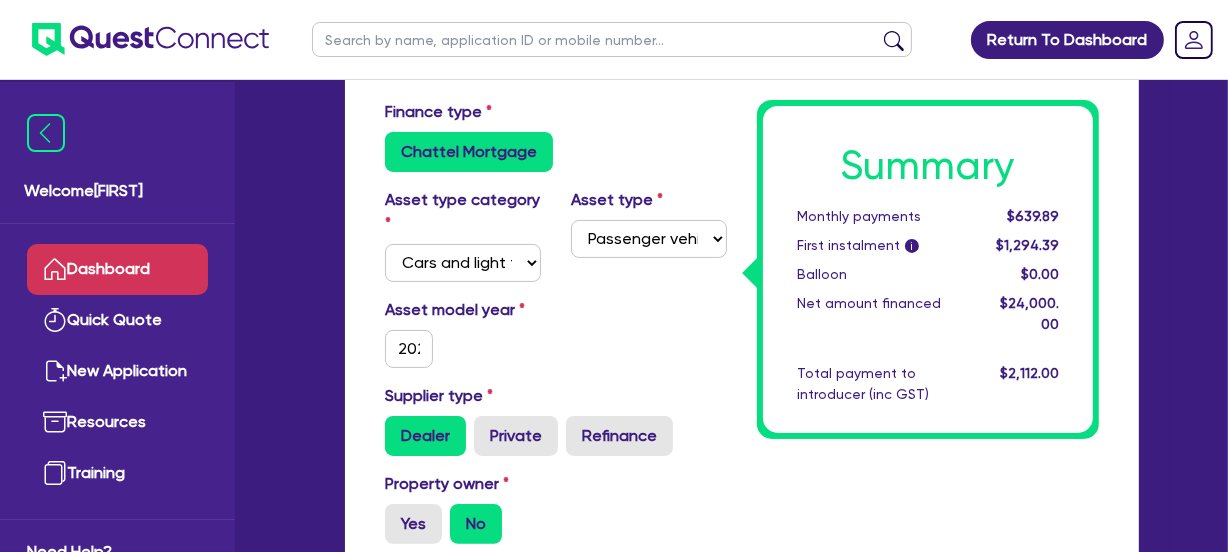 scroll, scrollTop: 363, scrollLeft: 0, axis: vertical 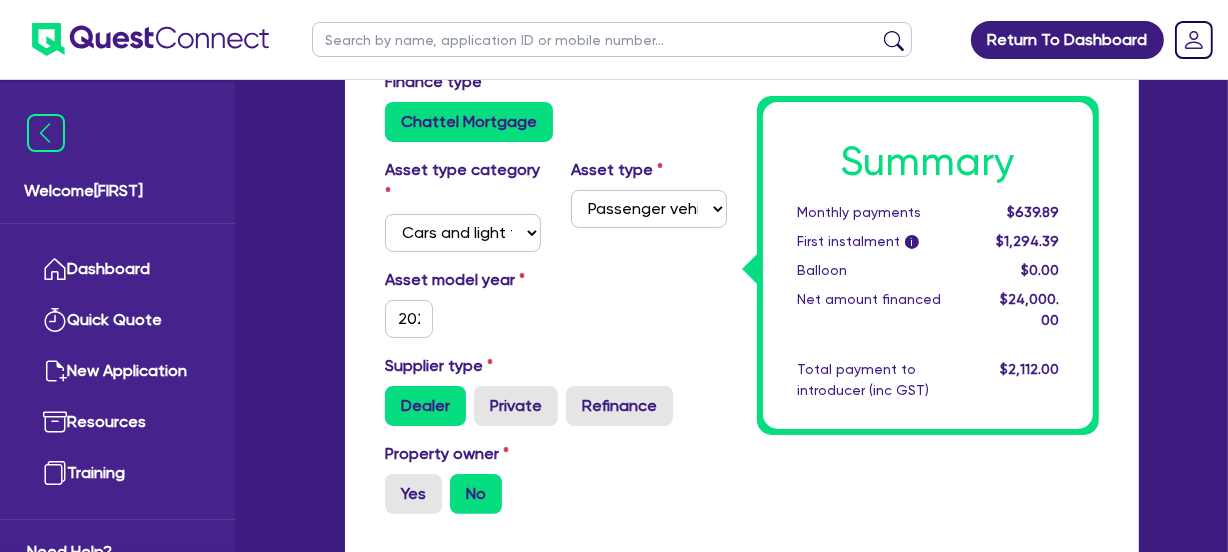 drag, startPoint x: 665, startPoint y: 317, endPoint x: 661, endPoint y: 368, distance: 51.156624 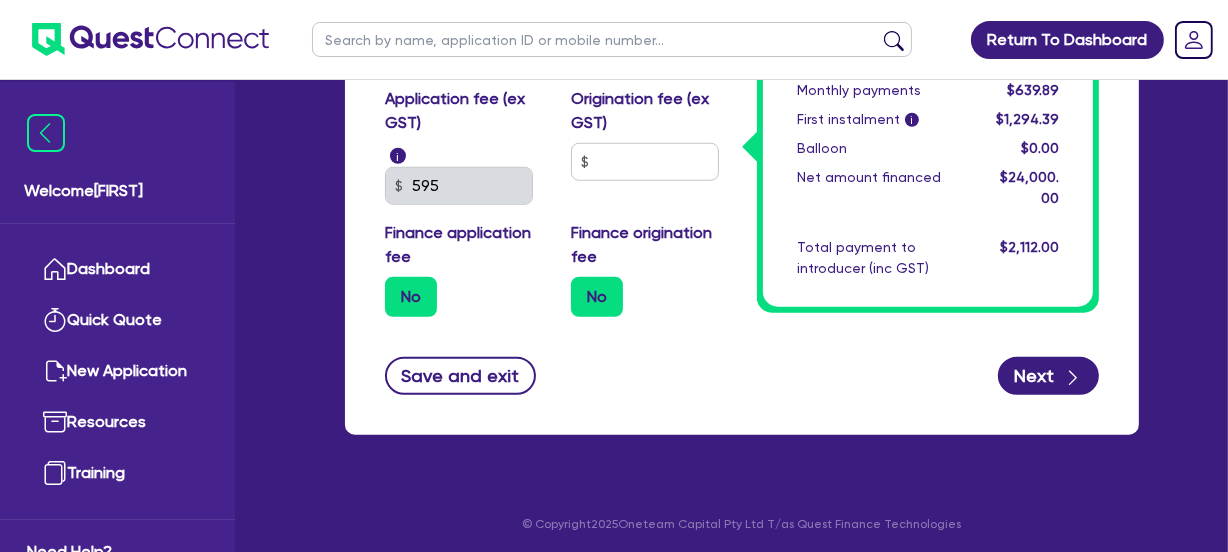 scroll, scrollTop: 1409, scrollLeft: 0, axis: vertical 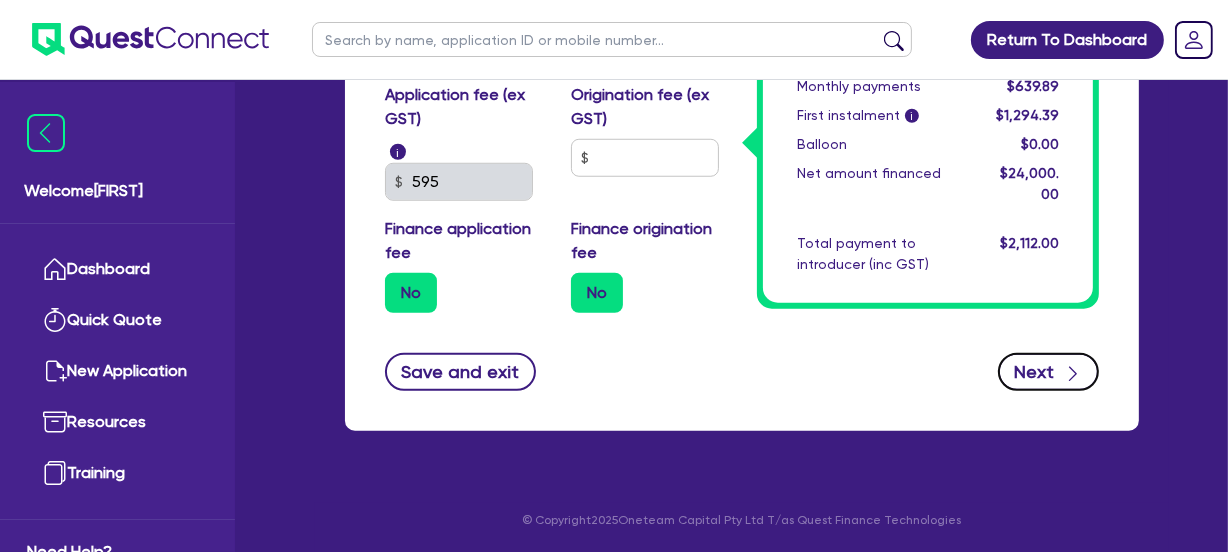 click on "Next" at bounding box center [1048, 372] 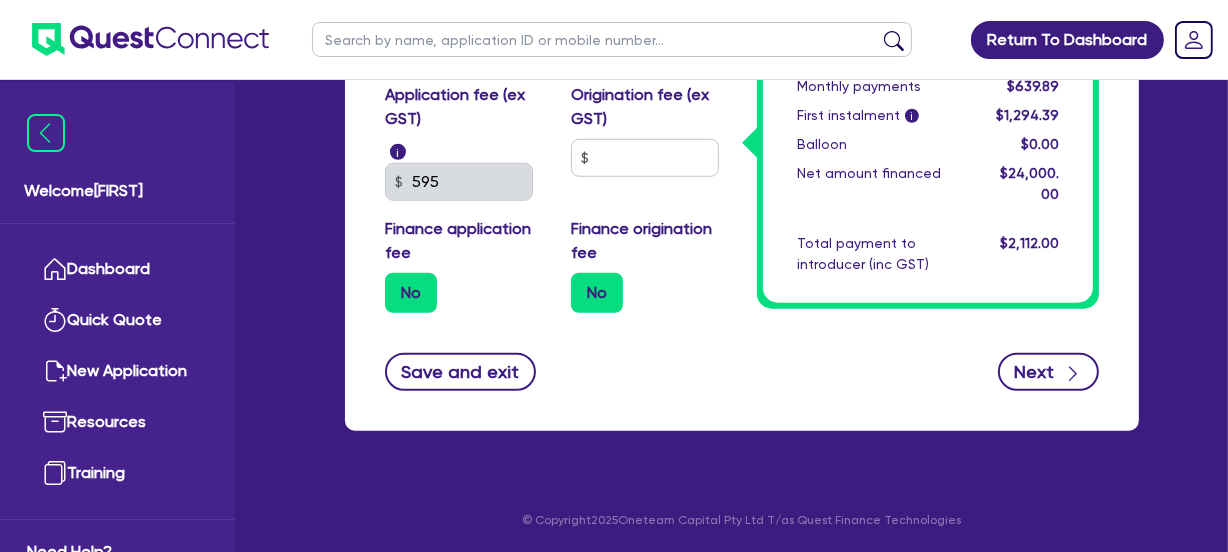 type on "30,000" 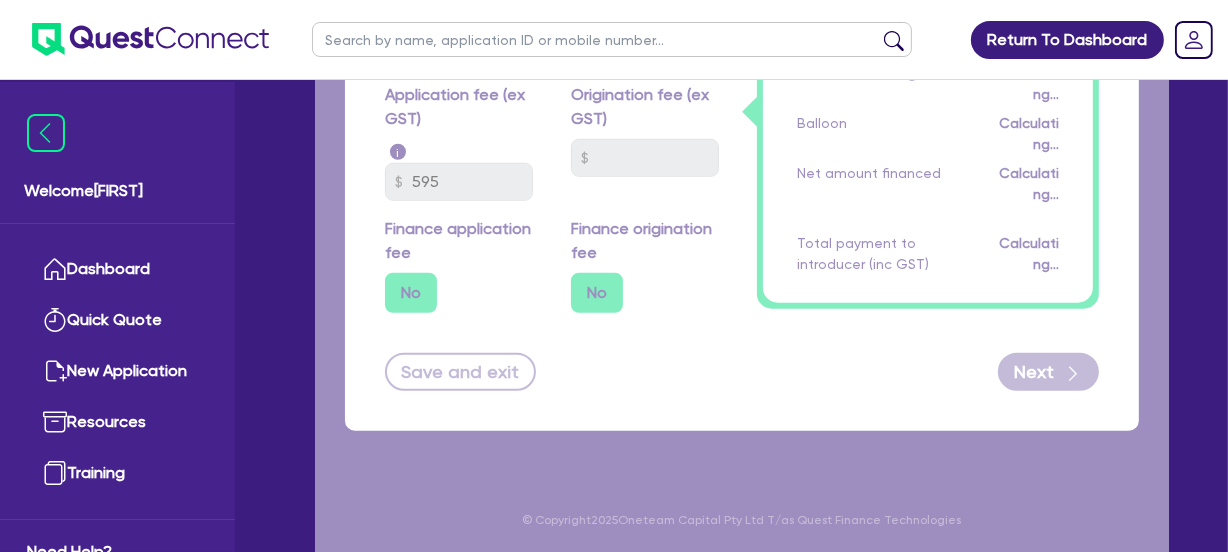 scroll, scrollTop: 0, scrollLeft: 0, axis: both 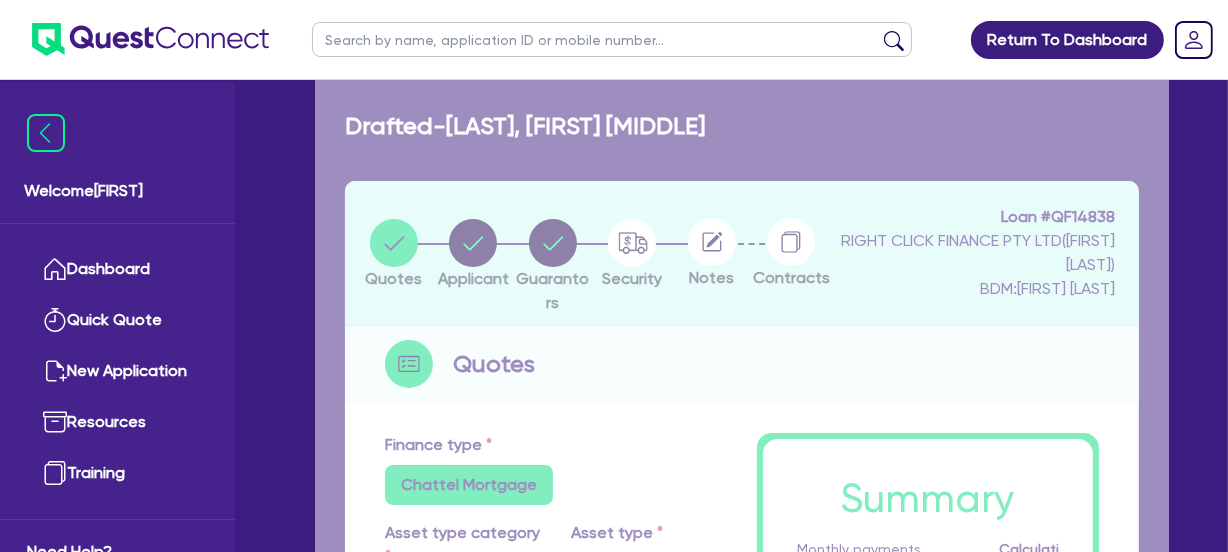 select on "SOLE_TRADER" 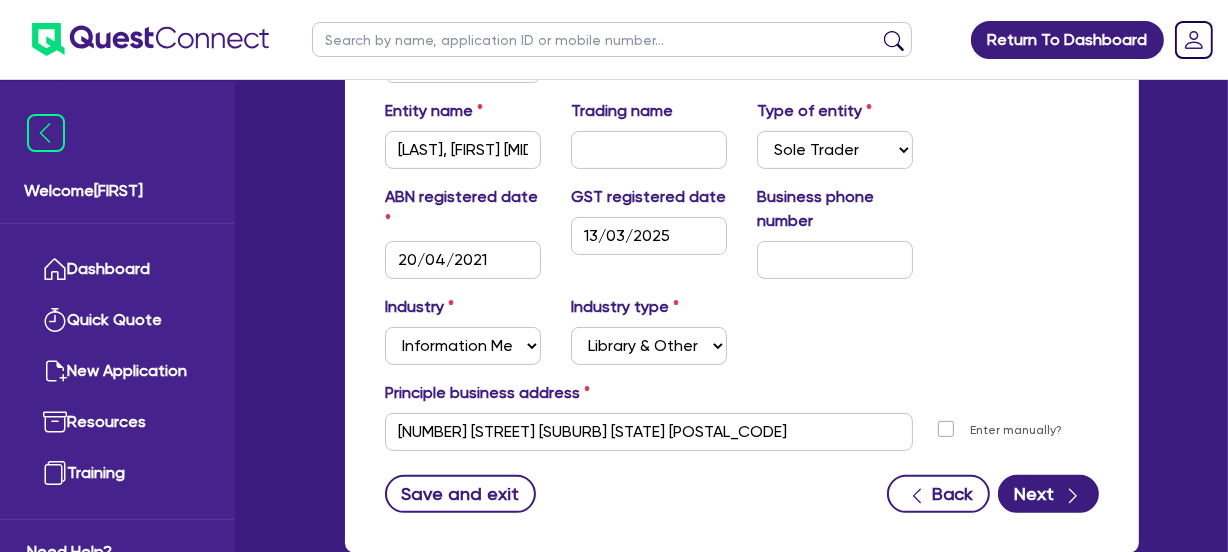 scroll, scrollTop: 451, scrollLeft: 0, axis: vertical 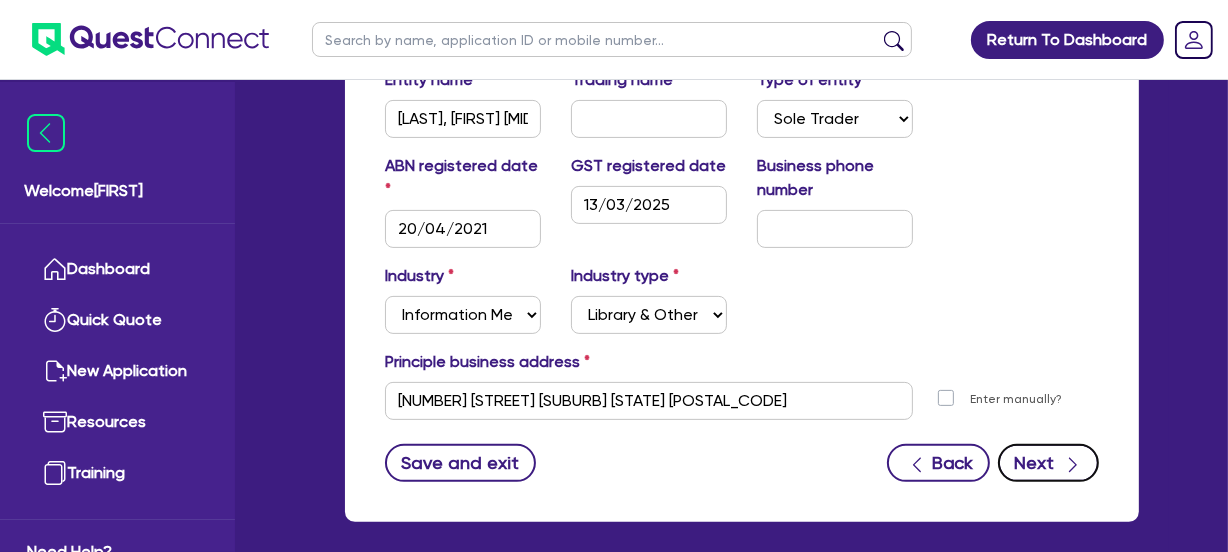 click on "Next" at bounding box center [1048, 463] 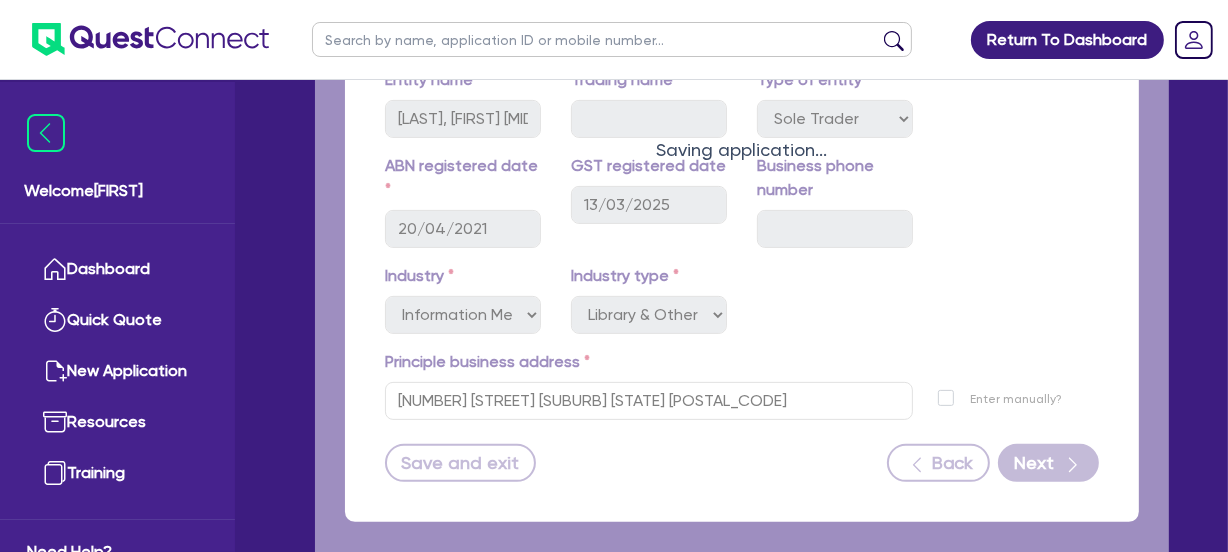 scroll, scrollTop: 0, scrollLeft: 0, axis: both 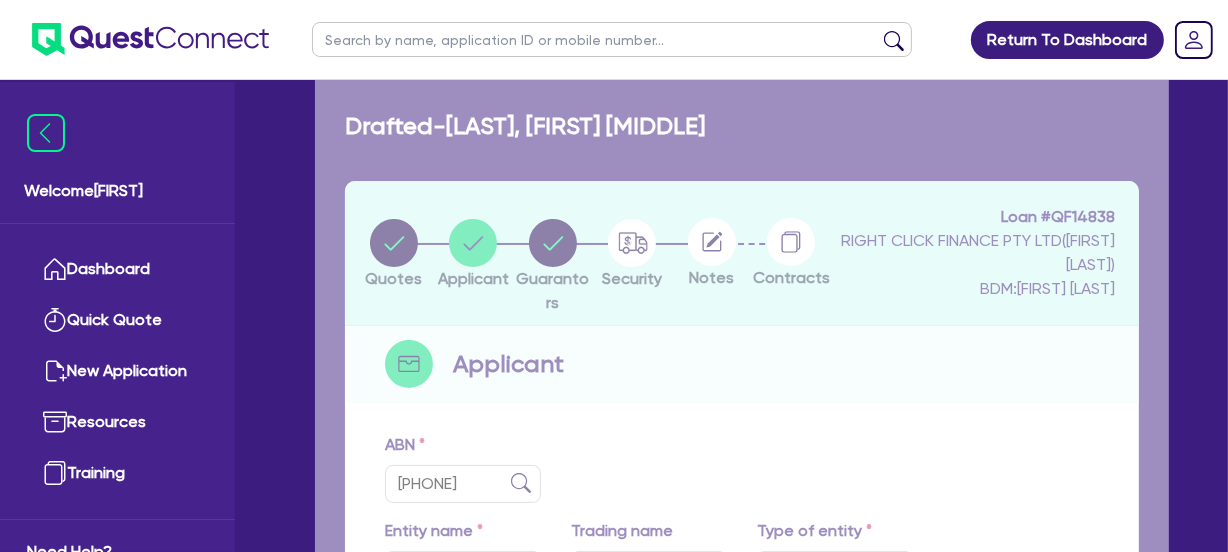 select on "MR" 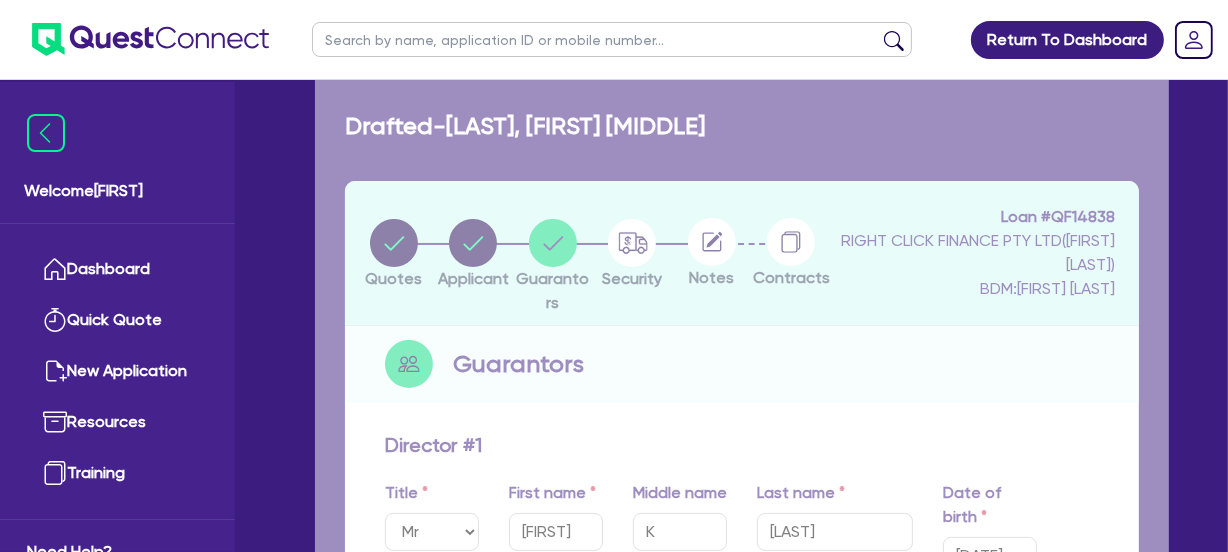 type on "0" 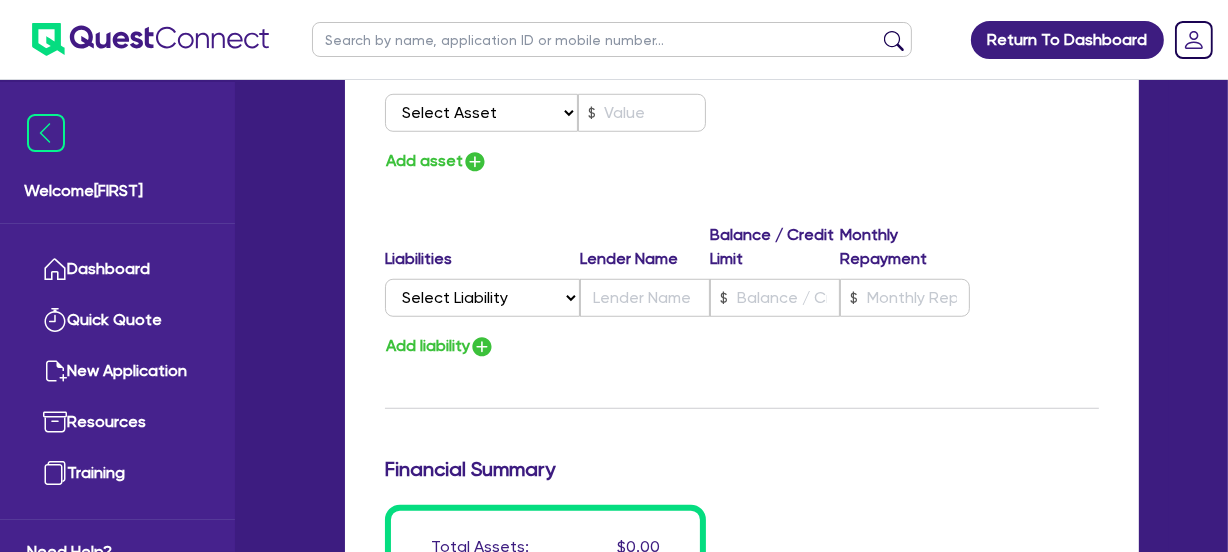 scroll, scrollTop: 1910, scrollLeft: 0, axis: vertical 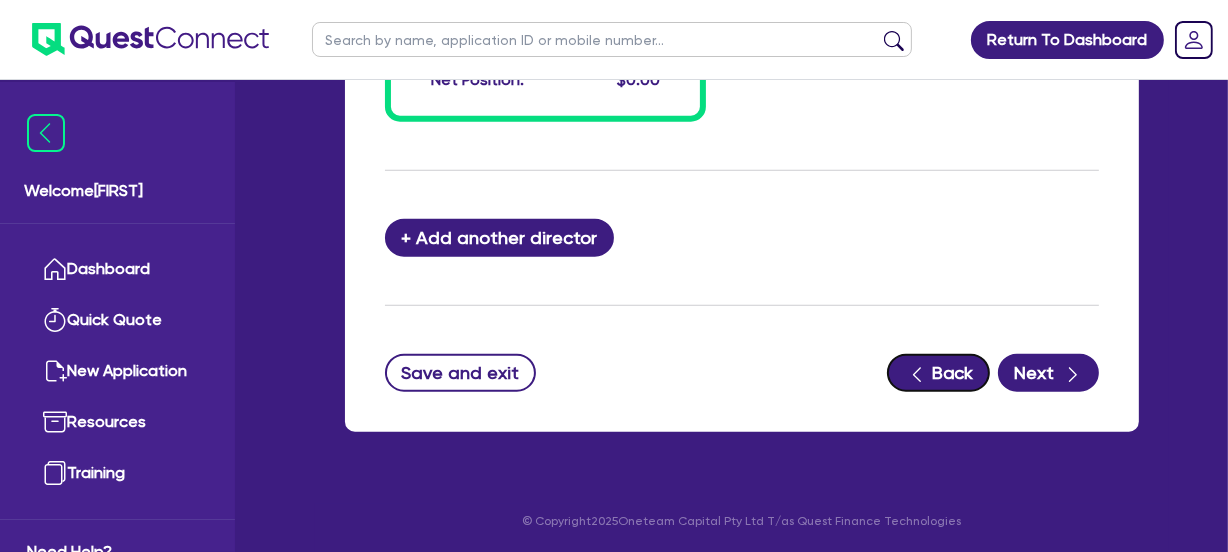 click on "Back" at bounding box center [938, 373] 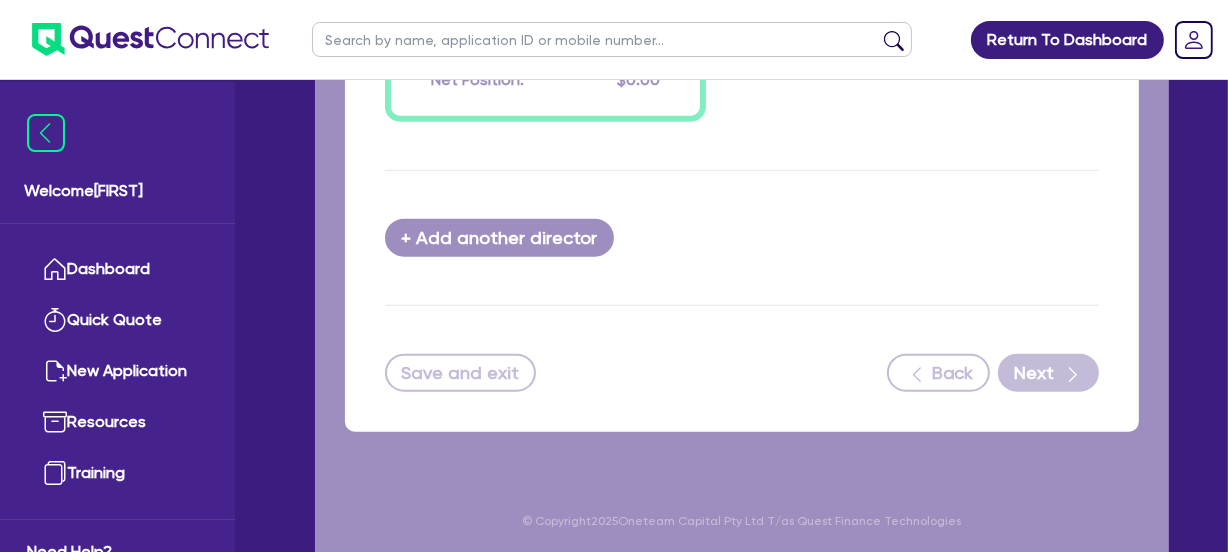 select on "SOLE_TRADER" 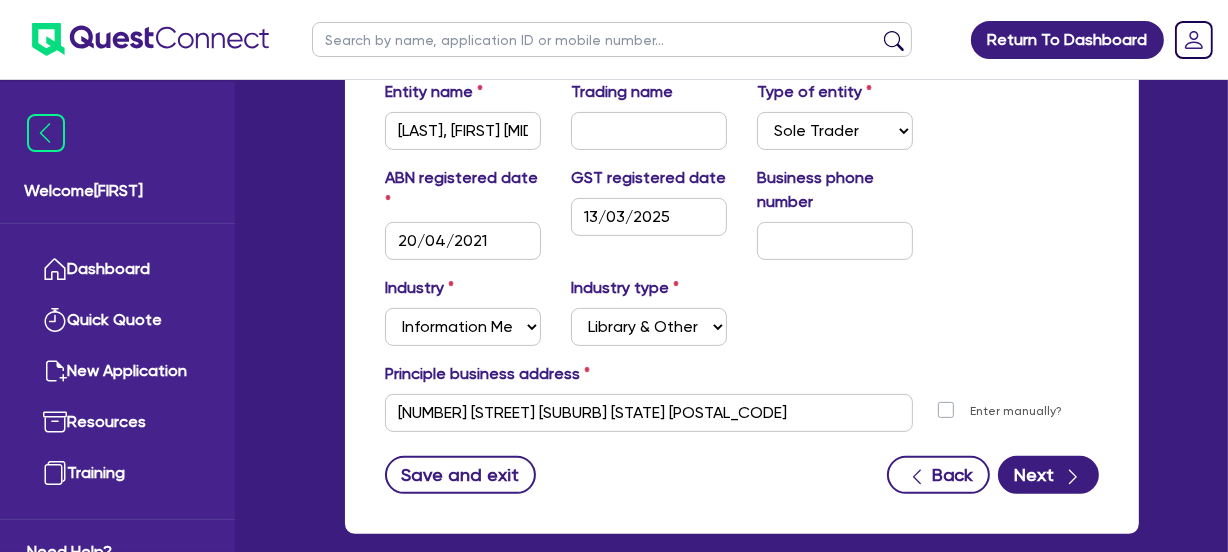 scroll, scrollTop: 542, scrollLeft: 0, axis: vertical 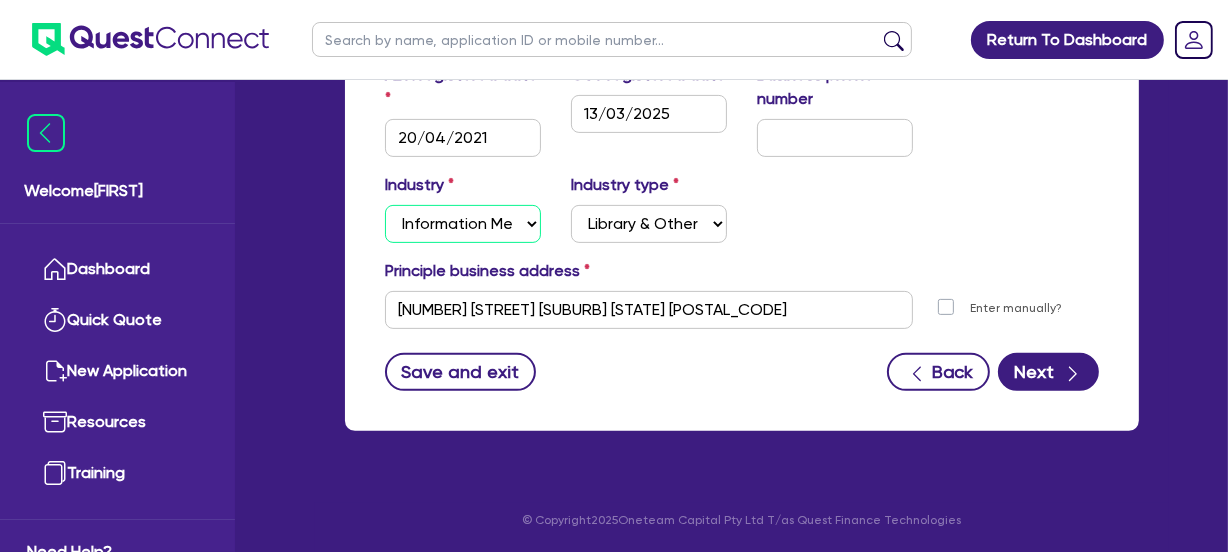 click on "Select Accomodation & Food Services Administrative & Support Services Agriculture Arts & Recreation Services Building and Construction Financial & Insurance Services Fisheries Forestry Health & Beauty Information Media & Telecommunication Manufacturing Professional, Scientific and Technical Services Rental, Hiring and Real Estate Services Retail & Wholesale Trade Tourism Transport, Postal & Warehousing Services" at bounding box center (463, 224) 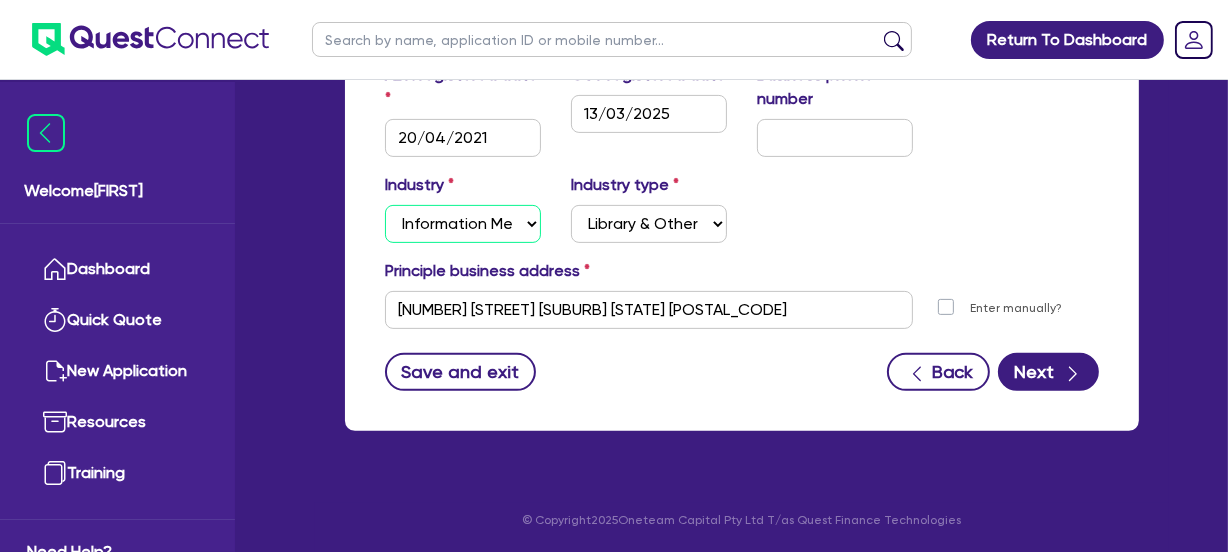 select on "BUILDING_CONSTRUCTION" 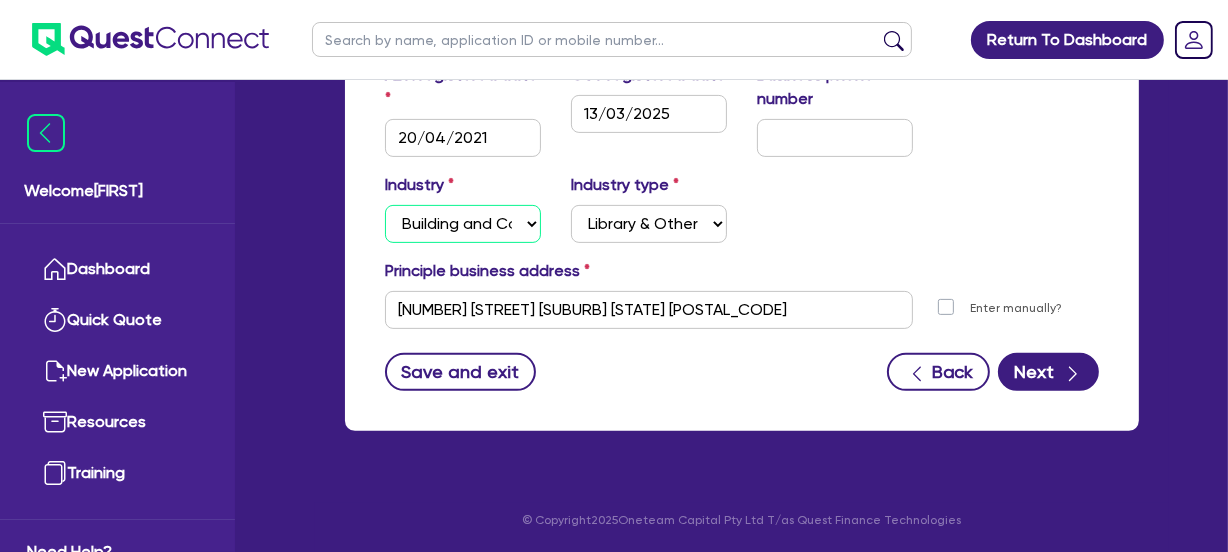 click on "Select Accomodation & Food Services Administrative & Support Services Agriculture Arts & Recreation Services Building and Construction Financial & Insurance Services Fisheries Forestry Health & Beauty Information Media & Telecommunication Manufacturing Professional, Scientific and Technical Services Rental, Hiring and Real Estate Services Retail & Wholesale Trade Tourism Transport, Postal & Warehousing Services" at bounding box center [463, 224] 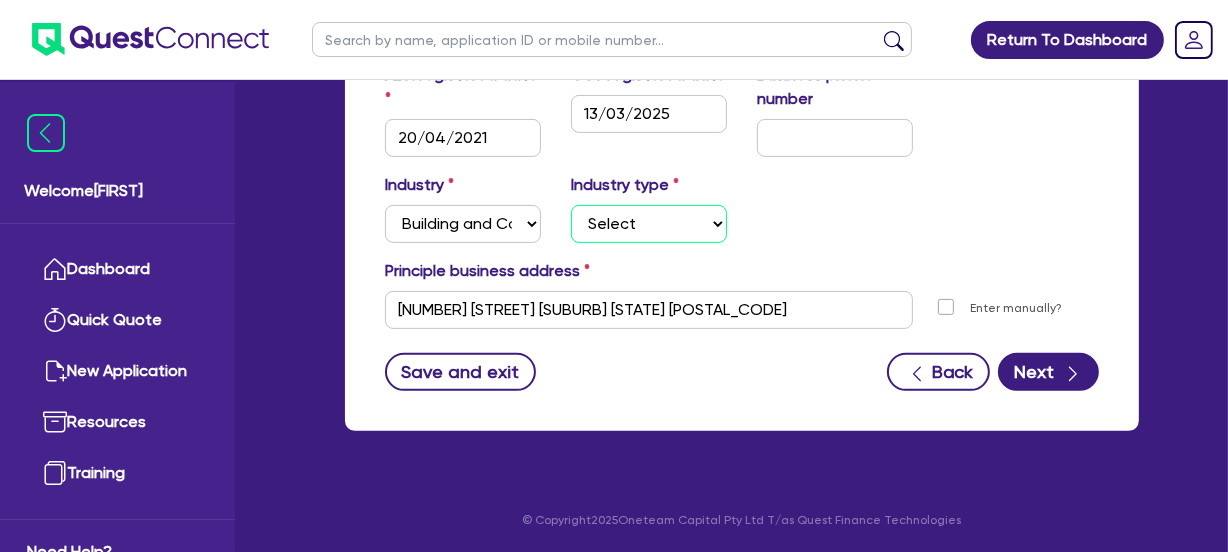 click on "Select Trades People Providing Services Direct to Consumers Trades People Providing Services to Other Building & Construction Businesses & Government Businesses Providing Small & Large Construction Services to Individuals & Government Businesses Engaged in Large Construction Projects Businesses Engaged in Infrastructure Project" at bounding box center [649, 224] 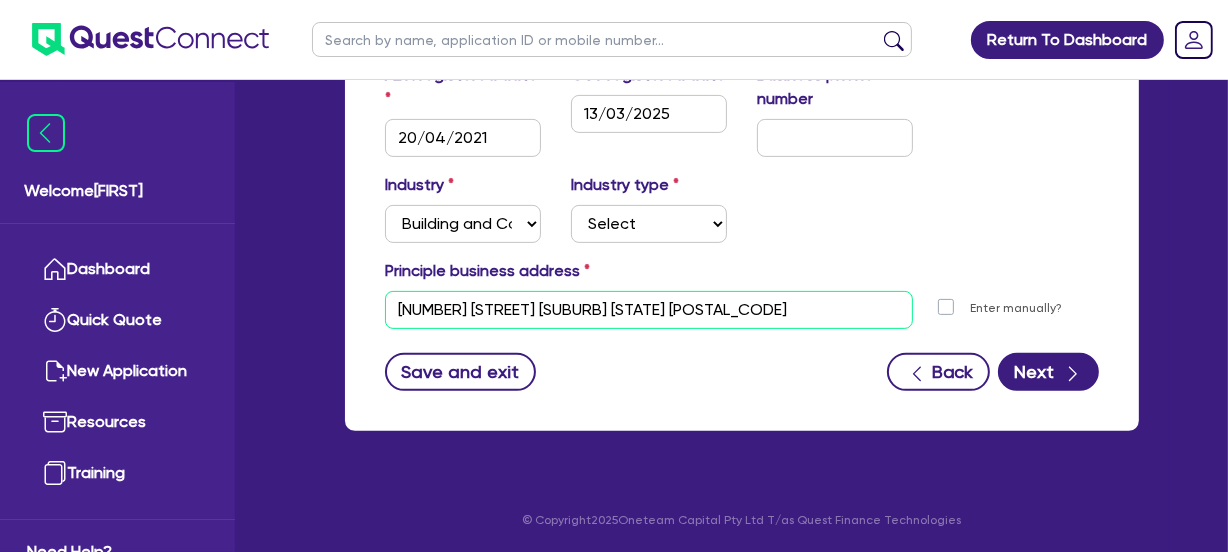 click on "[NUMBER] [STREET] [SUBURB] [STATE] [POSTAL_CODE]" at bounding box center (649, 310) 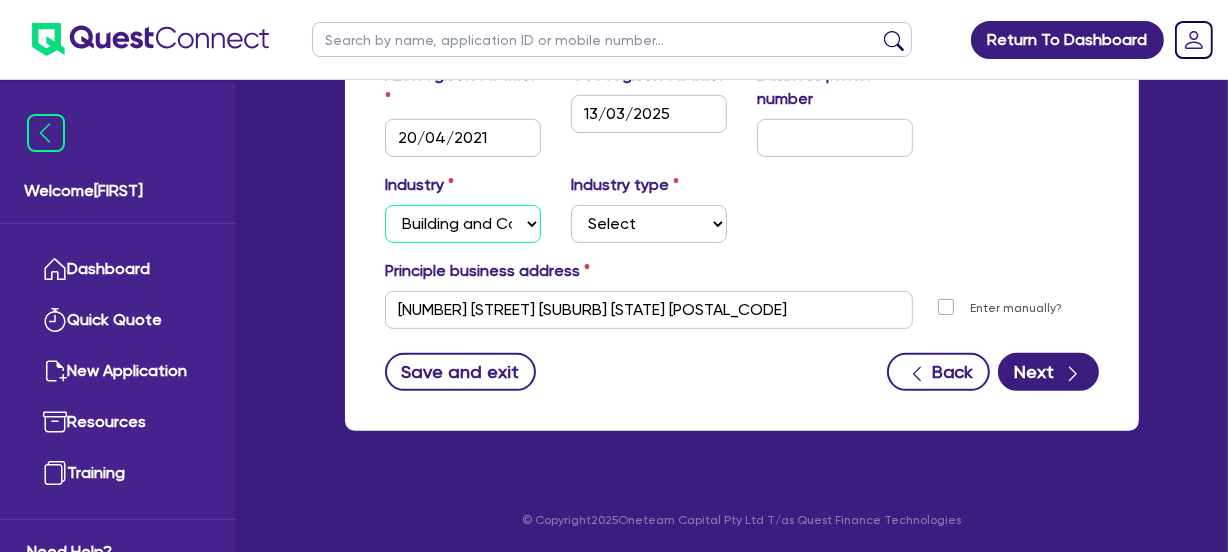 click on "Select Accomodation & Food Services Administrative & Support Services Agriculture Arts & Recreation Services Building and Construction Financial & Insurance Services Fisheries Forestry Health & Beauty Information Media & Telecommunication Manufacturing Professional, Scientific and Technical Services Rental, Hiring and Real Estate Services Retail & Wholesale Trade Tourism Transport, Postal & Warehousing Services" at bounding box center [463, 224] 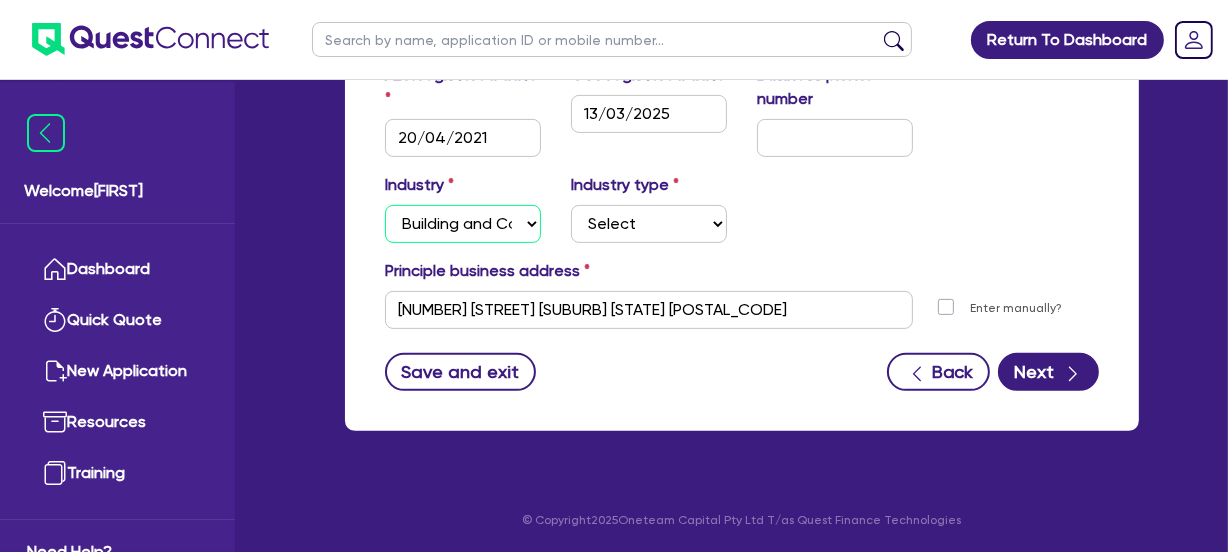 select on "TRANSPORT_WAREHOUSING" 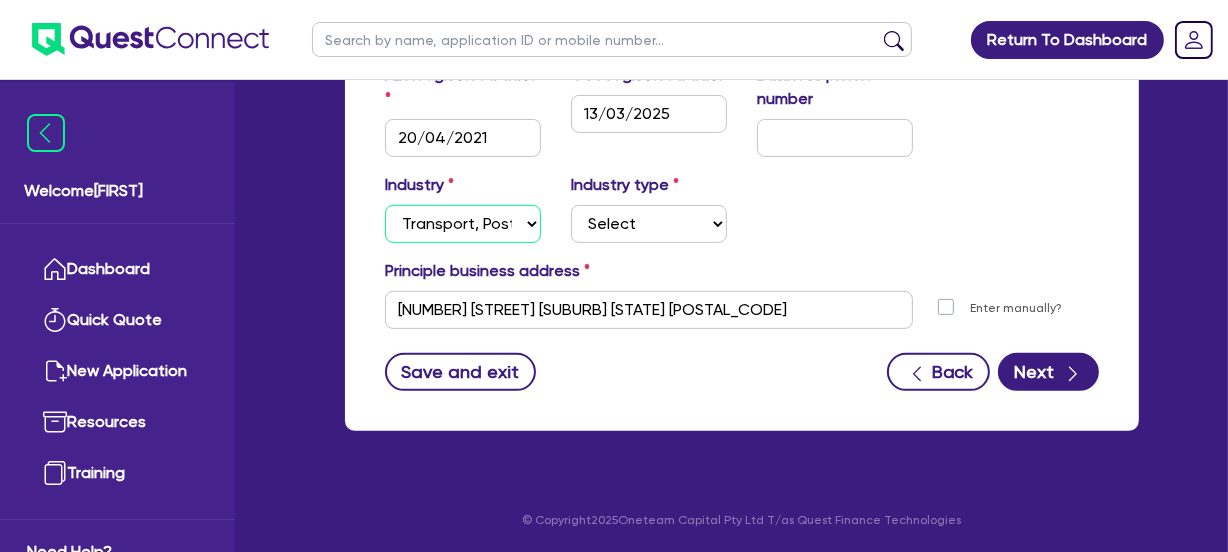 click on "Select Accomodation & Food Services Administrative & Support Services Agriculture Arts & Recreation Services Building and Construction Financial & Insurance Services Fisheries Forestry Health & Beauty Information Media & Telecommunication Manufacturing Professional, Scientific and Technical Services Rental, Hiring and Real Estate Services Retail & Wholesale Trade Tourism Transport, Postal & Warehousing Services" at bounding box center (463, 224) 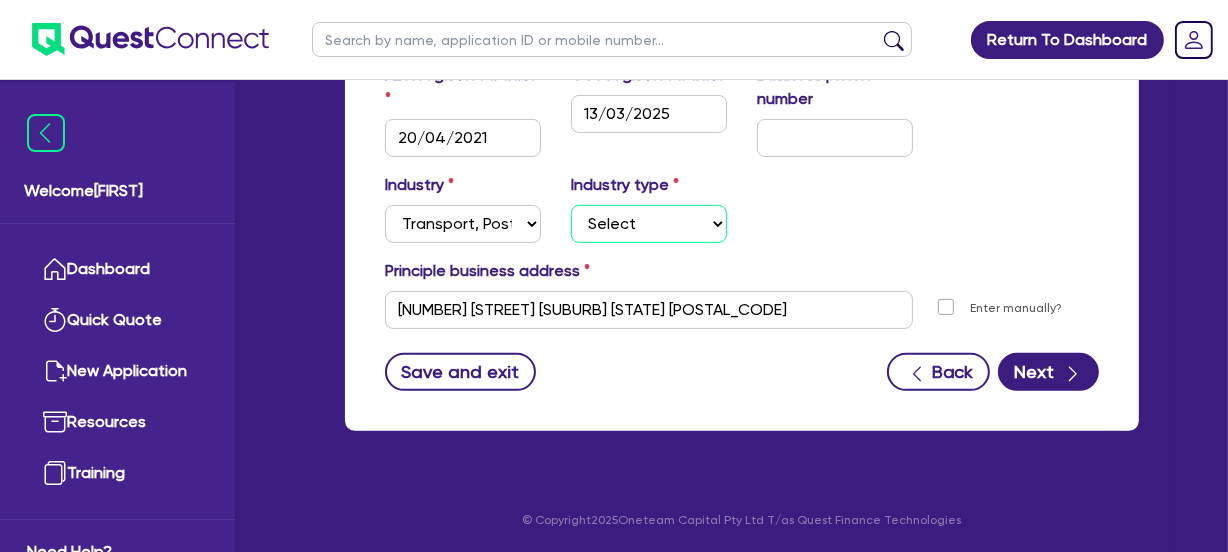 click on "Select Taxi & Luxury Car Services Passengers & Freight Transport Services Postal, Courier Pick-up & Delivery Services Scenic & Sightseeing Transport Warehousing Other Storage Activities" at bounding box center (649, 224) 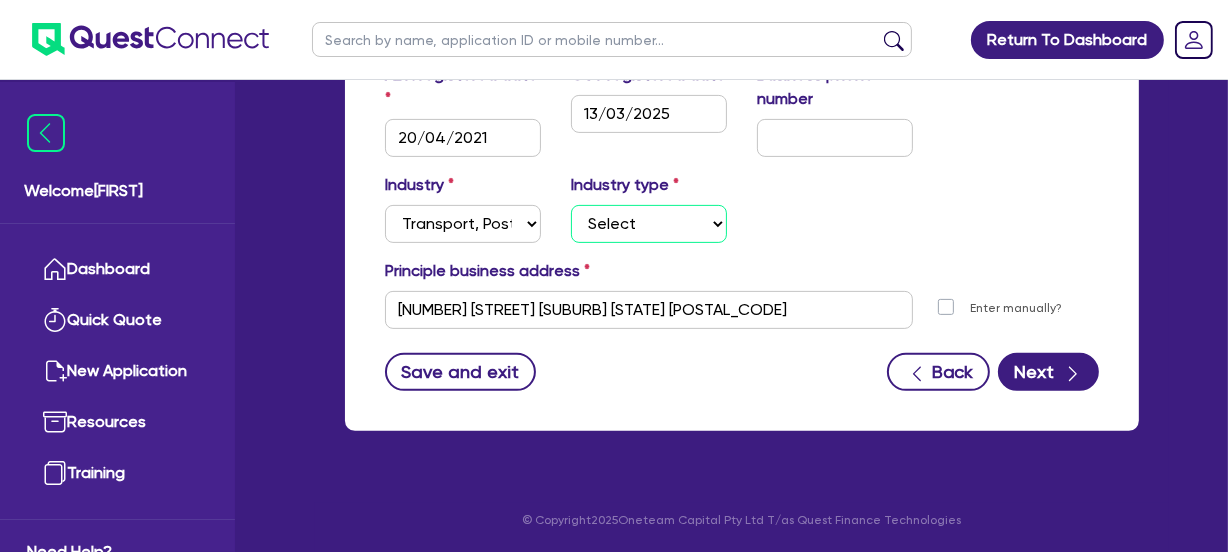 select on "PASSENGERS_FREIGHT_TRANSPORT" 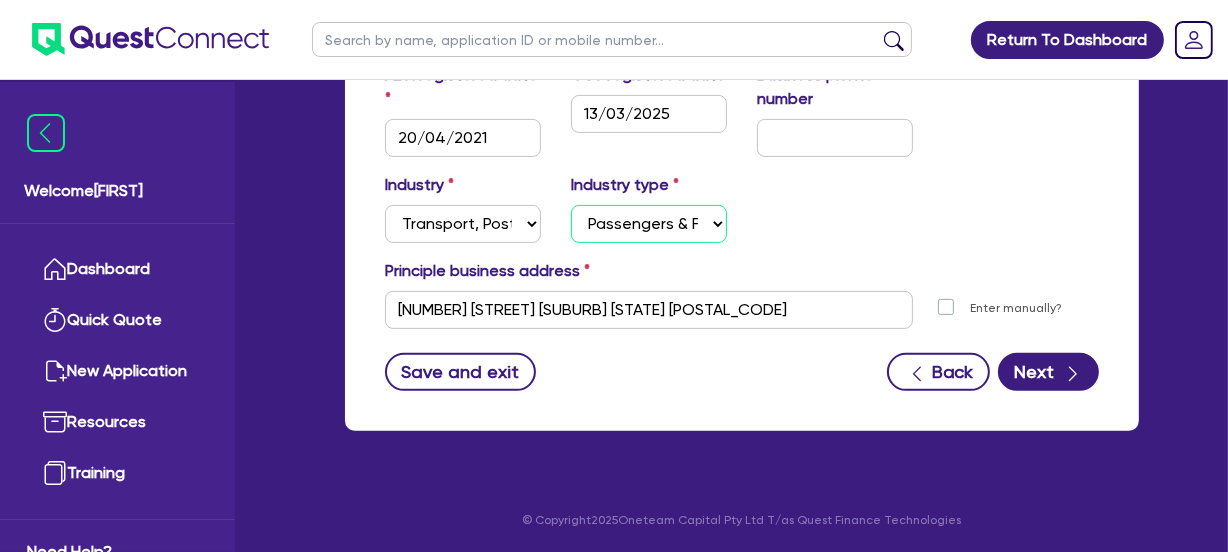 click on "Select Taxi & Luxury Car Services Passengers & Freight Transport Services Postal, Courier Pick-up & Delivery Services Scenic & Sightseeing Transport Warehousing Other Storage Activities" at bounding box center [649, 224] 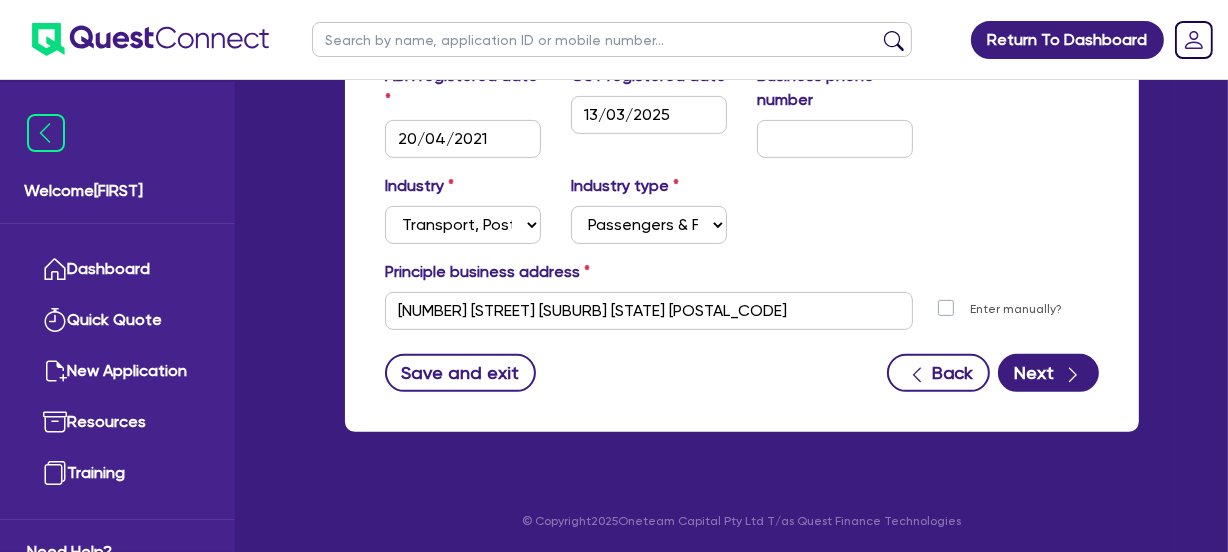 scroll, scrollTop: 542, scrollLeft: 0, axis: vertical 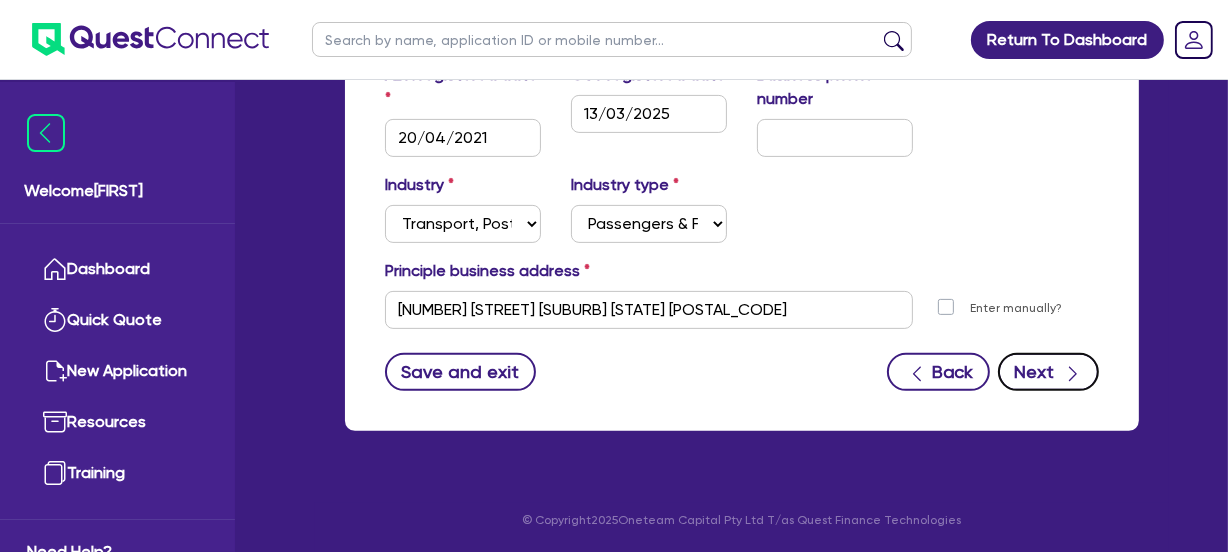 click on "Next" at bounding box center [1048, 372] 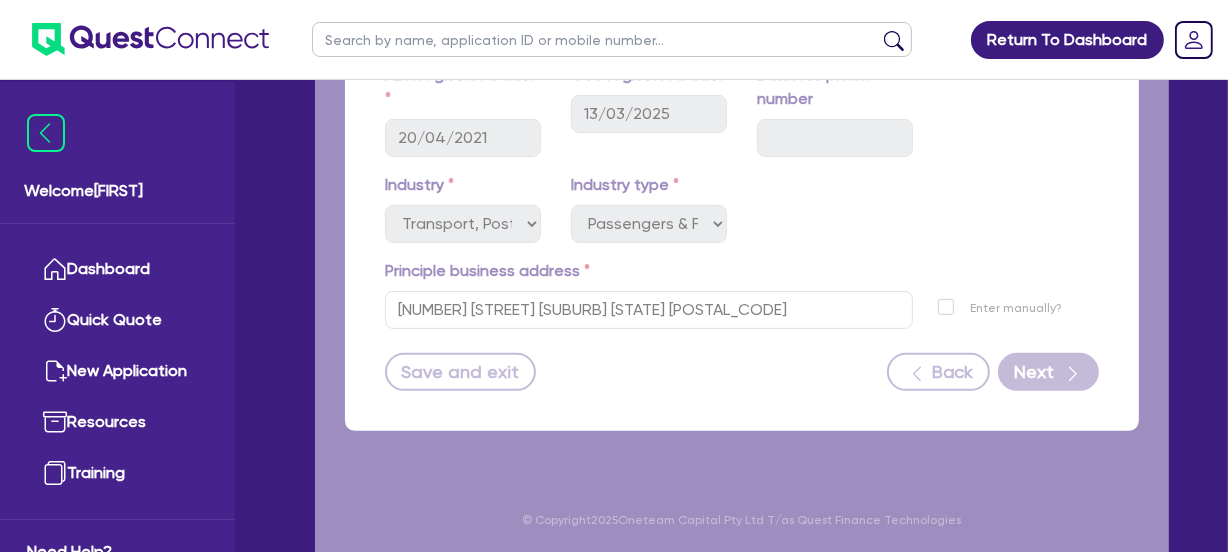 select on "MR" 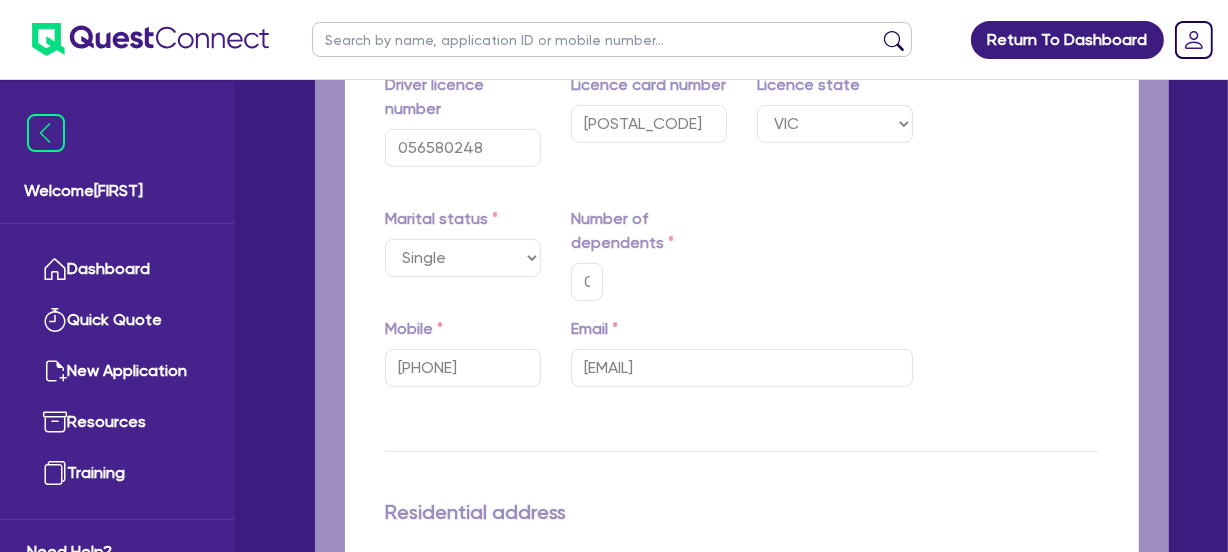 scroll, scrollTop: 0, scrollLeft: 0, axis: both 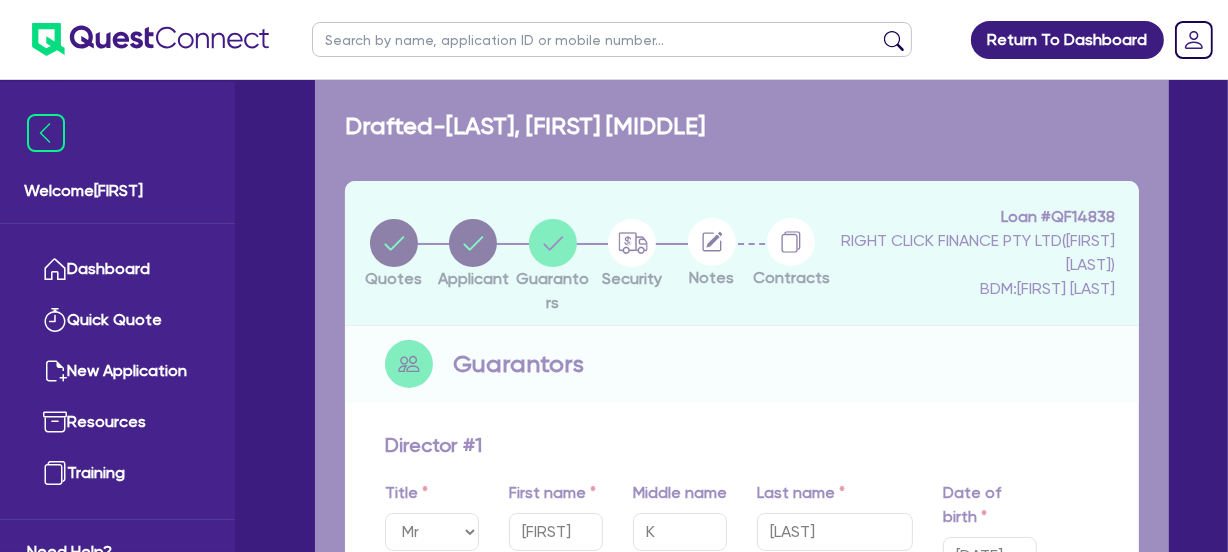 type on "0" 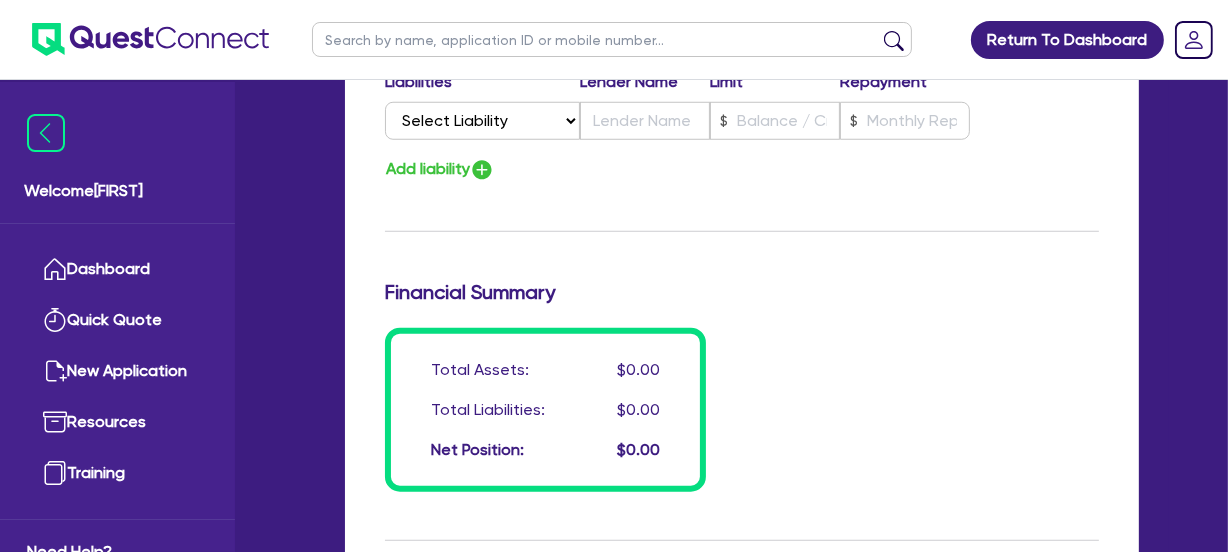 scroll, scrollTop: 1909, scrollLeft: 0, axis: vertical 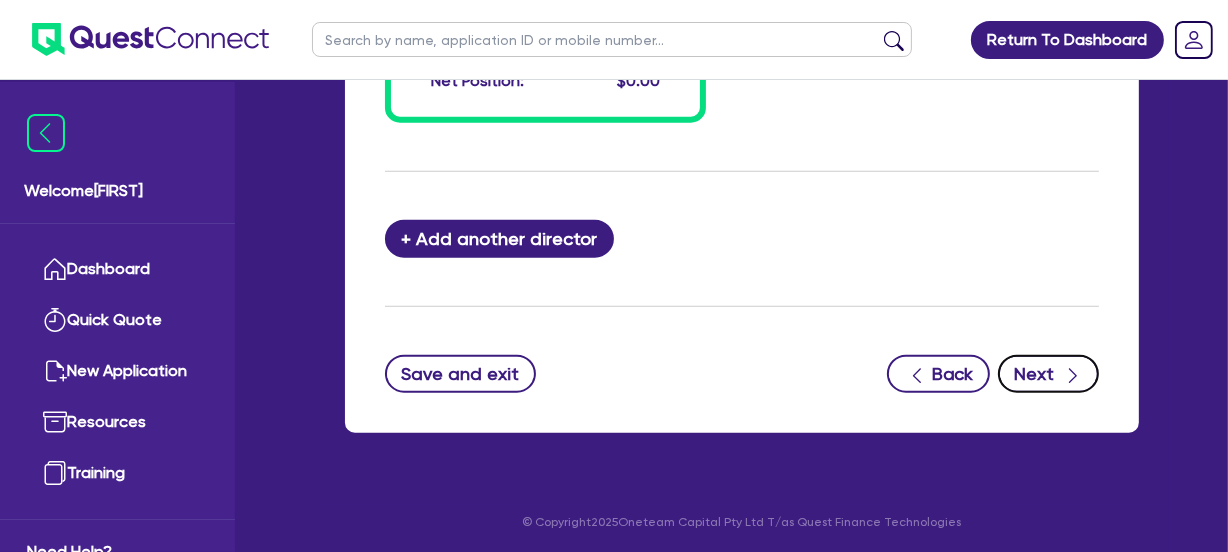 click on "Next" at bounding box center (1048, 374) 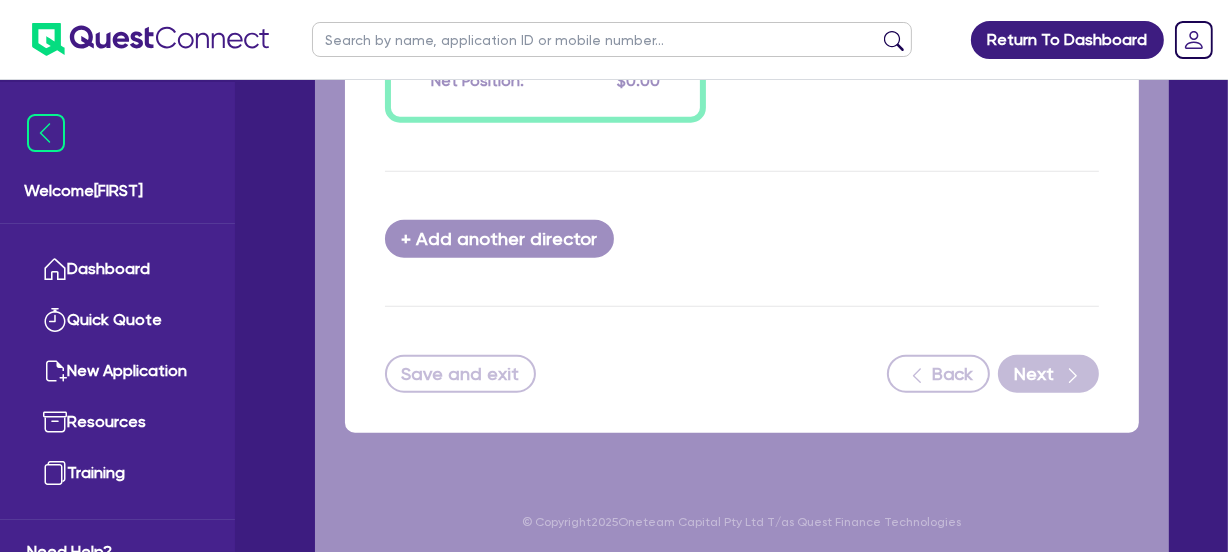 scroll, scrollTop: 0, scrollLeft: 0, axis: both 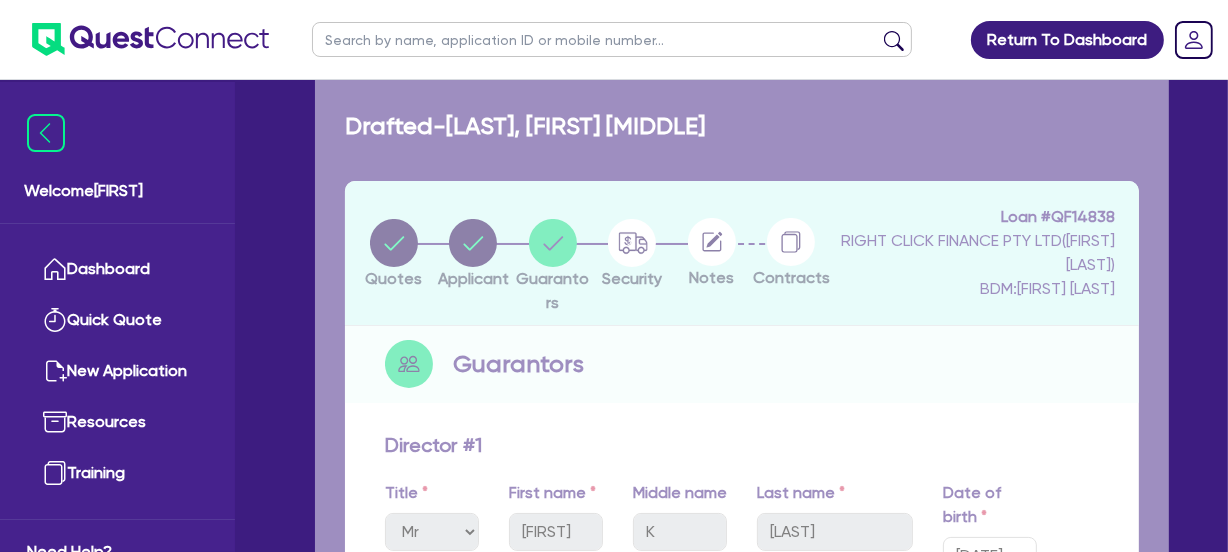 select on "CARS_AND_LIGHT_TRUCKS" 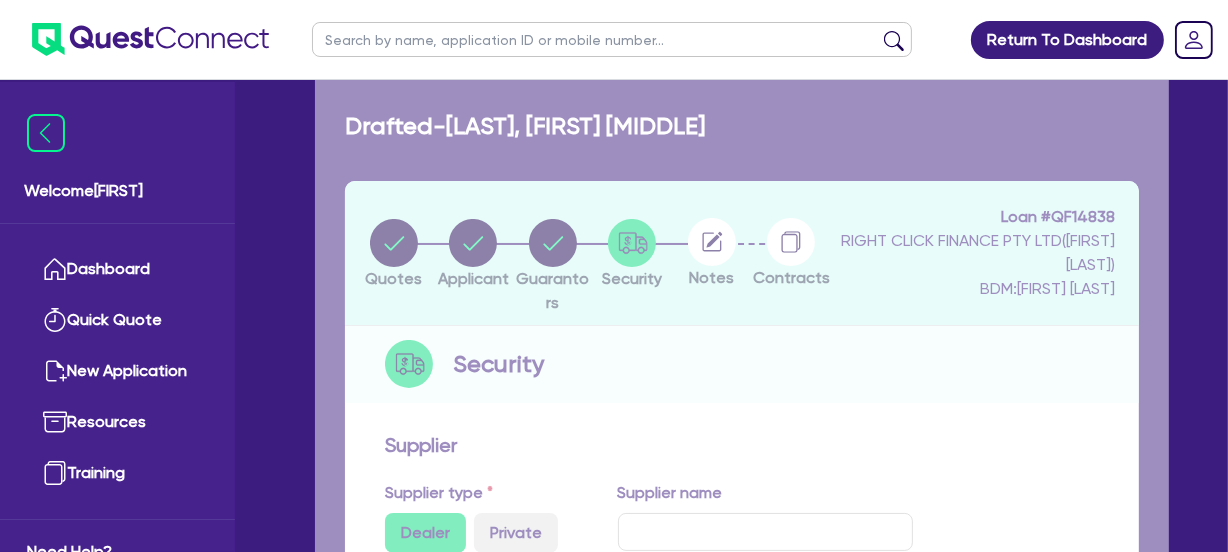select on "PASSENGER_VEHICLES" 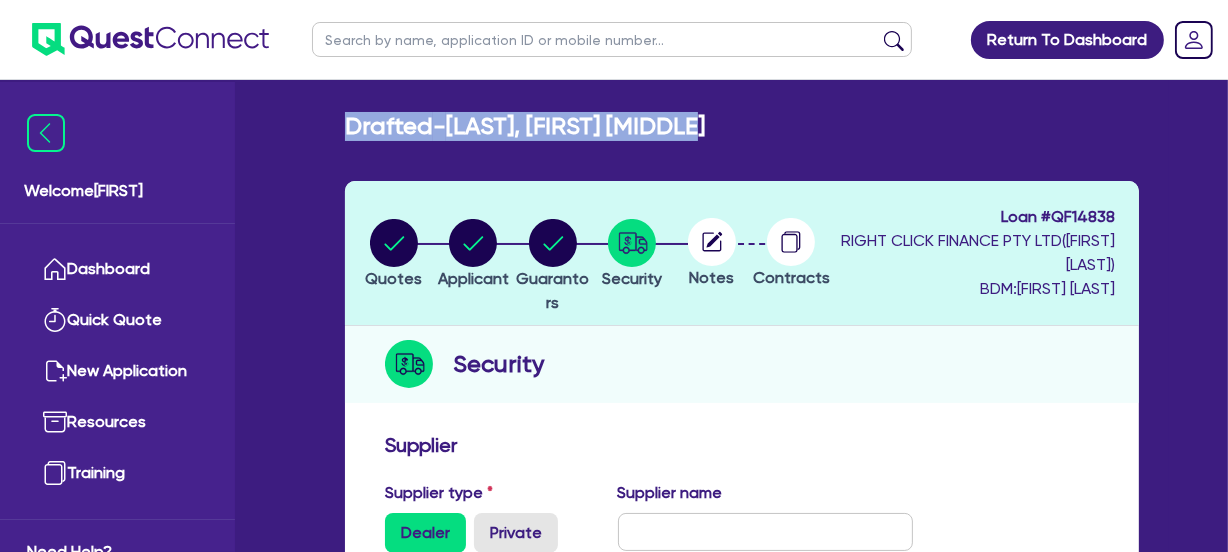 drag, startPoint x: 780, startPoint y: 118, endPoint x: 340, endPoint y: 122, distance: 440.0182 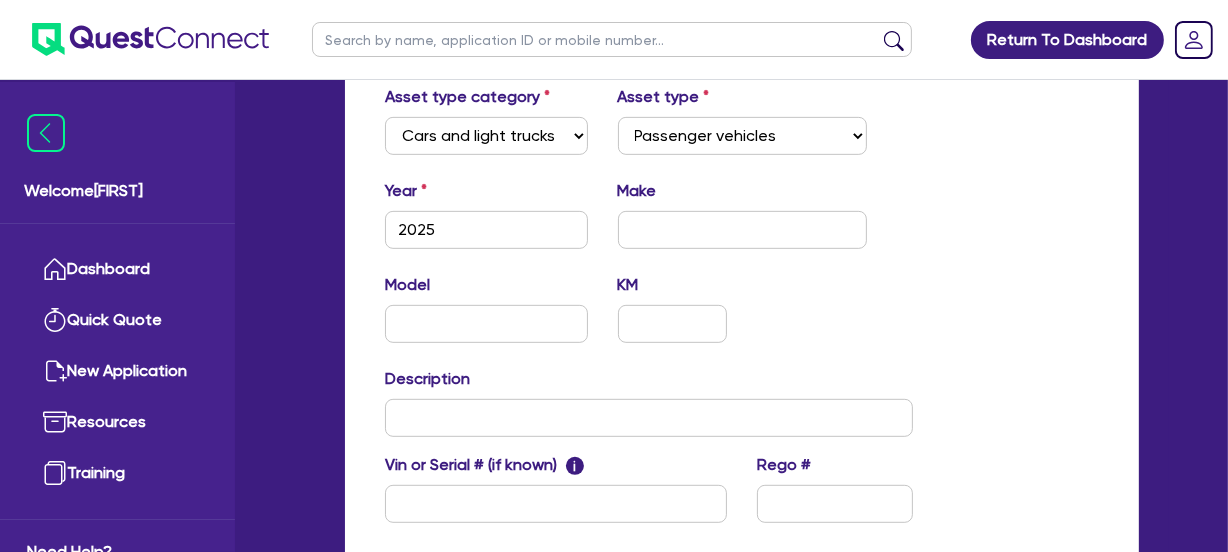 scroll, scrollTop: 909, scrollLeft: 0, axis: vertical 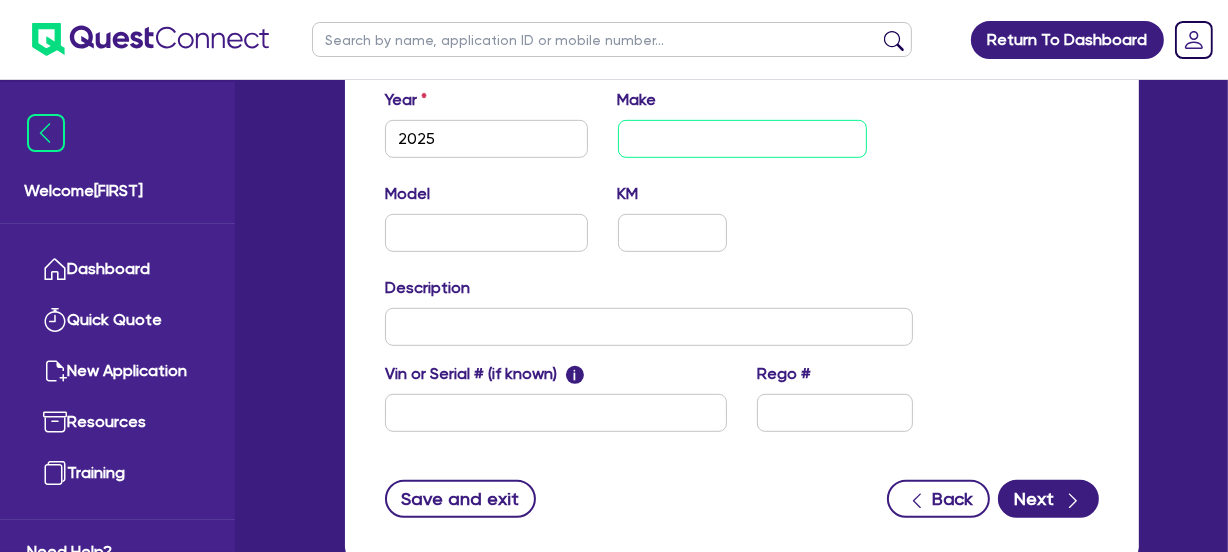 click at bounding box center [742, 139] 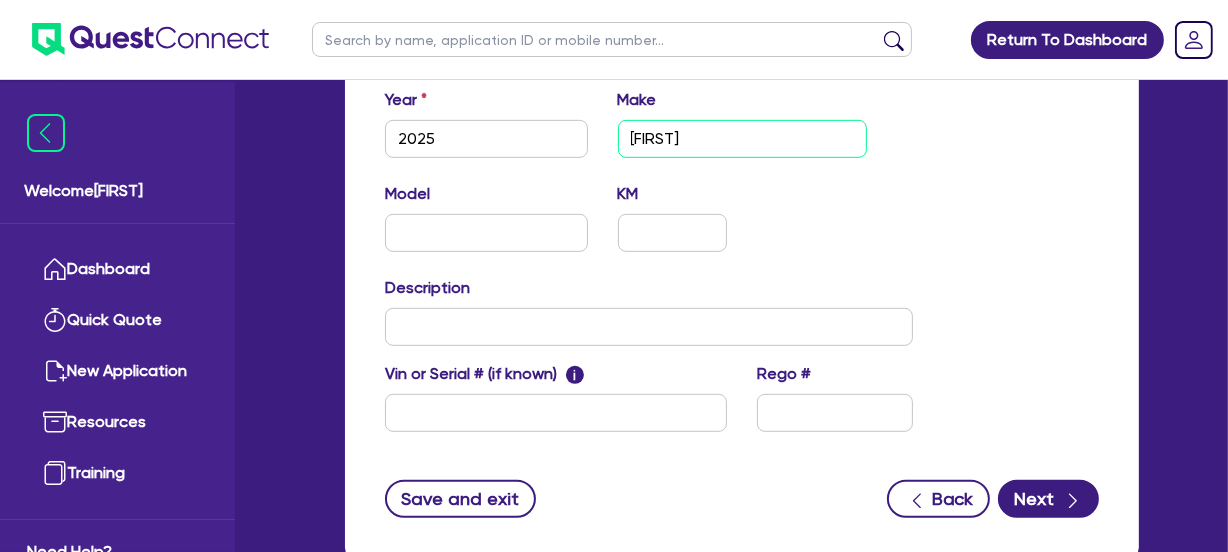 type on "[FIRST]" 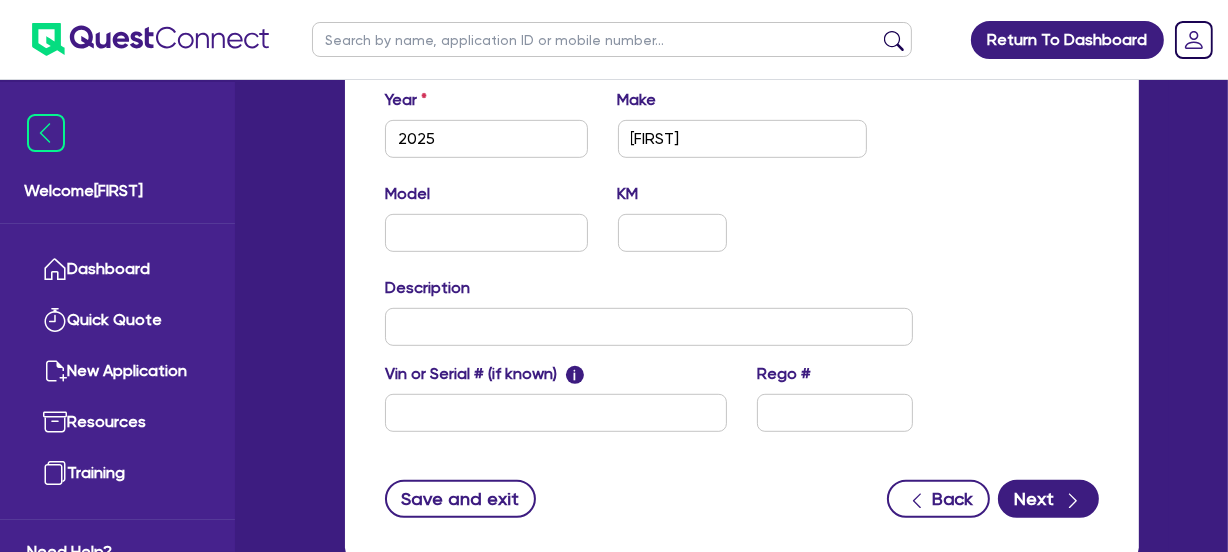 click on "Asset type category Select Cars and light trucks Primary assets Secondary assets Tertiary assets Asset type Select Passenger vehicles Vans and utes Light trucks up to 4.5 tonne Year 2025 Make Kia Model KM Description Retail value Vin or Serial # (if known)   i Rego #" at bounding box center [742, 225] 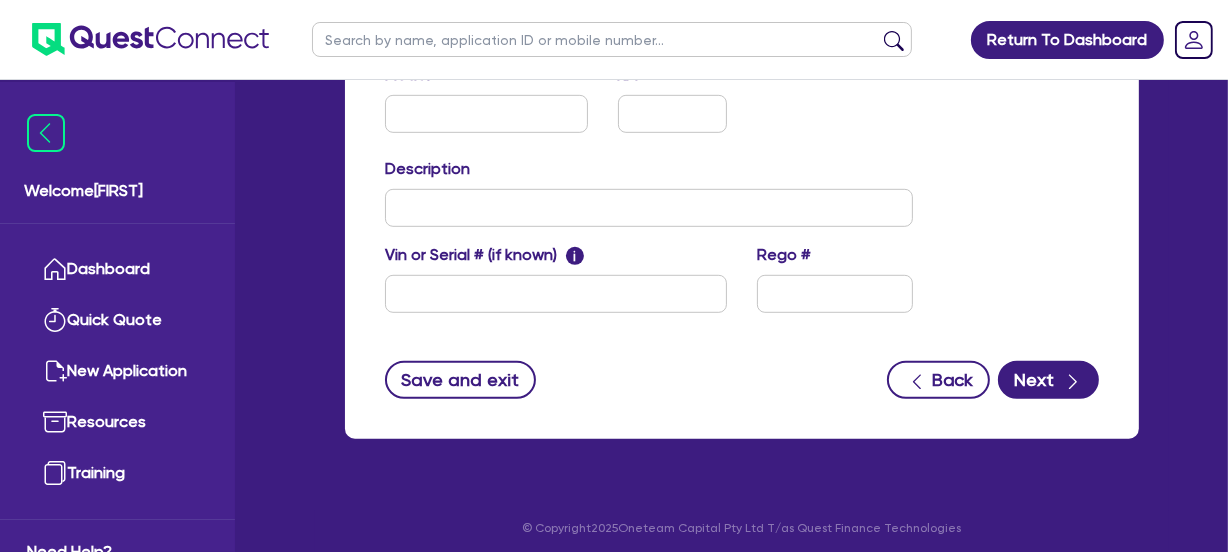 scroll, scrollTop: 1036, scrollLeft: 0, axis: vertical 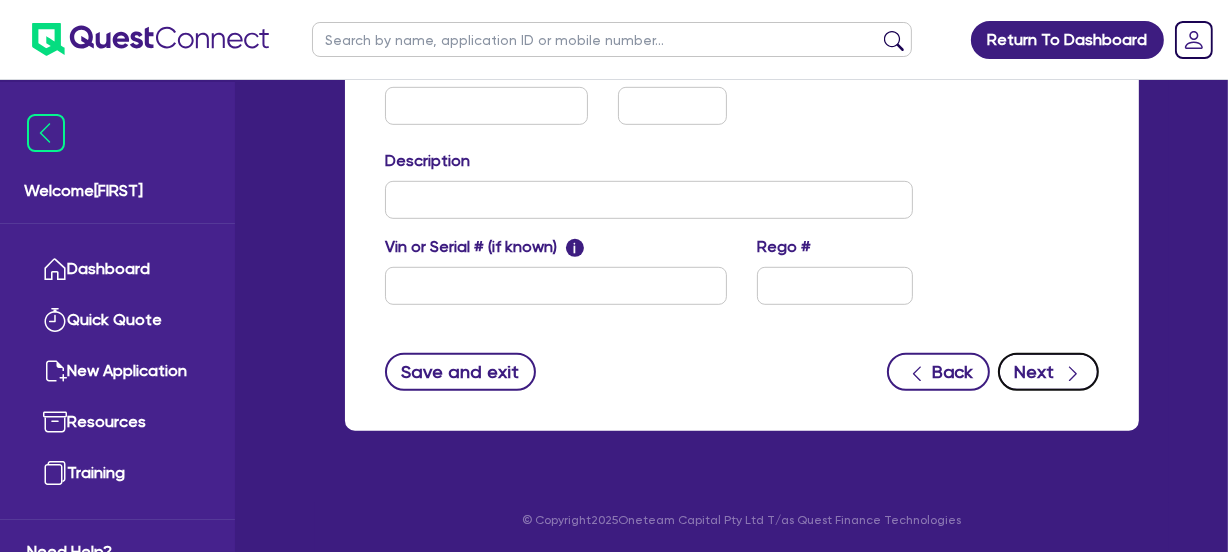 click on "Next" at bounding box center [1048, 372] 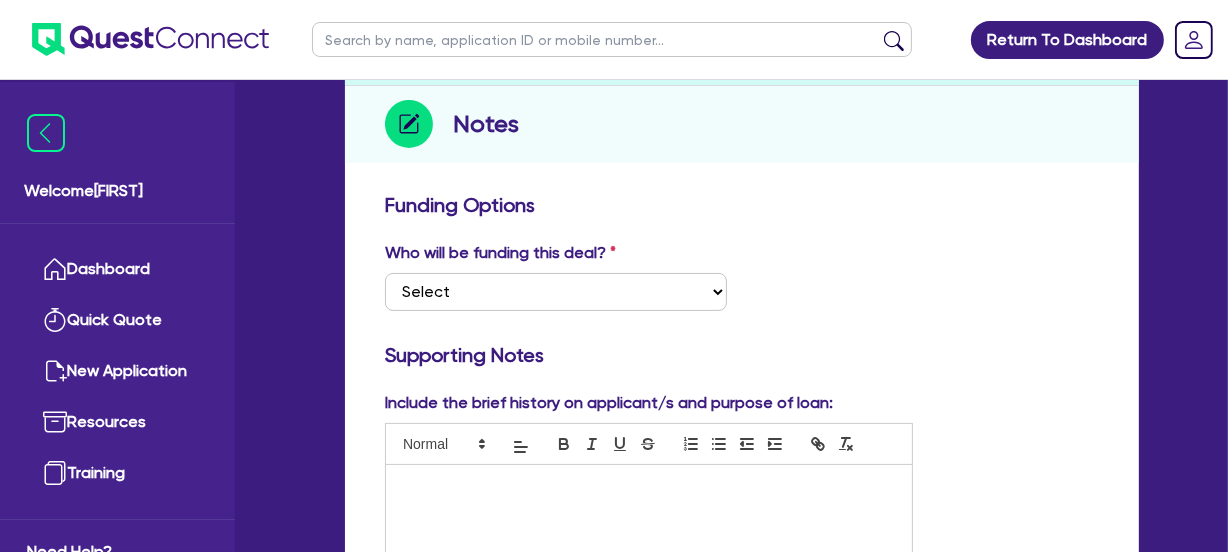 scroll, scrollTop: 272, scrollLeft: 0, axis: vertical 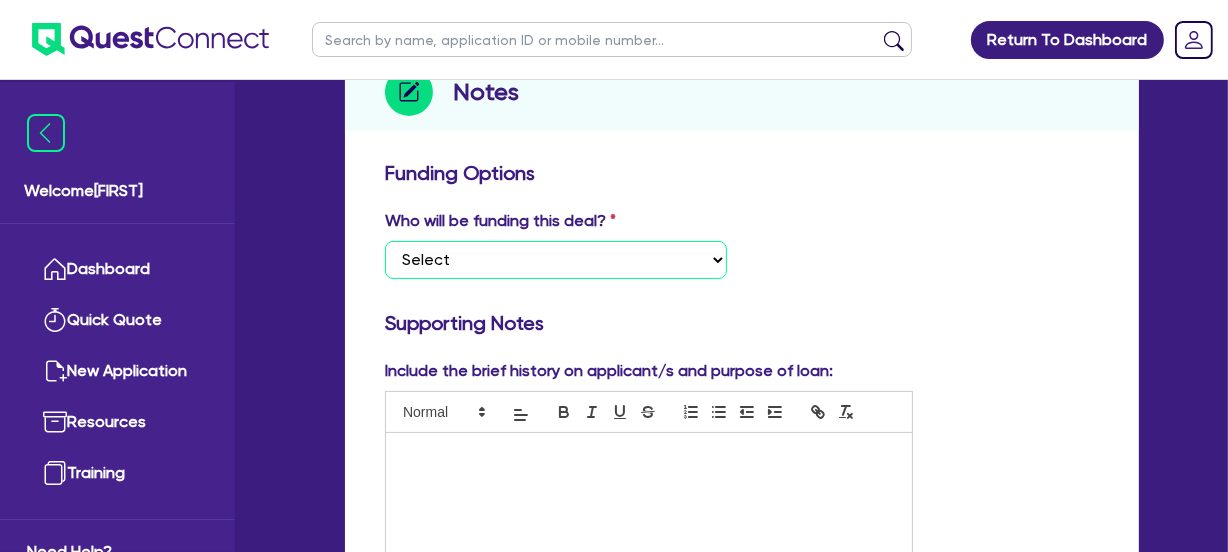 drag, startPoint x: 529, startPoint y: 240, endPoint x: 541, endPoint y: 248, distance: 14.422205 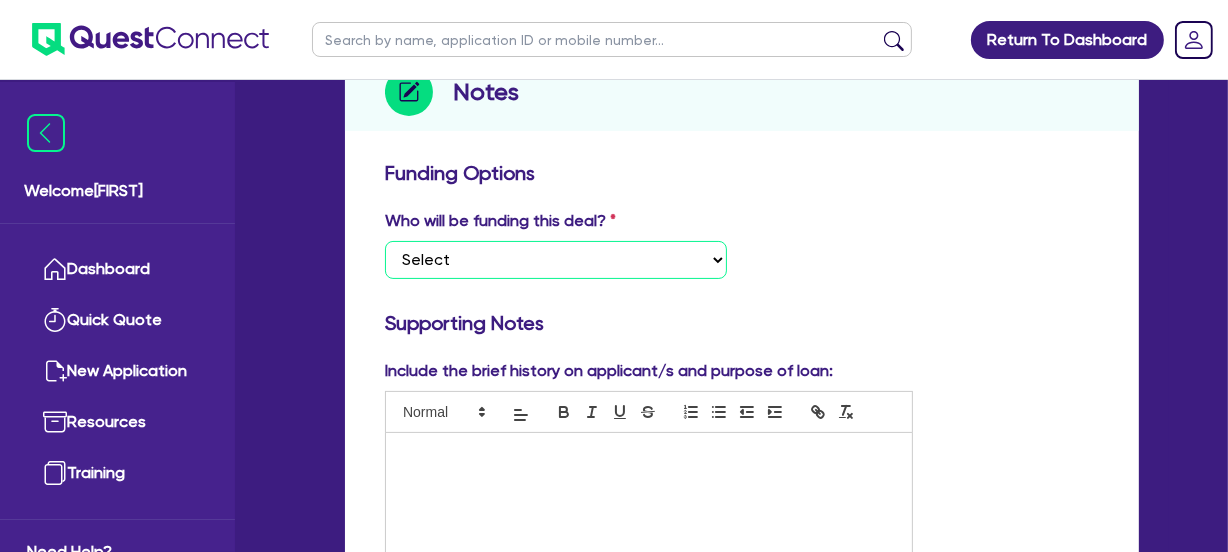 select on "Quest Finance - Own Book" 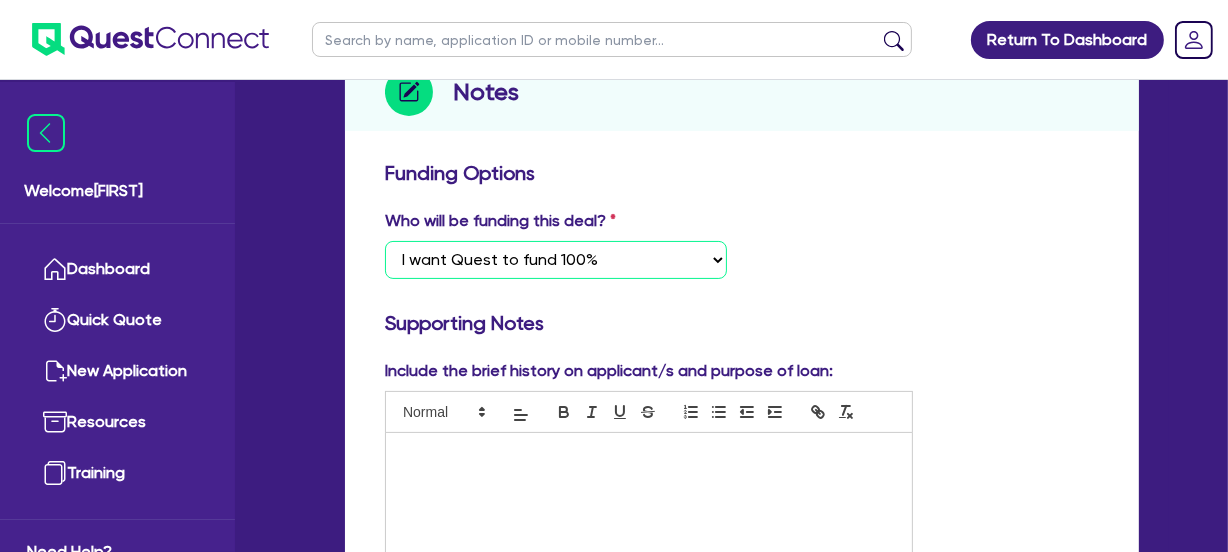 click on "Select I want Quest to fund 100% I will fund 100% I will co-fund with Quest Other - I am referring this deal in" at bounding box center (556, 260) 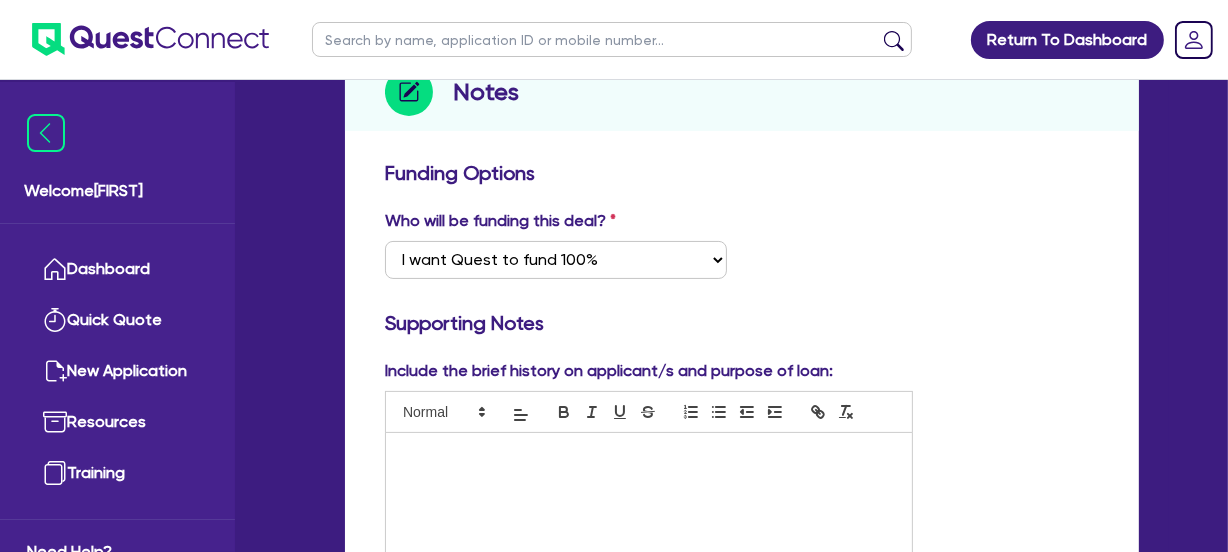 click on "Who will be funding this deal? Select I want Quest to fund 100% I will fund 100% I will co-fund with Quest Other - I am referring this deal in I will contribute" at bounding box center (742, 252) 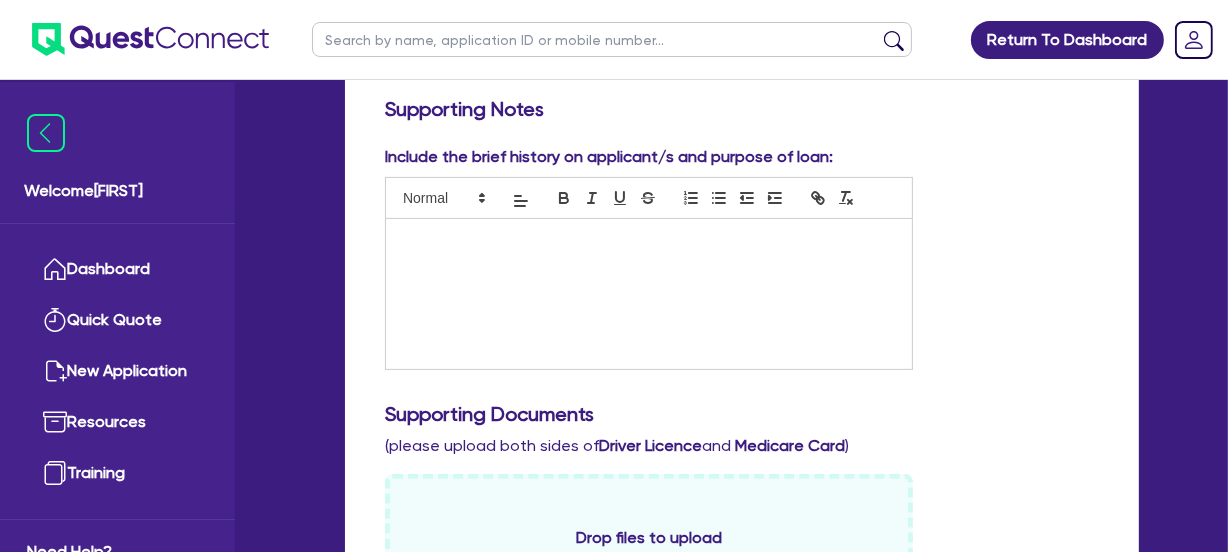 scroll, scrollTop: 454, scrollLeft: 0, axis: vertical 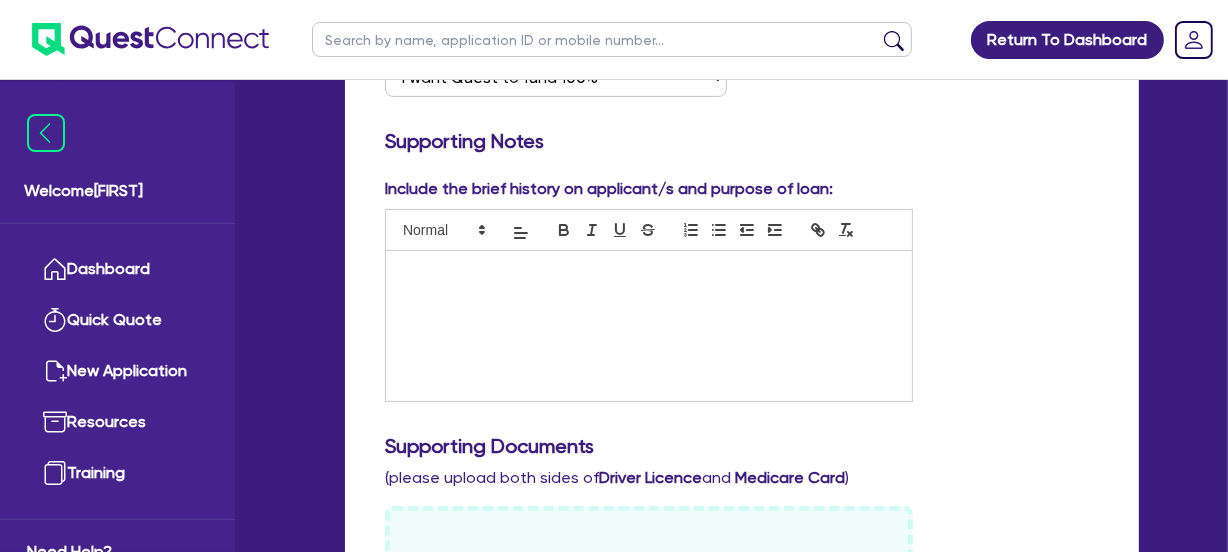click at bounding box center (649, 326) 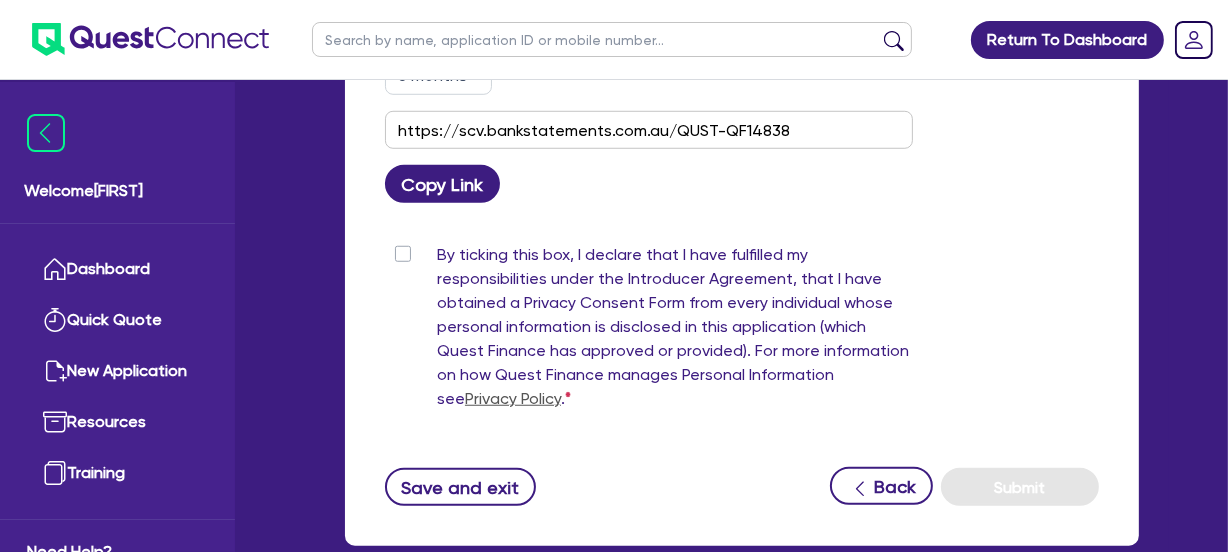 scroll, scrollTop: 1363, scrollLeft: 0, axis: vertical 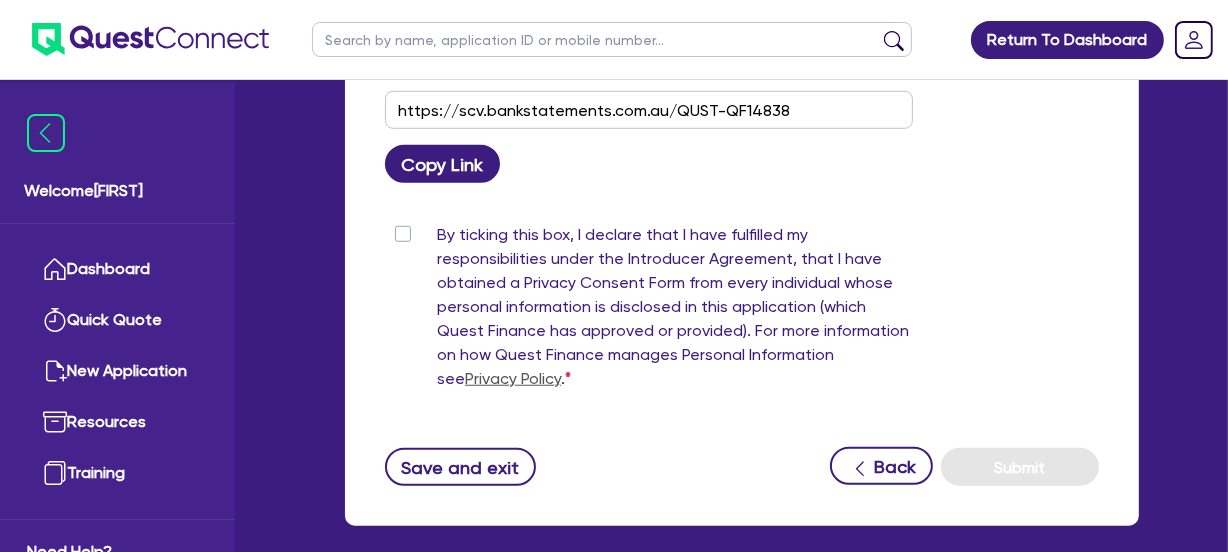 click on "By ticking this box, I declare that I have fulfilled my responsibilities under the Introducer Agreement, that I have obtained a Privacy Consent Form from every individual whose personal information is disclosed in this application (which Quest Finance has approved or provided). For more information on how Quest Finance manages Personal Information see   Privacy Policy ." at bounding box center (675, 311) 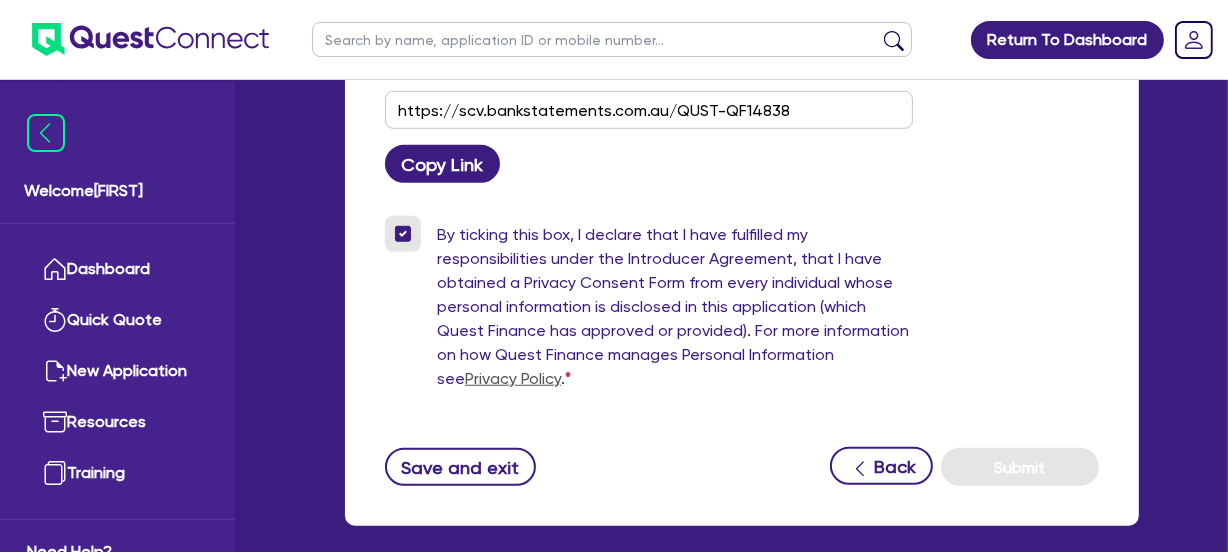 checkbox on "true" 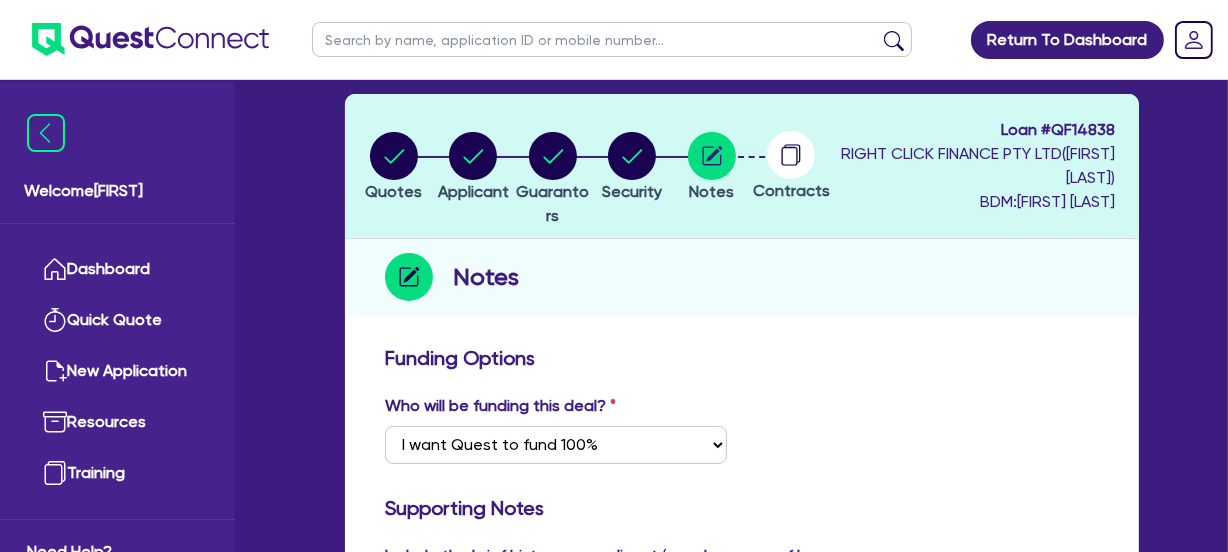 scroll, scrollTop: 0, scrollLeft: 0, axis: both 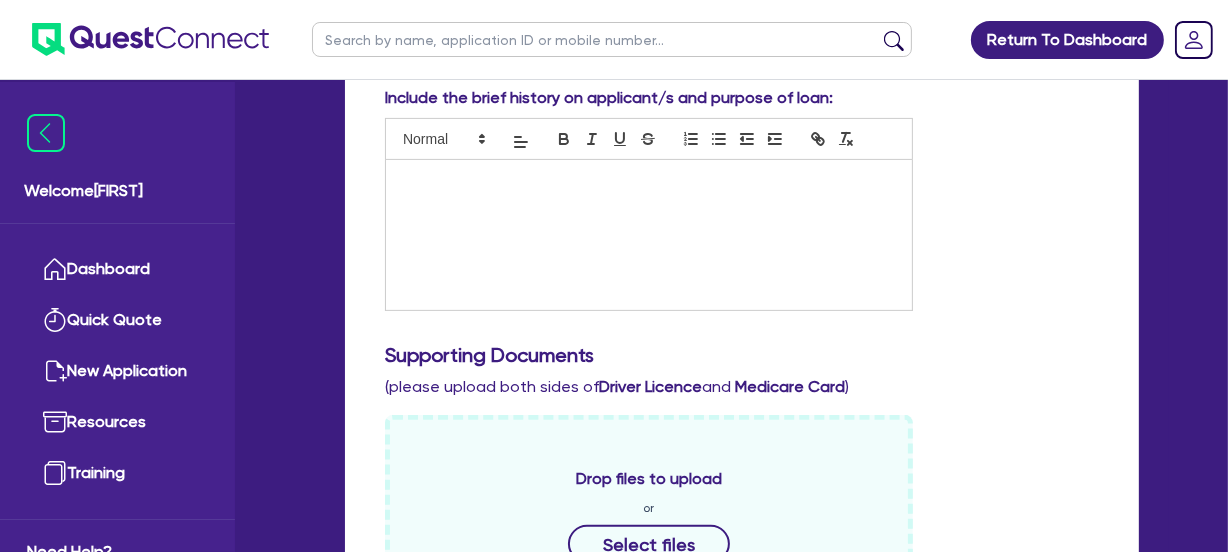 click at bounding box center (649, 235) 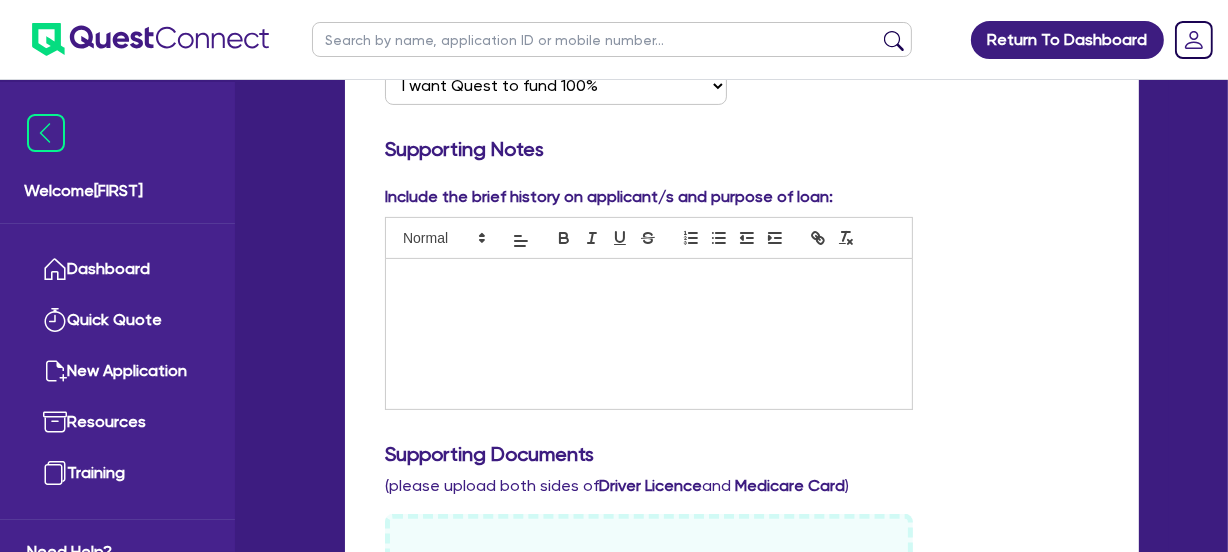 scroll, scrollTop: 363, scrollLeft: 0, axis: vertical 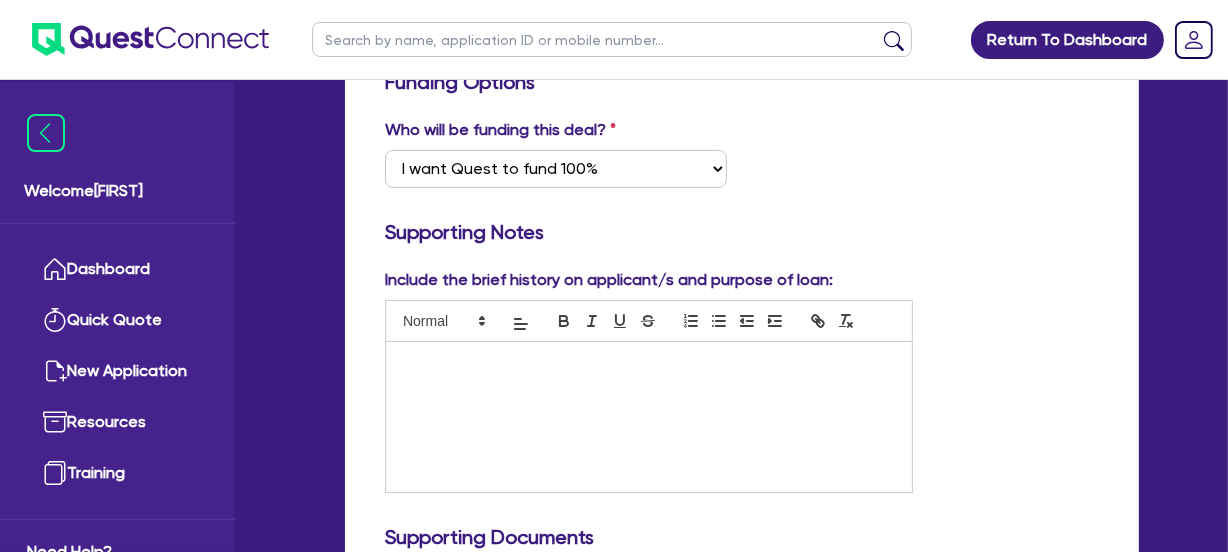 click on "Include the brief history on applicant/s and purpose of loan:" at bounding box center [649, 381] 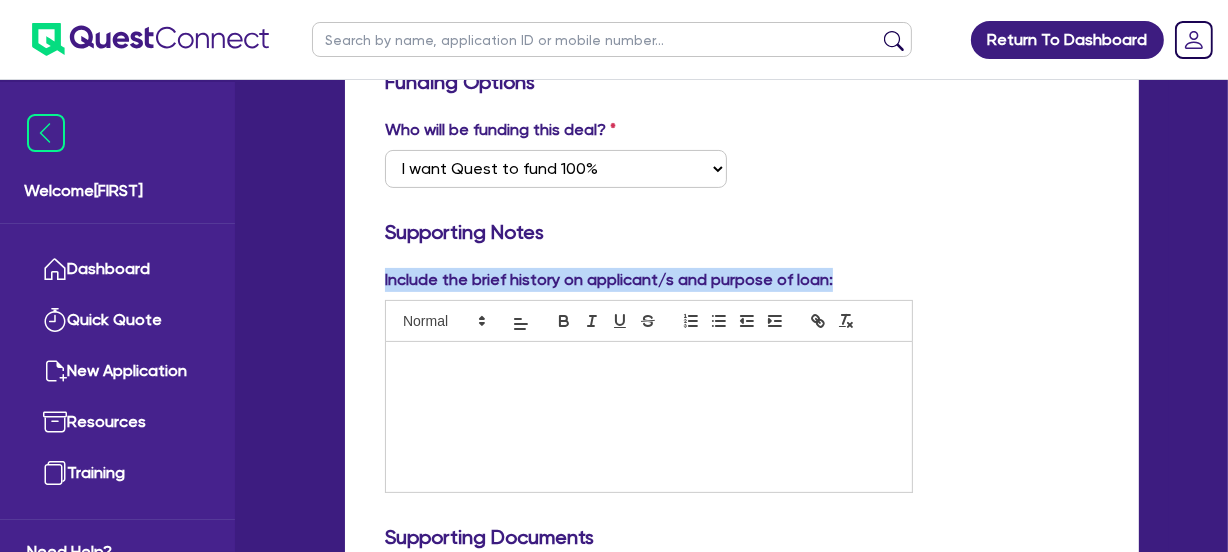 drag, startPoint x: 386, startPoint y: 276, endPoint x: 887, endPoint y: 278, distance: 501.004 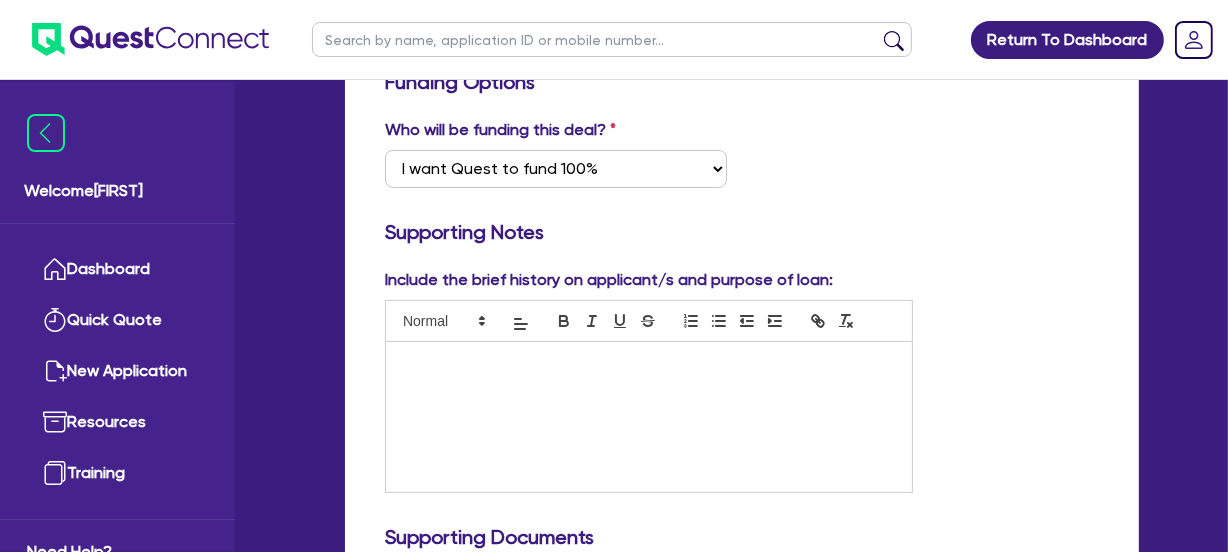 drag, startPoint x: 720, startPoint y: 249, endPoint x: 577, endPoint y: 249, distance: 143 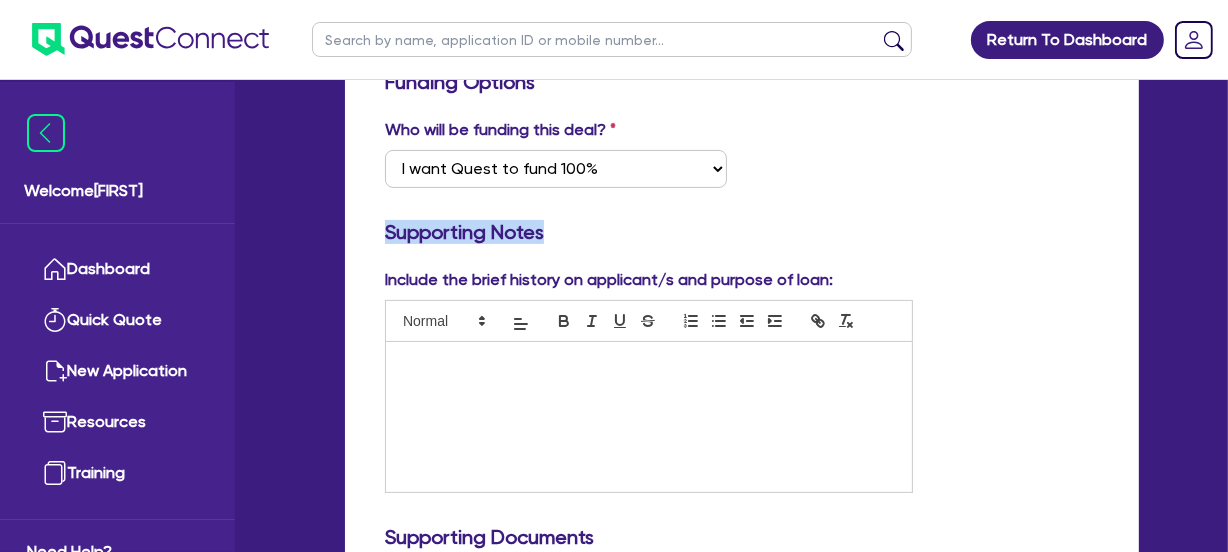 drag, startPoint x: 545, startPoint y: 231, endPoint x: 330, endPoint y: 229, distance: 215.00931 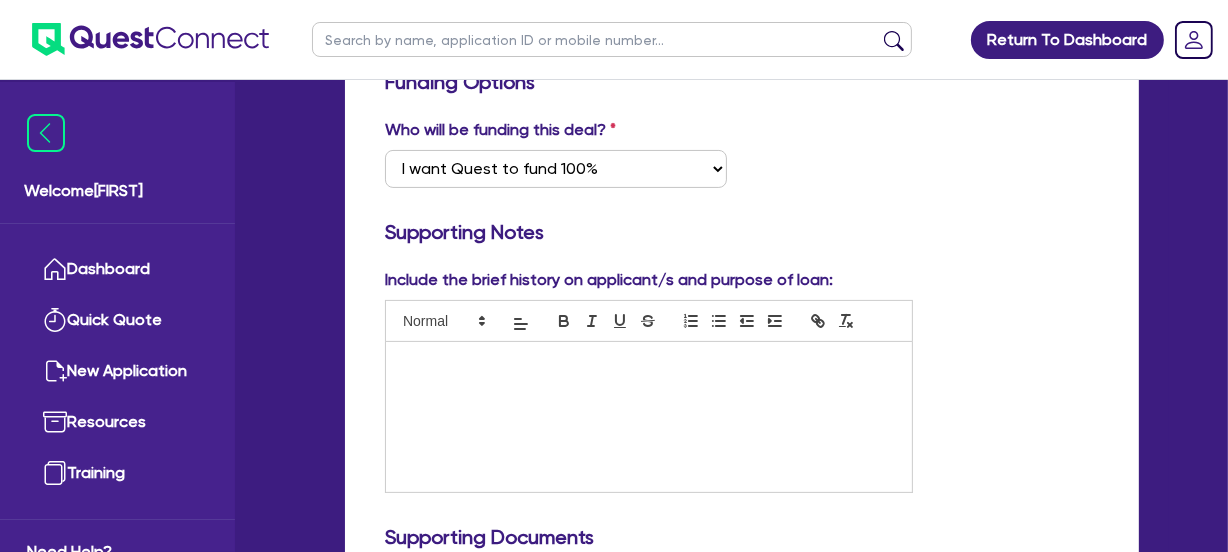 click on "Include the brief history on applicant/s and purpose of loan:" at bounding box center (649, 381) 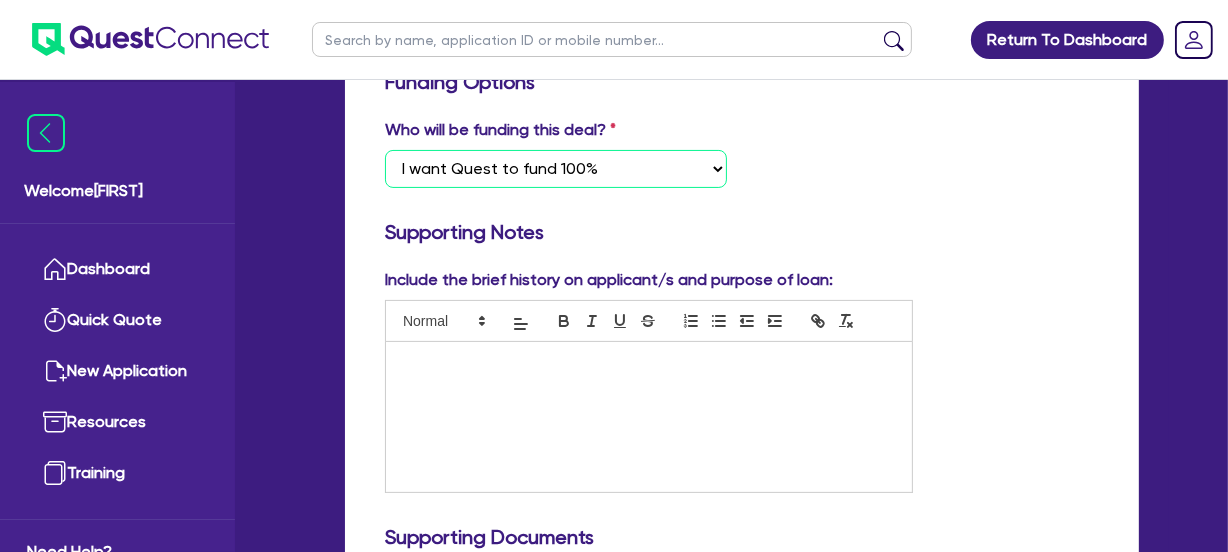 click on "Select I want Quest to fund 100% I will fund 100% I will co-fund with Quest Other - I am referring this deal in" at bounding box center [556, 169] 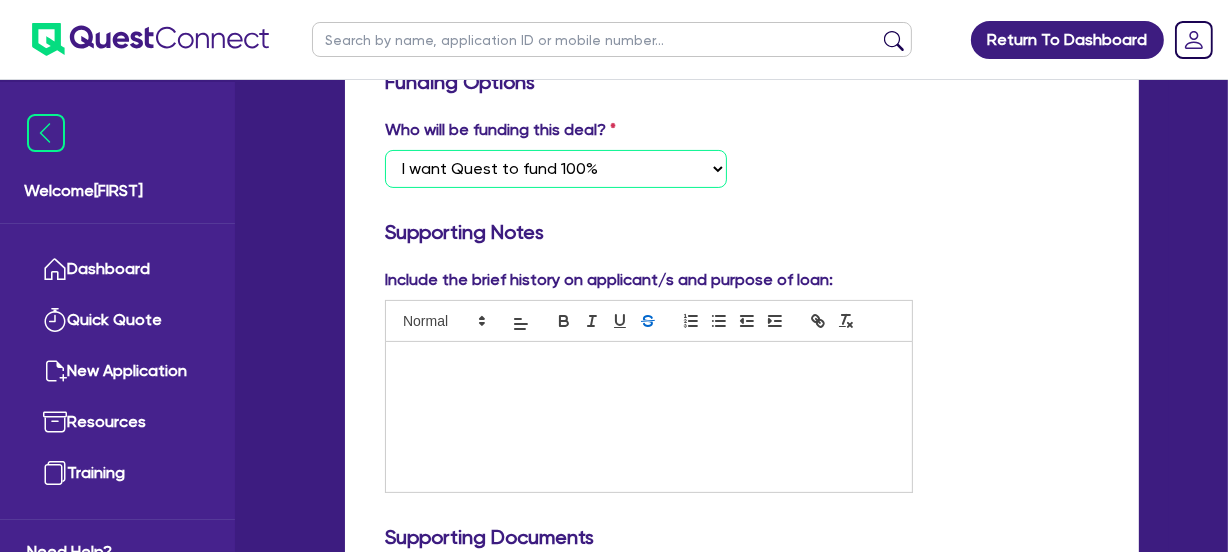 click on "Select I want Quest to fund 100% I will fund 100% I will co-fund with Quest Other - I am referring this deal in" at bounding box center [556, 169] 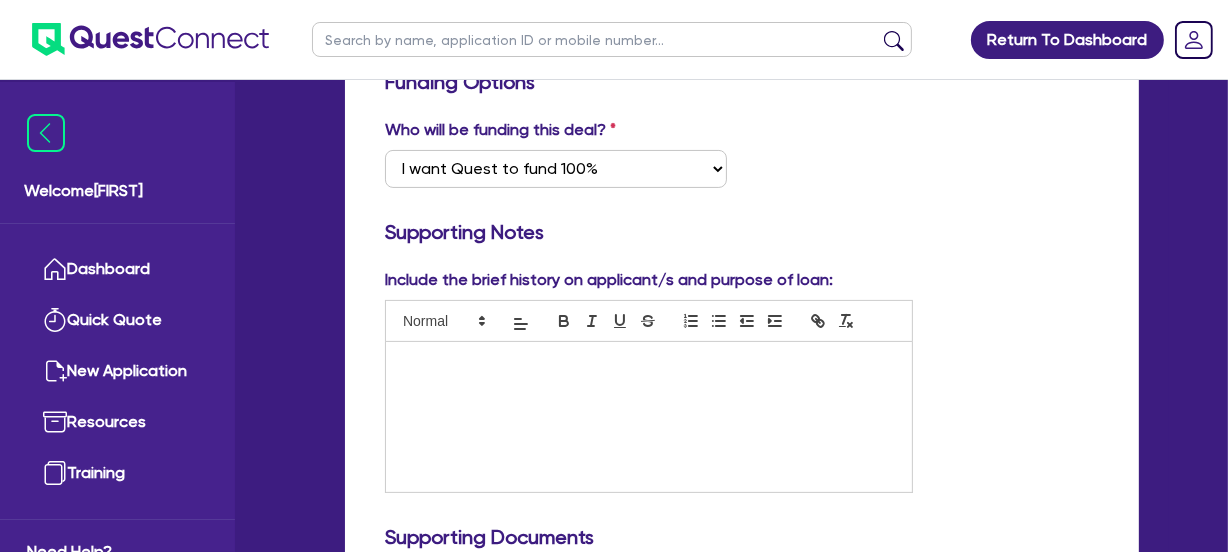 drag, startPoint x: 908, startPoint y: 199, endPoint x: 879, endPoint y: 240, distance: 50.219517 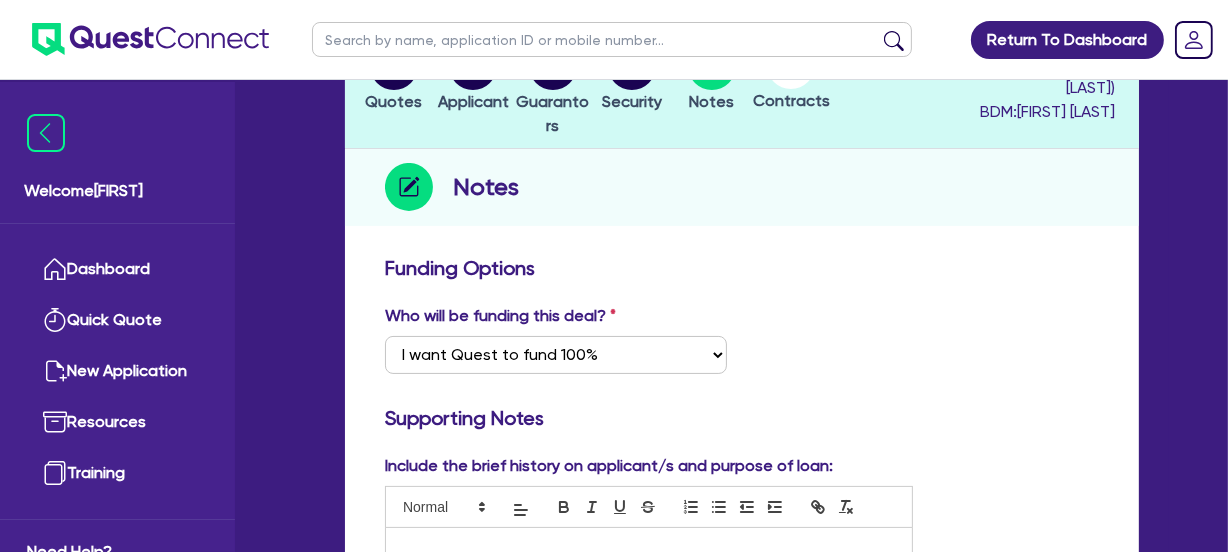 scroll, scrollTop: 181, scrollLeft: 0, axis: vertical 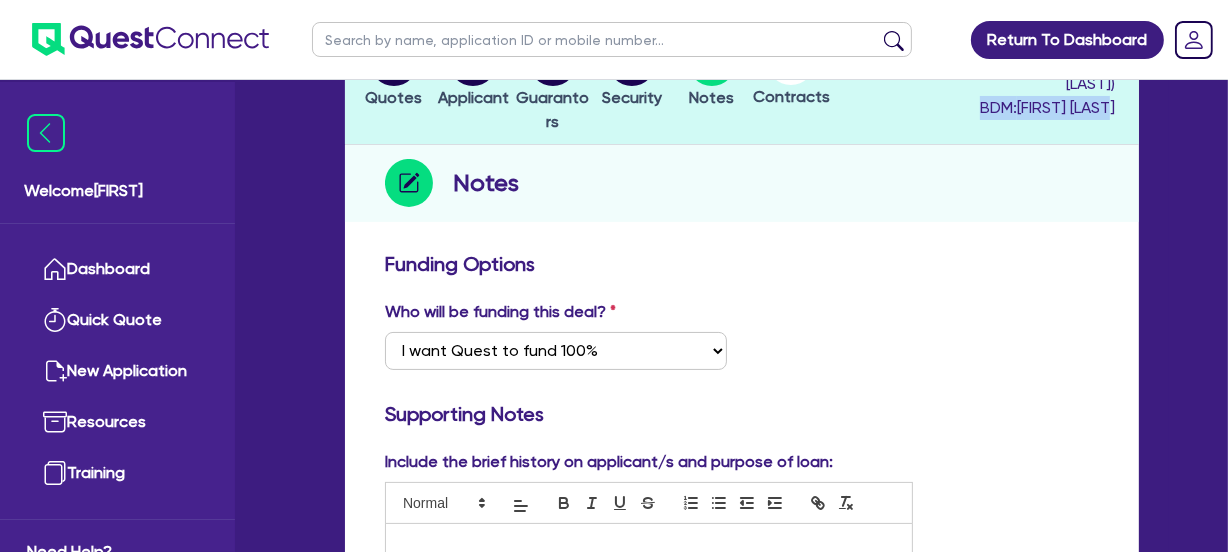 drag, startPoint x: 988, startPoint y: 103, endPoint x: 1139, endPoint y: 106, distance: 151.0298 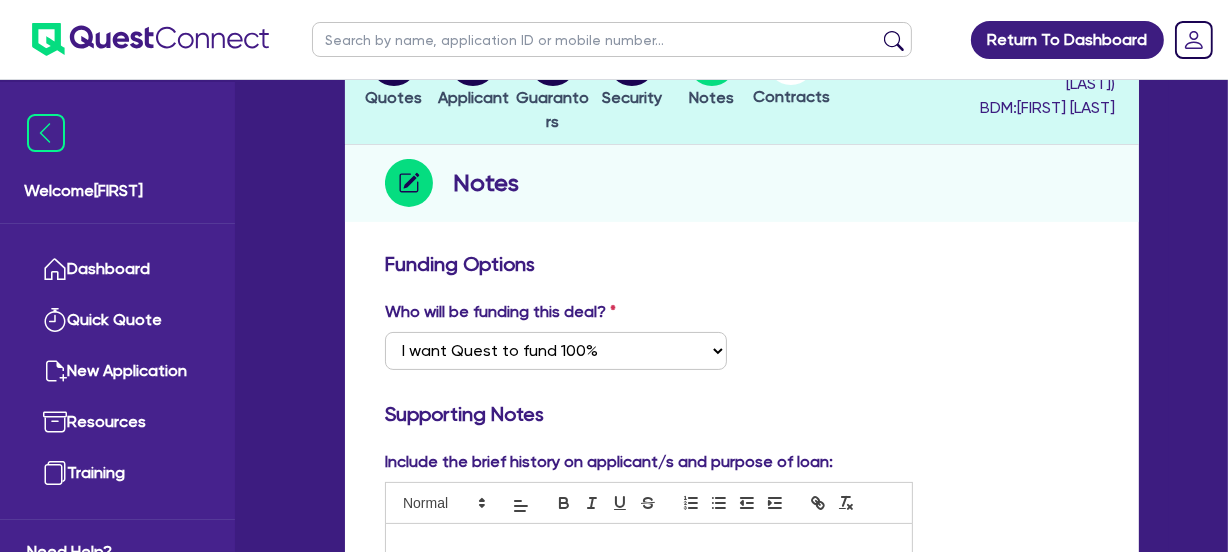 click on "Funding Options" at bounding box center [742, 268] 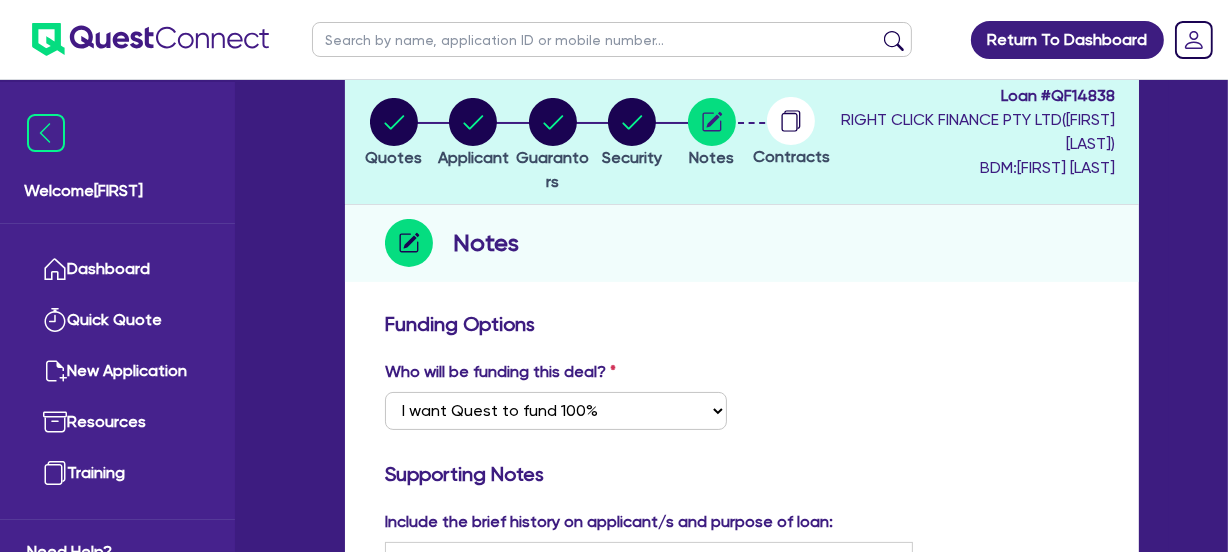 scroll, scrollTop: 90, scrollLeft: 0, axis: vertical 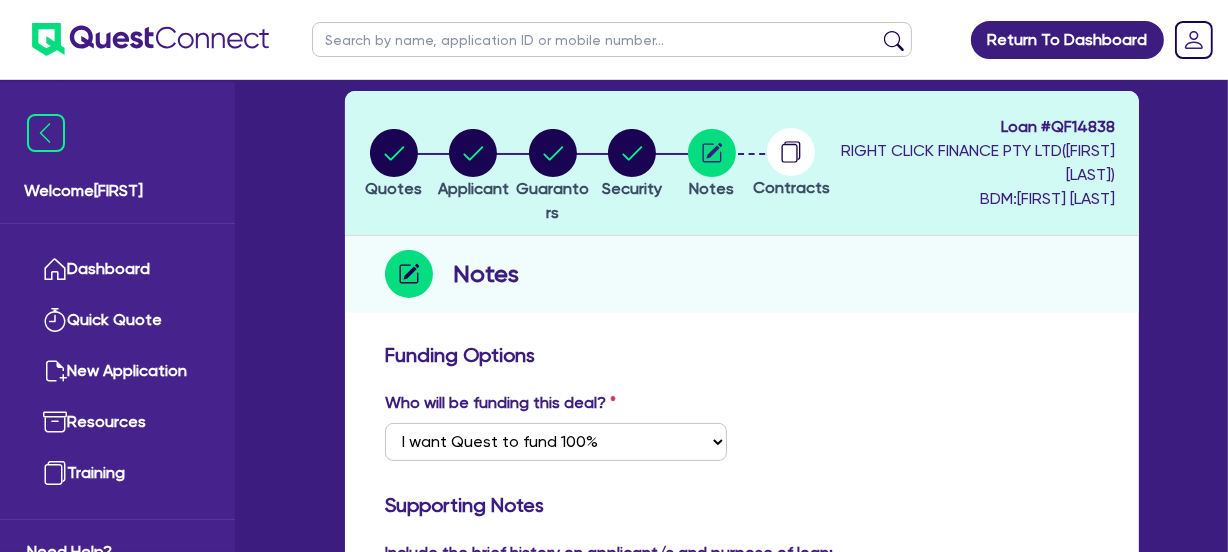 click on "BDM: [FIRST] [LAST]" at bounding box center (975, 199) 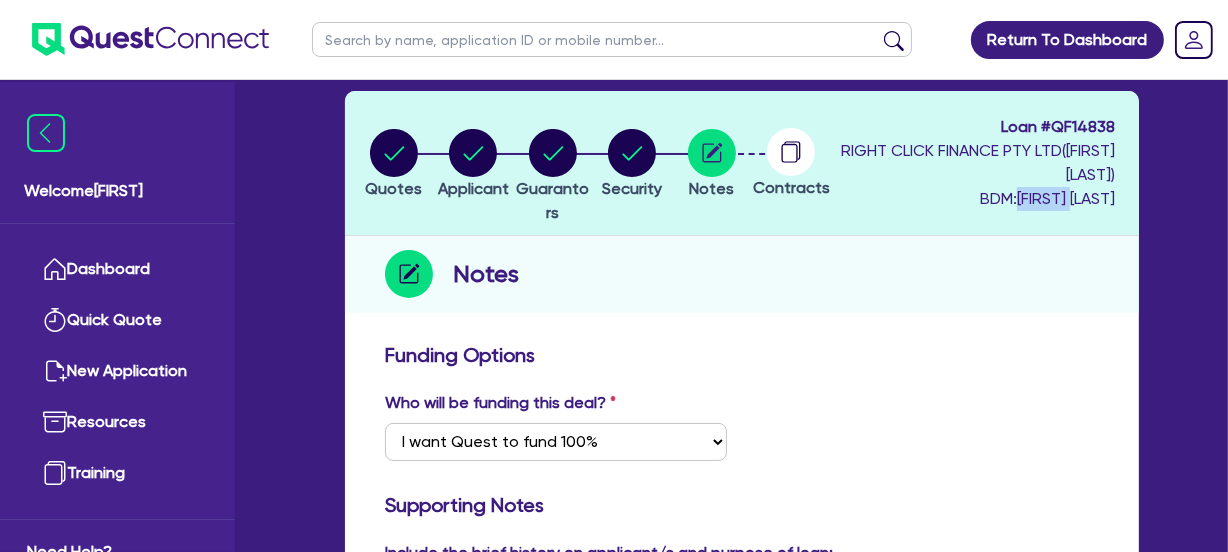 click on "BDM: [FIRST] [LAST]" at bounding box center [975, 199] 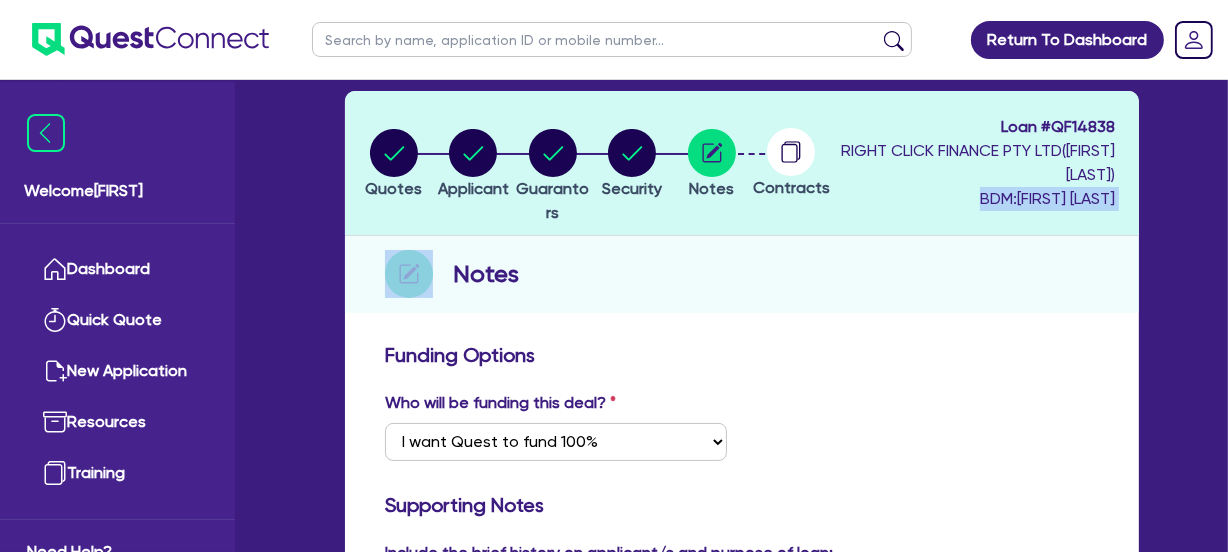 click on "BDM: [FIRST] [LAST]" at bounding box center (975, 199) 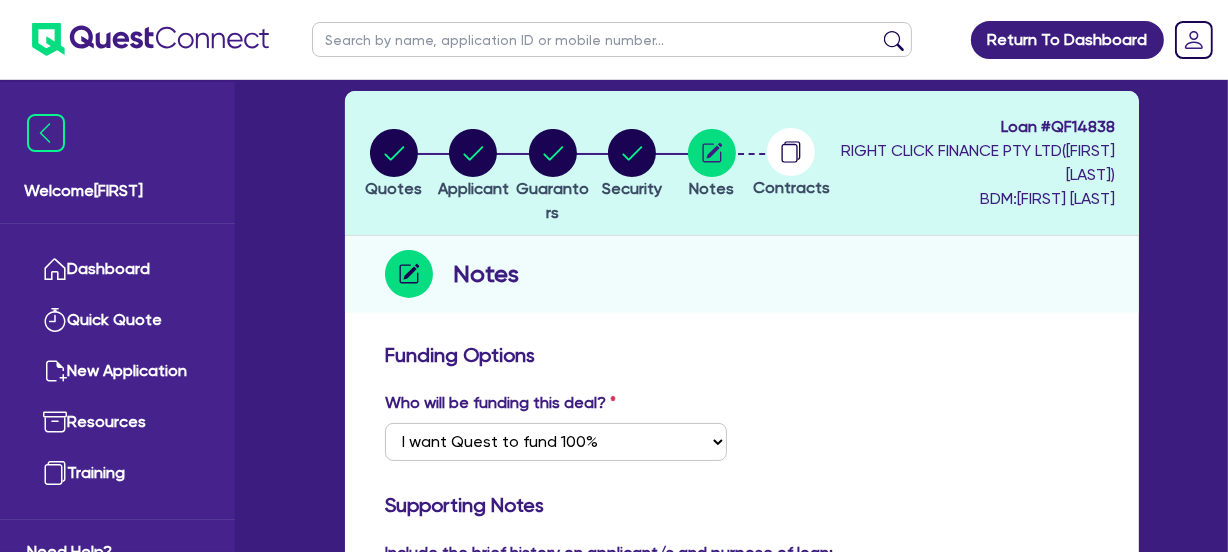 click on "Who will be funding this deal? Select I want Quest to fund 100% I will fund 100% I will co-fund with Quest Other - I am referring this deal in I will contribute" at bounding box center (742, 434) 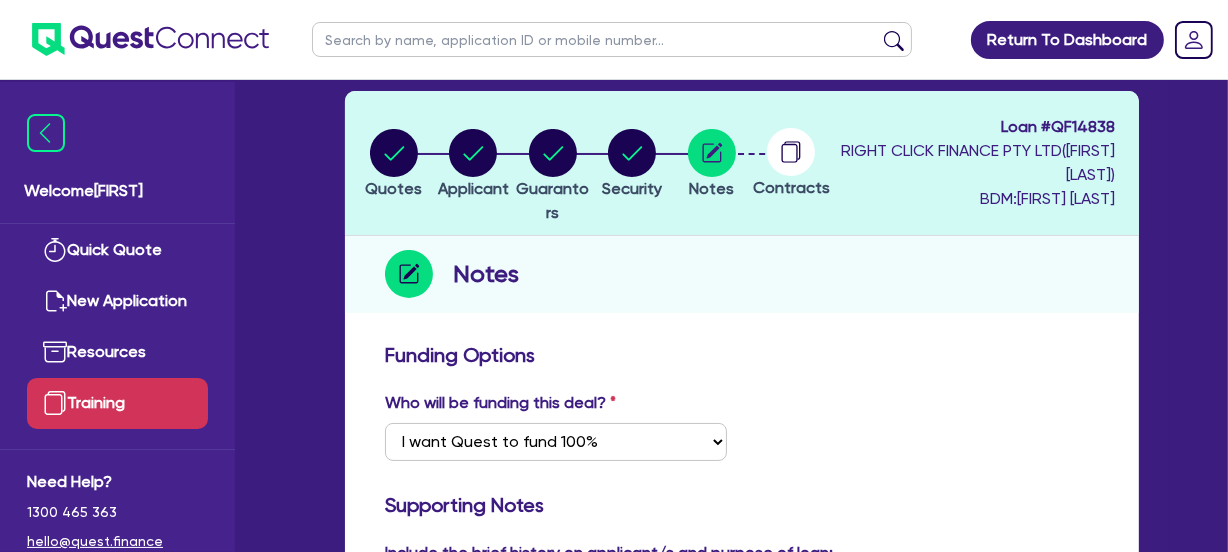 scroll, scrollTop: 155, scrollLeft: 0, axis: vertical 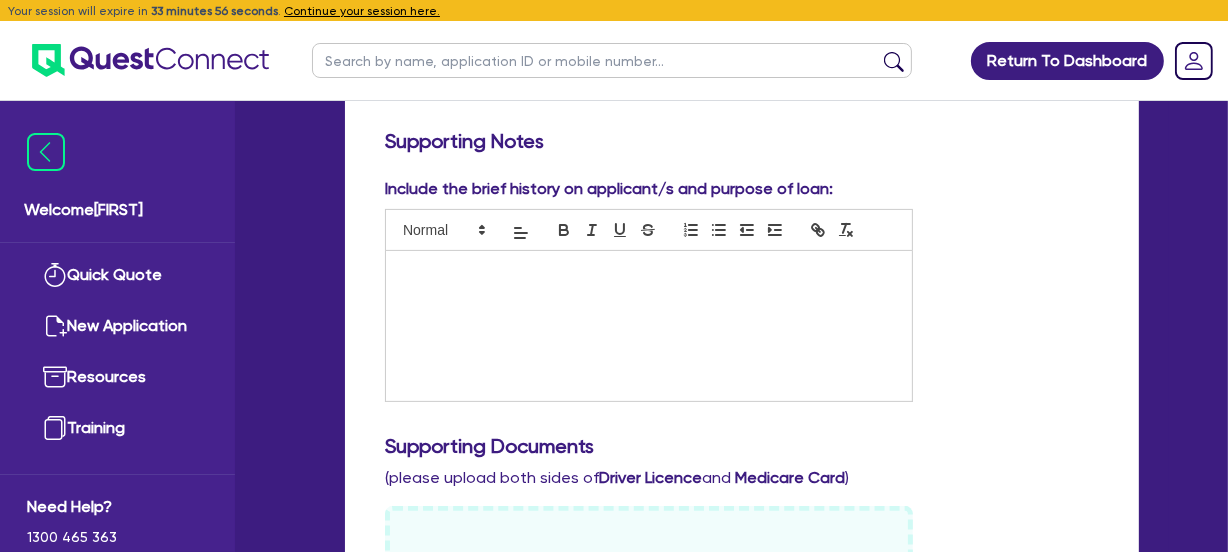 click at bounding box center (649, 326) 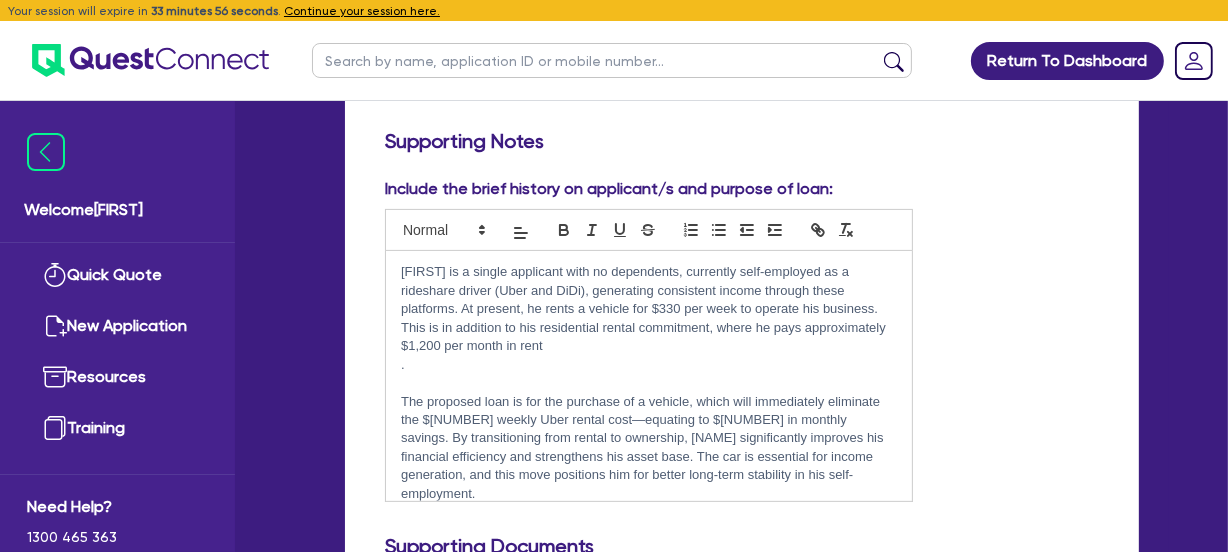 scroll, scrollTop: 0, scrollLeft: 0, axis: both 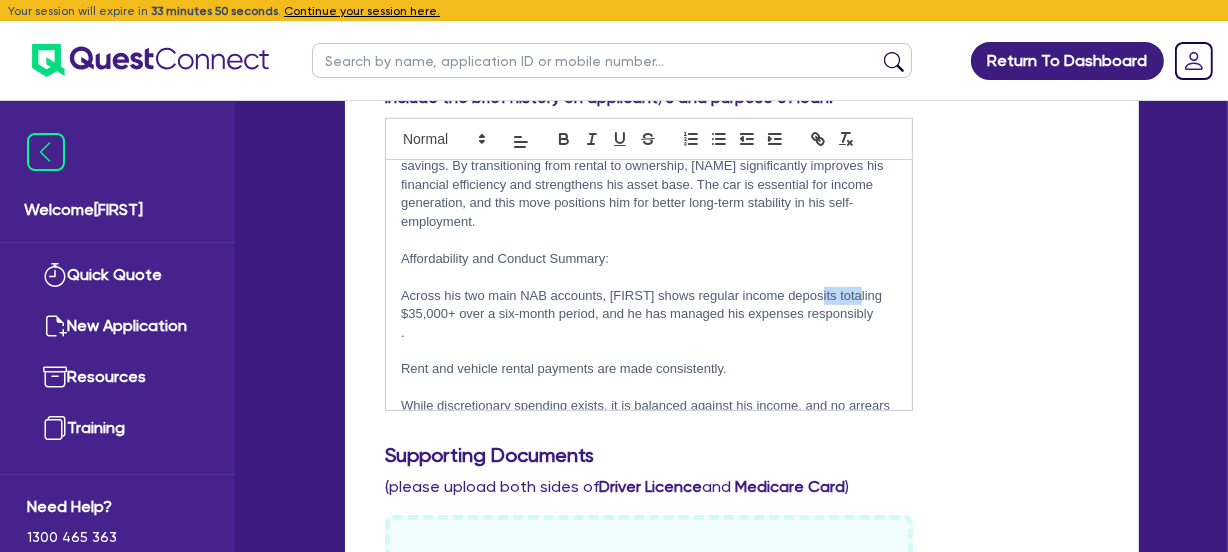 type 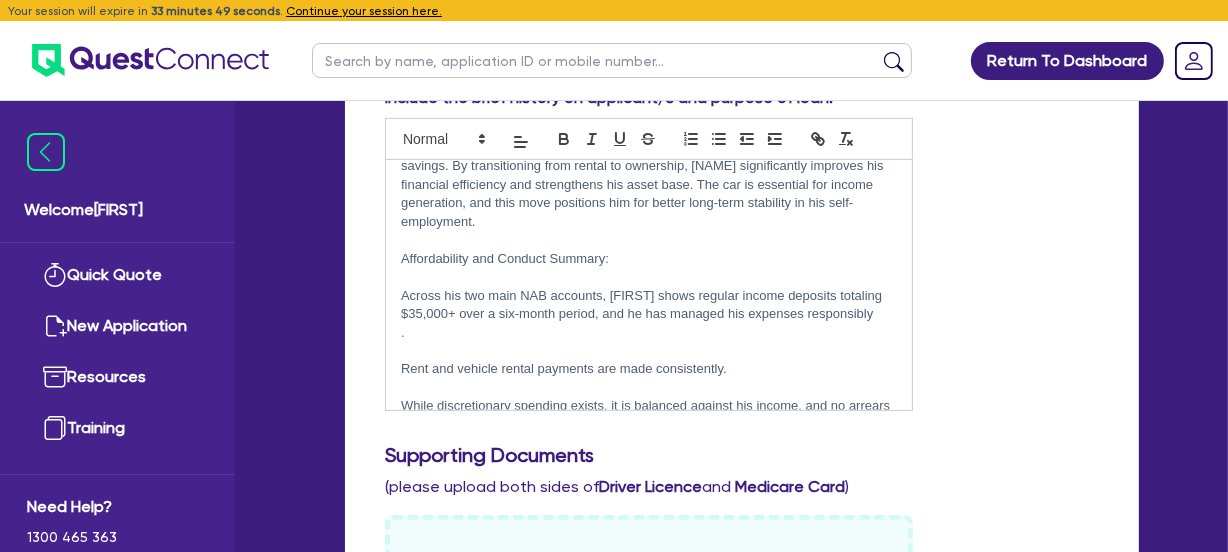 click on "Across his two main NAB accounts, [FIRST] shows regular income deposits totaling $35,000+ over a six-month period, and he has managed his expenses responsibly" at bounding box center [649, 305] 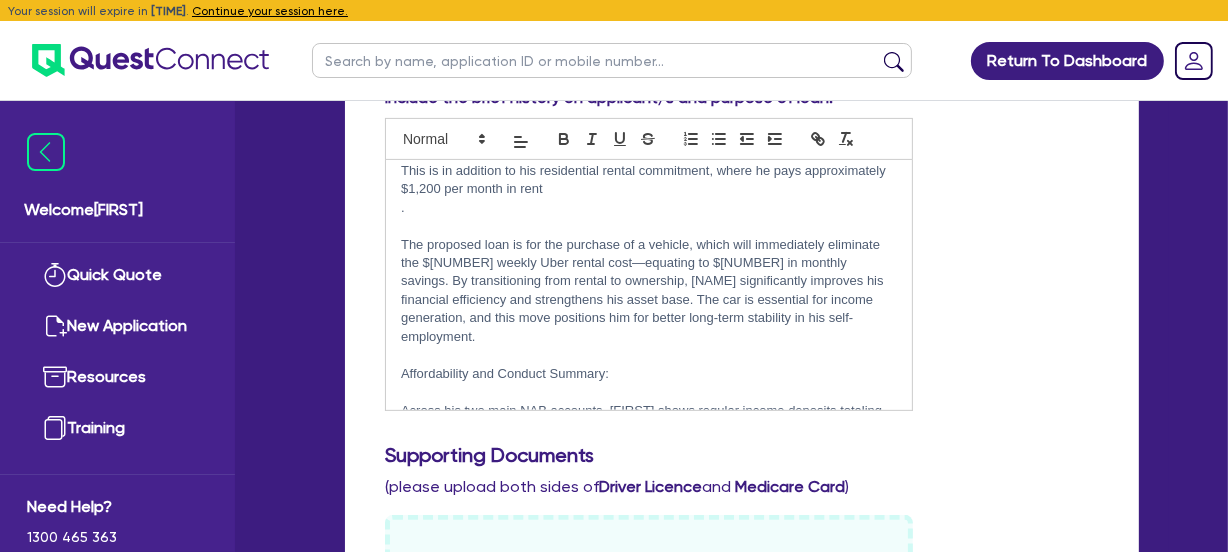 scroll, scrollTop: 0, scrollLeft: 0, axis: both 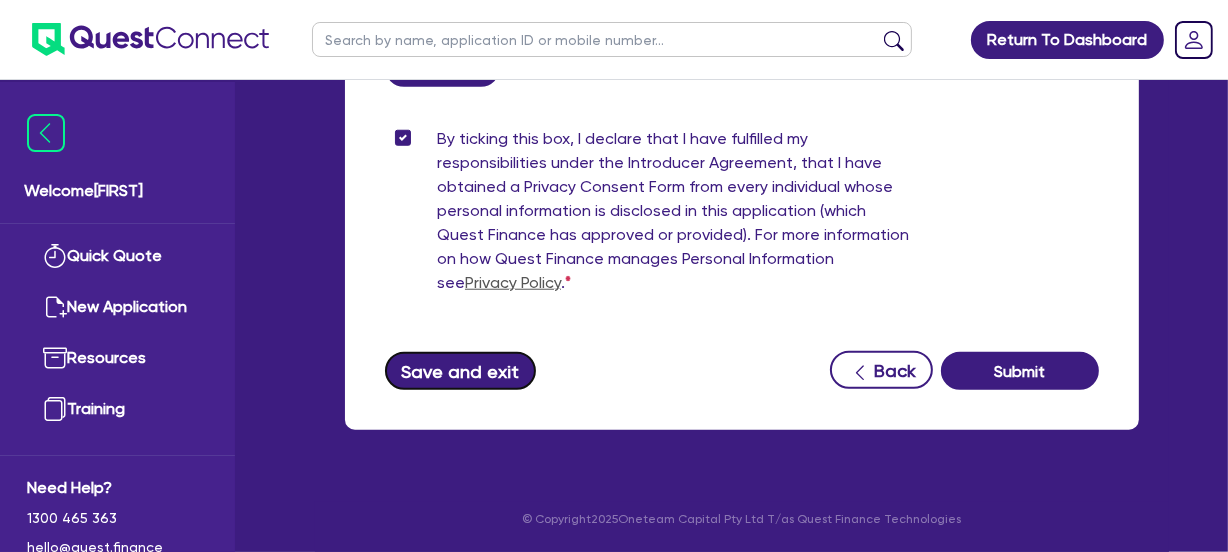 click on "Save and exit" at bounding box center [460, 371] 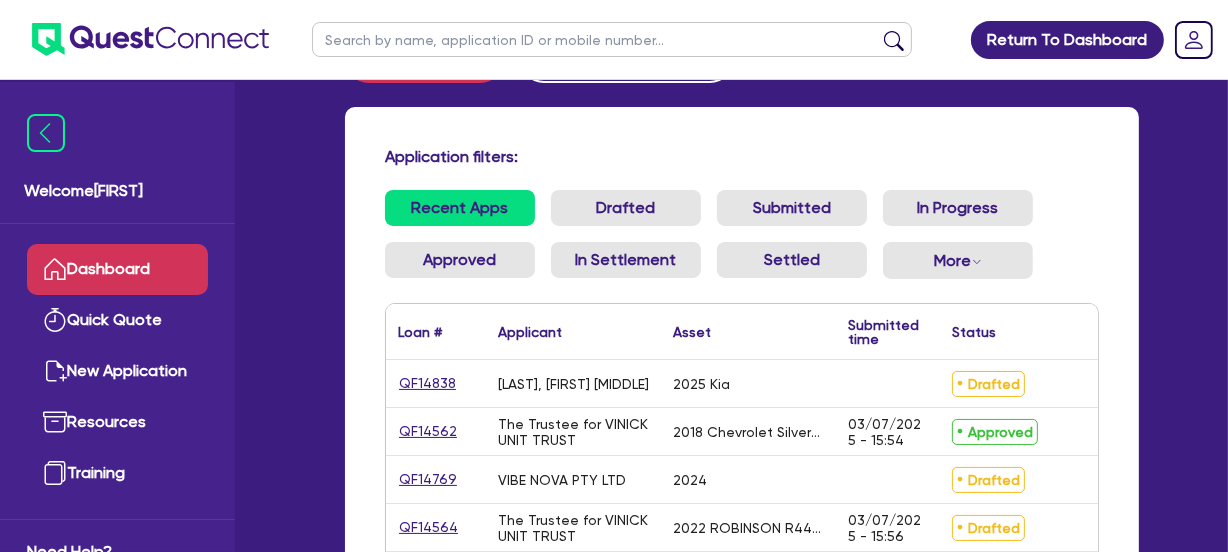 scroll, scrollTop: 181, scrollLeft: 0, axis: vertical 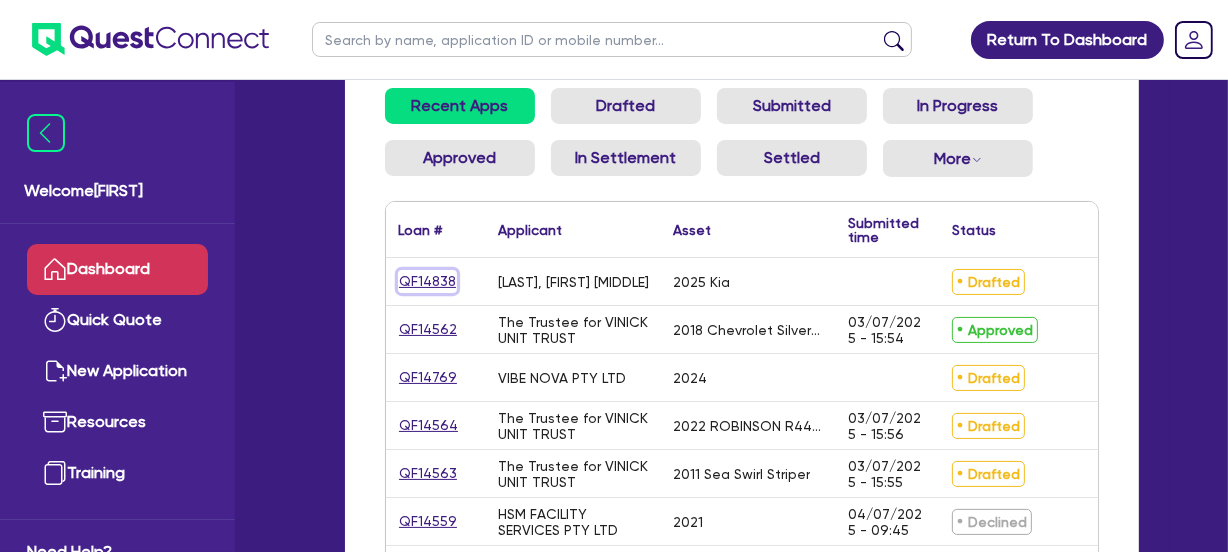 click on "QF14838" at bounding box center (427, 281) 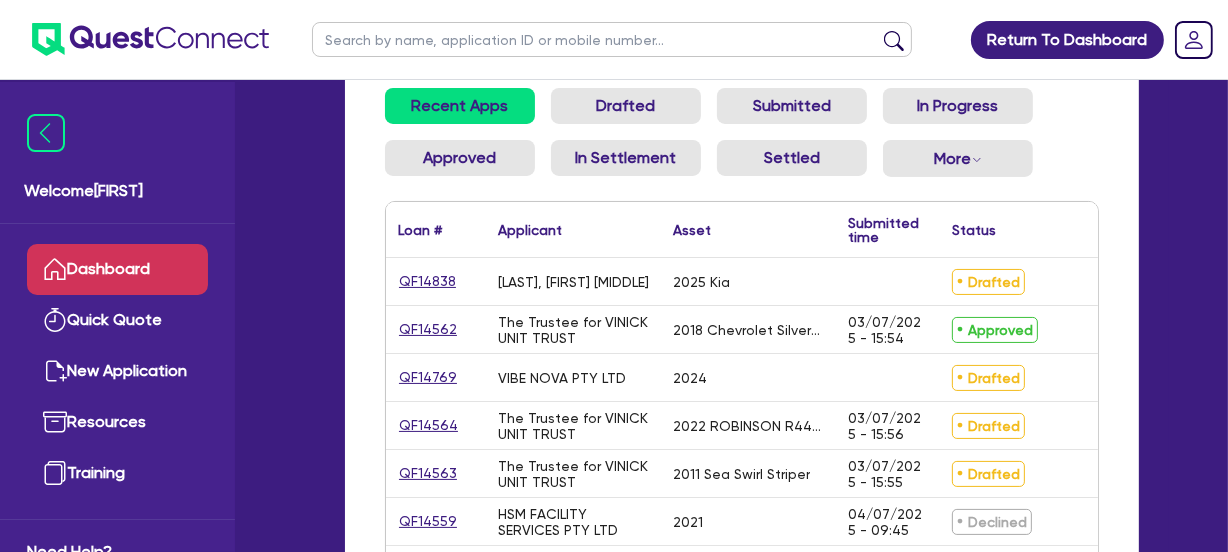 scroll, scrollTop: 0, scrollLeft: 0, axis: both 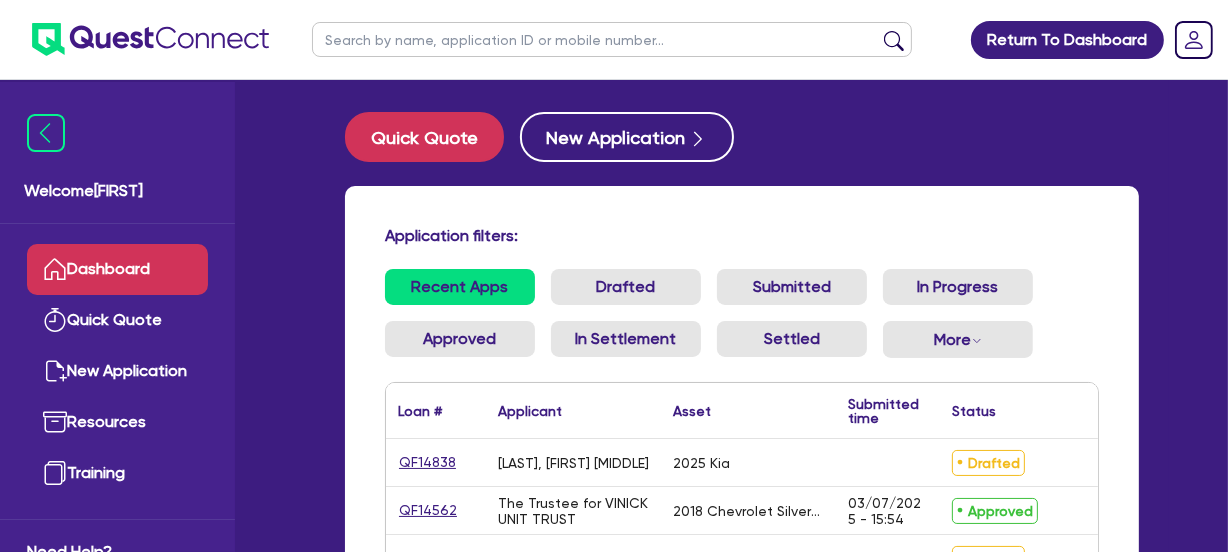 select on "CARS_AND_LIGHT_TRUCKS" 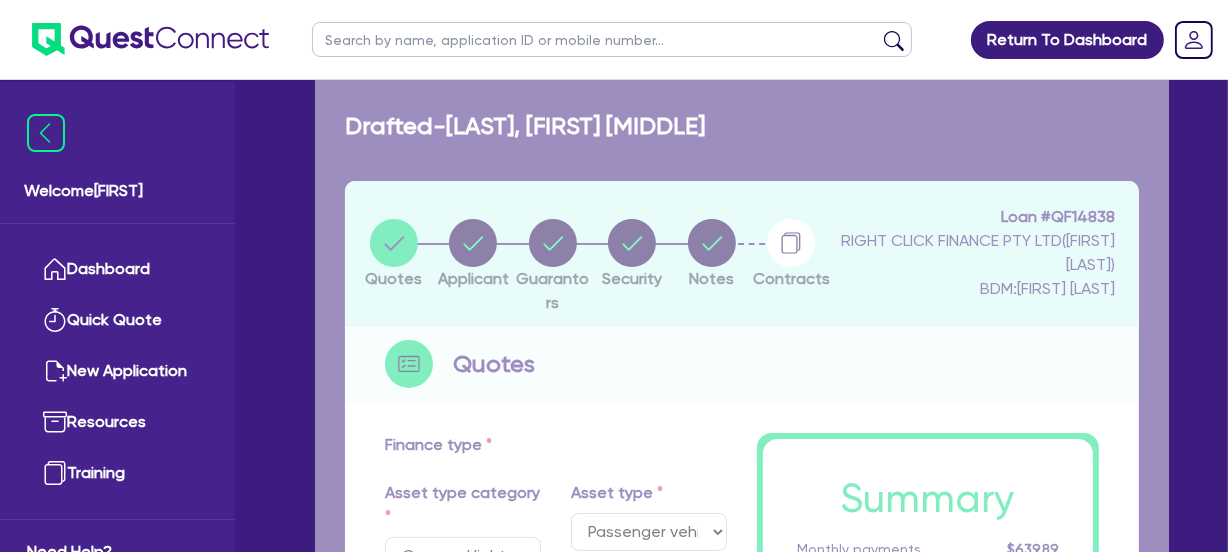 type on "30,000" 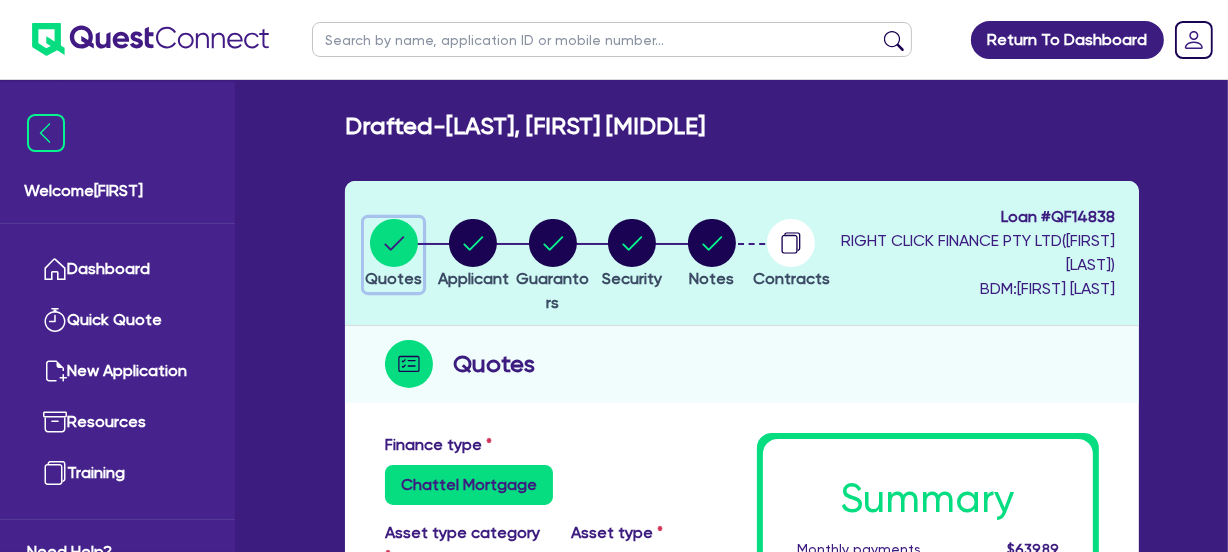 click 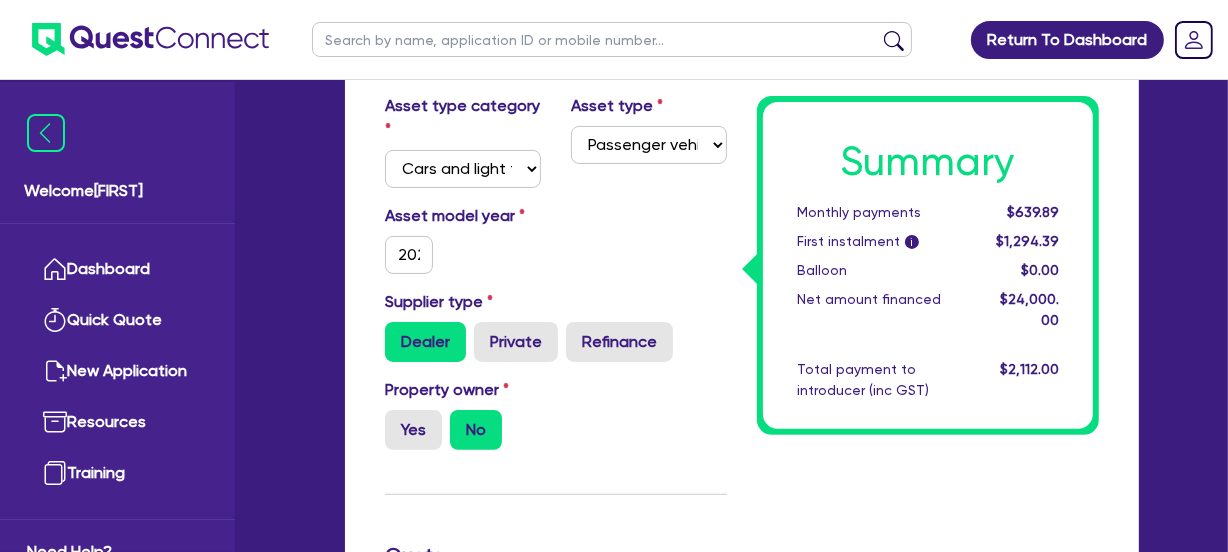 scroll, scrollTop: 454, scrollLeft: 0, axis: vertical 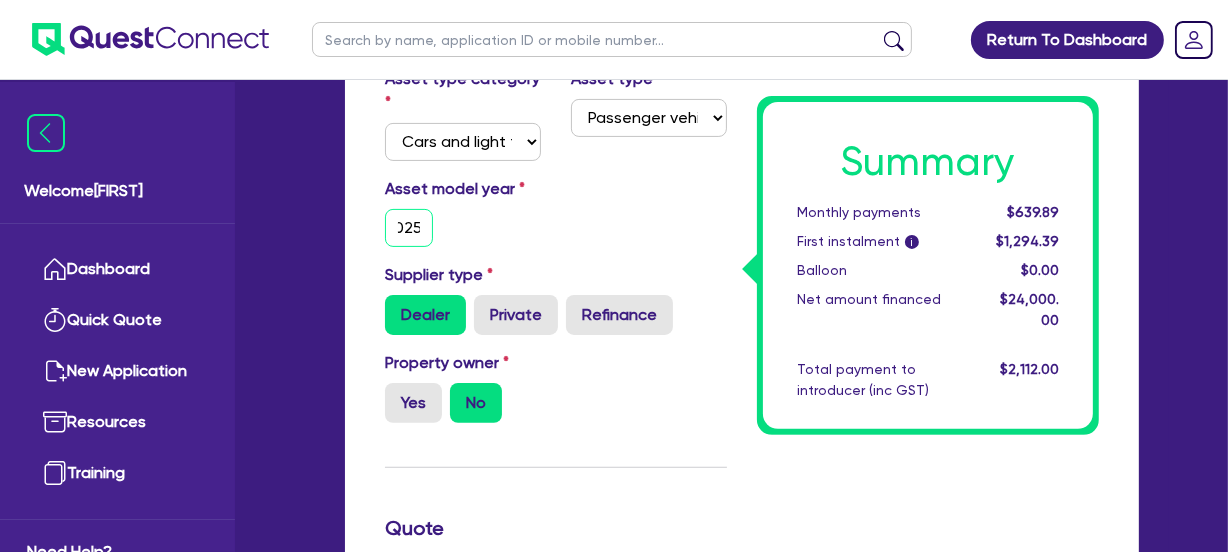 drag, startPoint x: 401, startPoint y: 224, endPoint x: 531, endPoint y: 228, distance: 130.06152 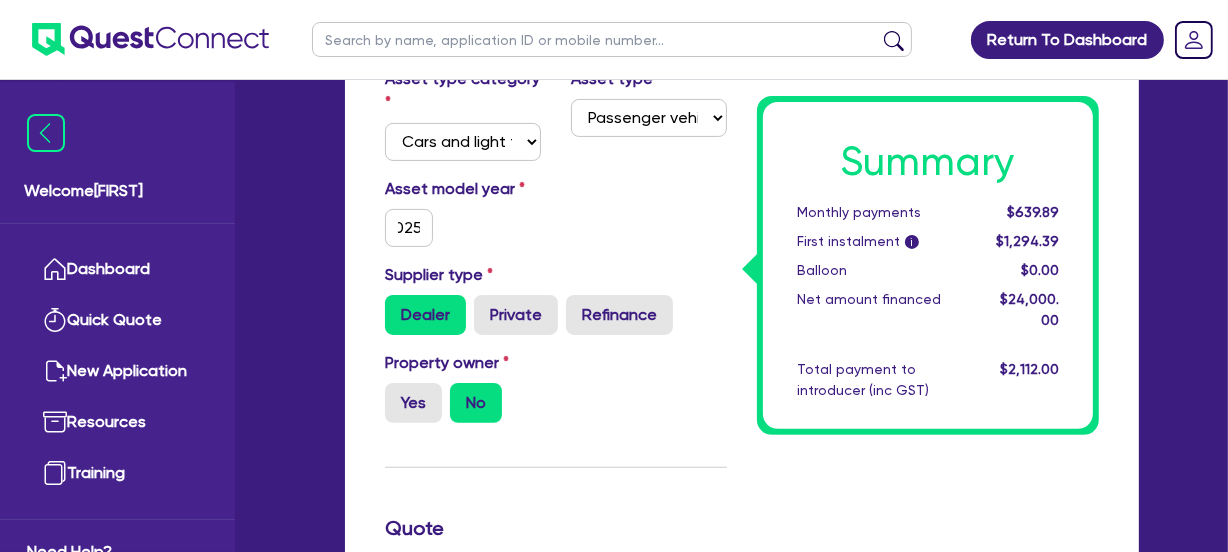 type on "30,000" 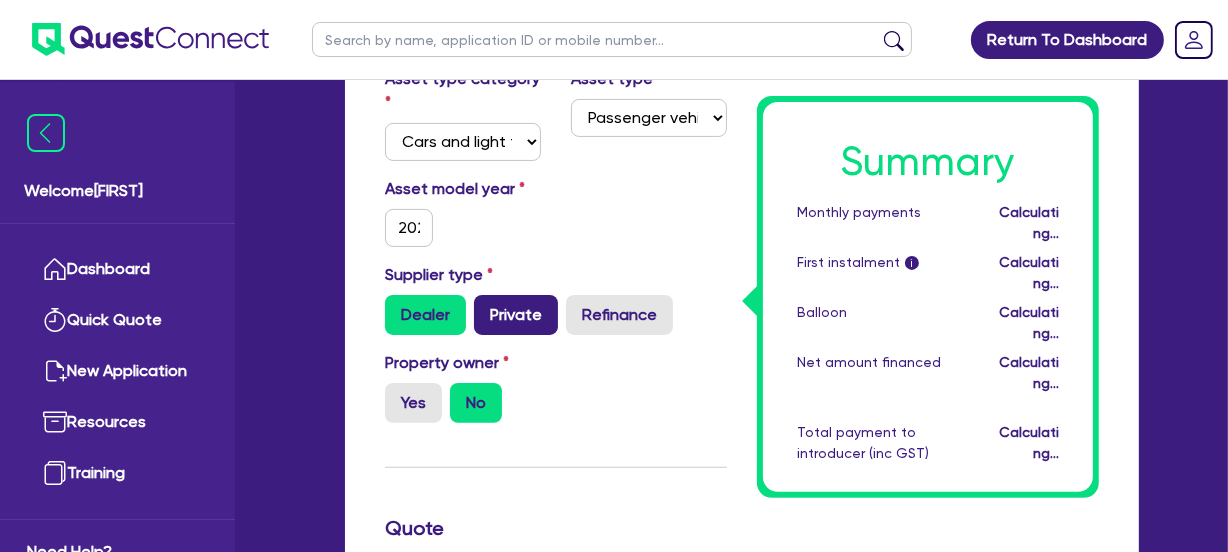 type on "30,000" 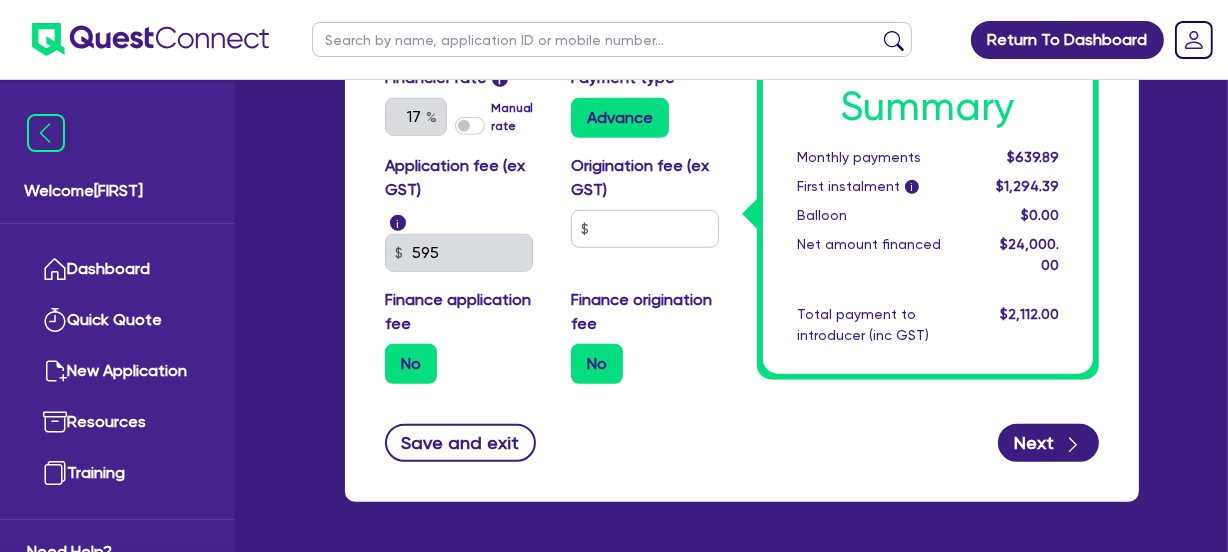 scroll, scrollTop: 1363, scrollLeft: 0, axis: vertical 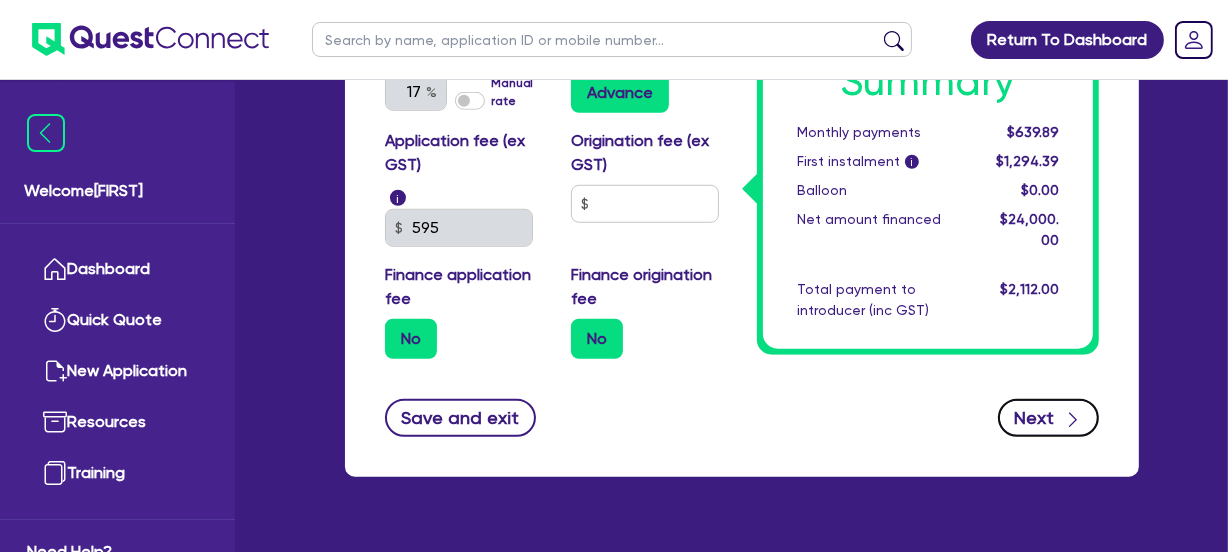 click on "Next" at bounding box center (1048, 418) 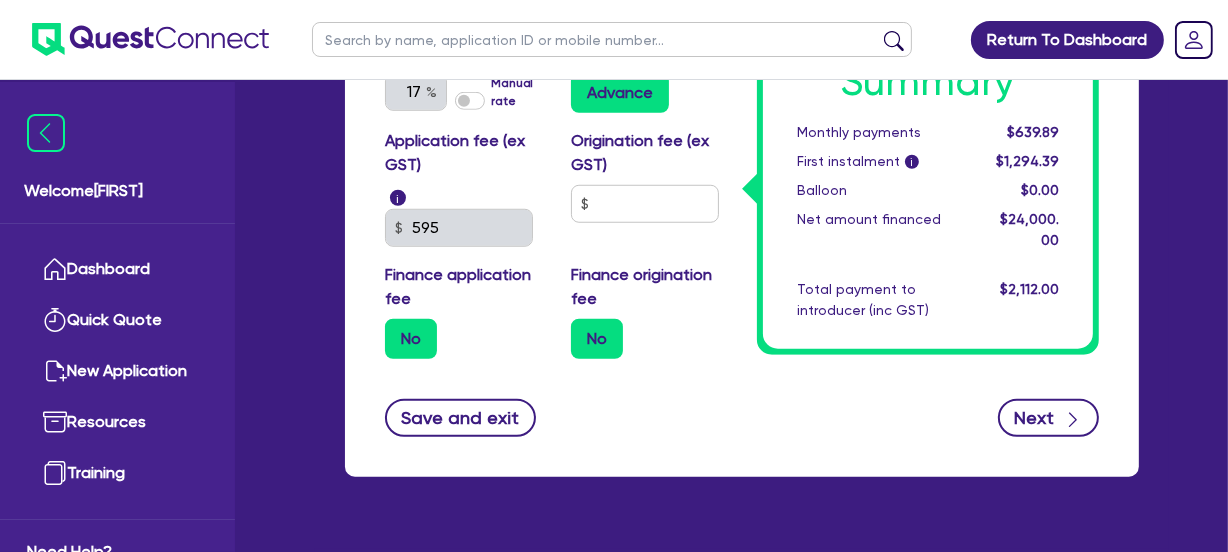 type on "30,000" 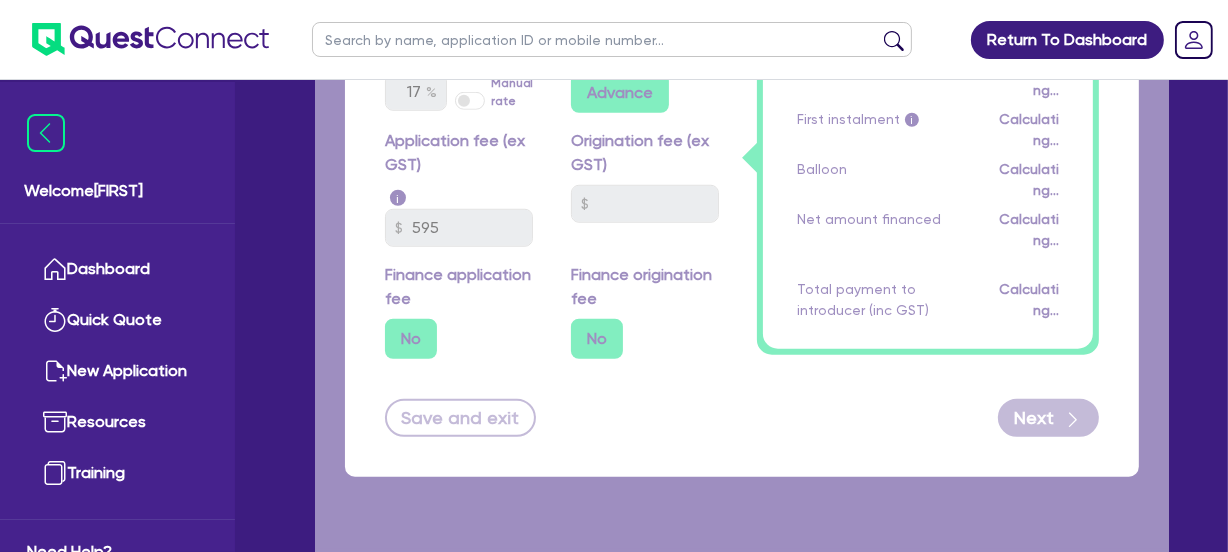 select on "SOLE_TRADER" 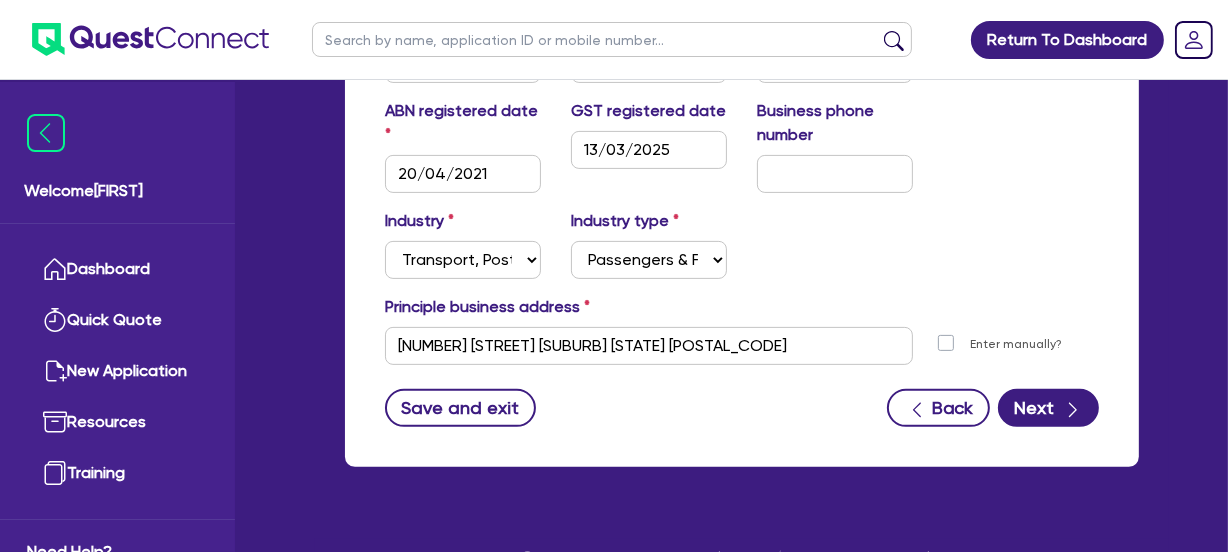 scroll, scrollTop: 542, scrollLeft: 0, axis: vertical 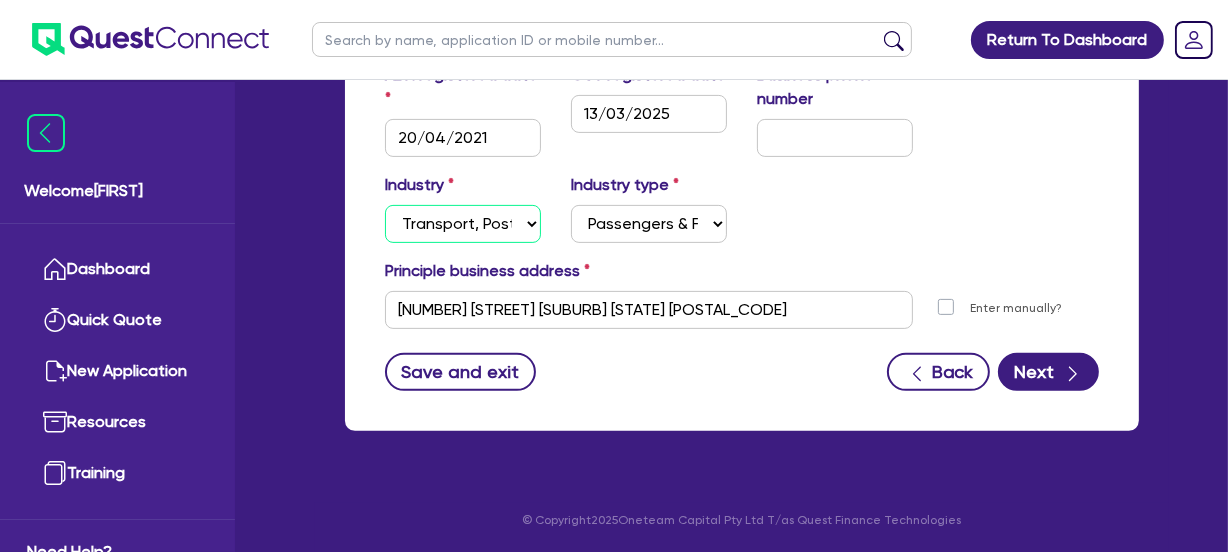 click on "Select Accomodation & Food Services Administrative & Support Services Agriculture Arts & Recreation Services Building and Construction Financial & Insurance Services Fisheries Forestry Health & Beauty Information Media & Telecommunication Manufacturing Professional, Scientific and Technical Services Rental, Hiring and Real Estate Services Retail & Wholesale Trade Tourism Transport, Postal & Warehousing Services" at bounding box center (463, 224) 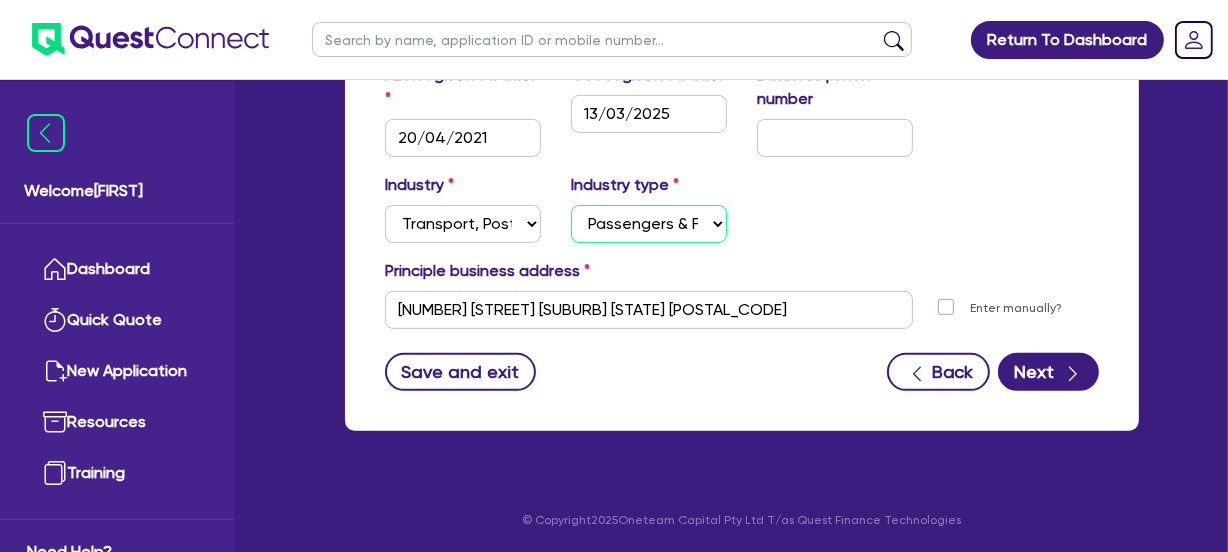 click on "Select Taxi & Luxury Car Services Passengers & Freight Transport Services Postal, Courier Pick-up & Delivery Services Scenic & Sightseeing Transport Warehousing Other Storage Activities" at bounding box center (649, 224) 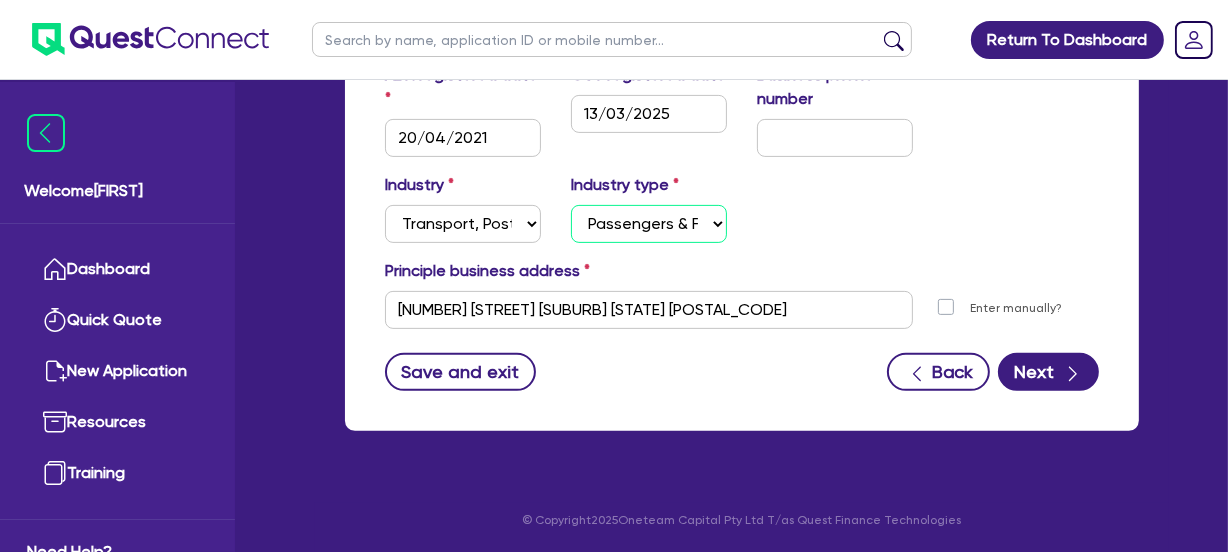 click on "Select Taxi & Luxury Car Services Passengers & Freight Transport Services Postal, Courier Pick-up & Delivery Services Scenic & Sightseeing Transport Warehousing Other Storage Activities" at bounding box center (649, 224) 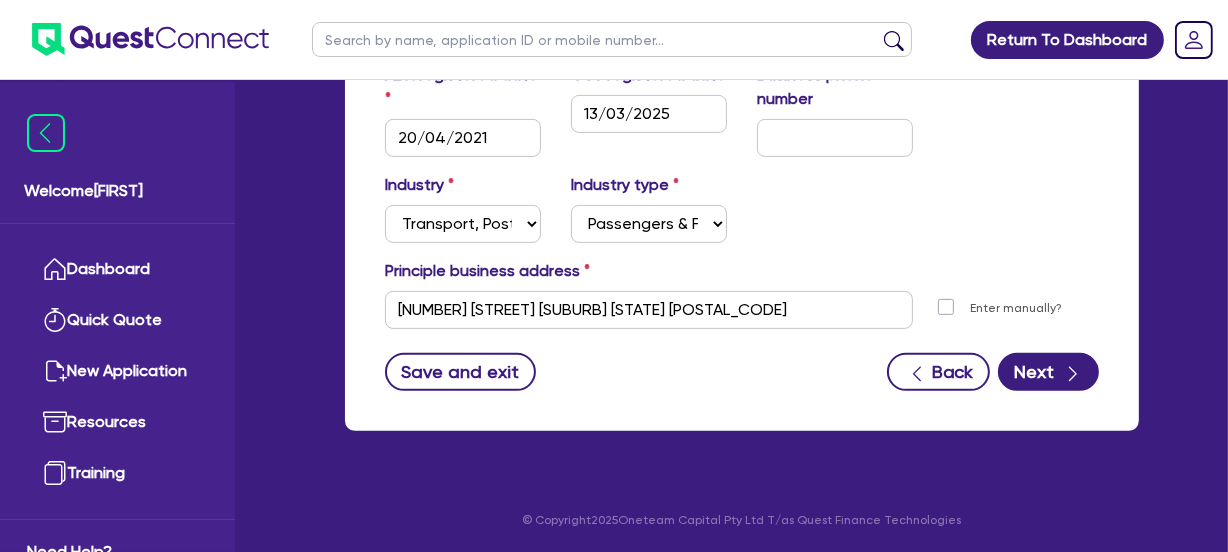 click on "Industry Select Accomodation & Food Services Administrative & Support Services Agriculture Arts & Recreation Services Building and Construction Financial & Insurance Services Fisheries Forestry Health & Beauty Information Media & Telecommunication Manufacturing Professional, Scientific and Technical Services Rental, Hiring and Real Estate Services Retail & Wholesale Trade Tourism Transport, Postal & Warehousing Services Industry type Select Taxi & Luxury Car Services Passengers & Freight Transport Services Postal, Courier Pick-up & Delivery Services Scenic & Sightseeing Transport Warehousing Other Storage Activities" at bounding box center [742, 216] 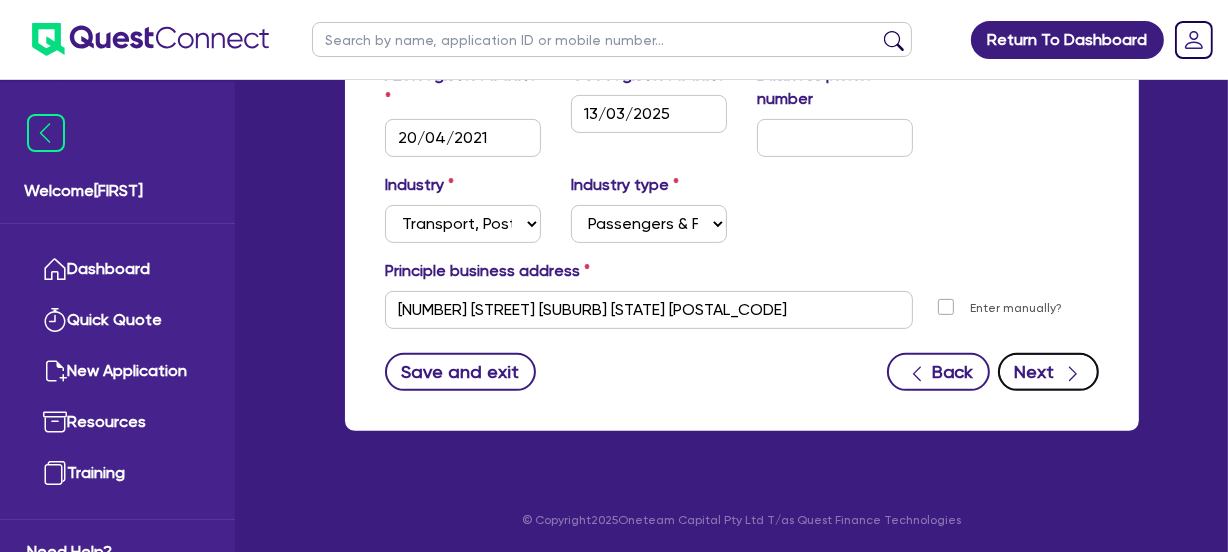 click on "Next" at bounding box center [1048, 372] 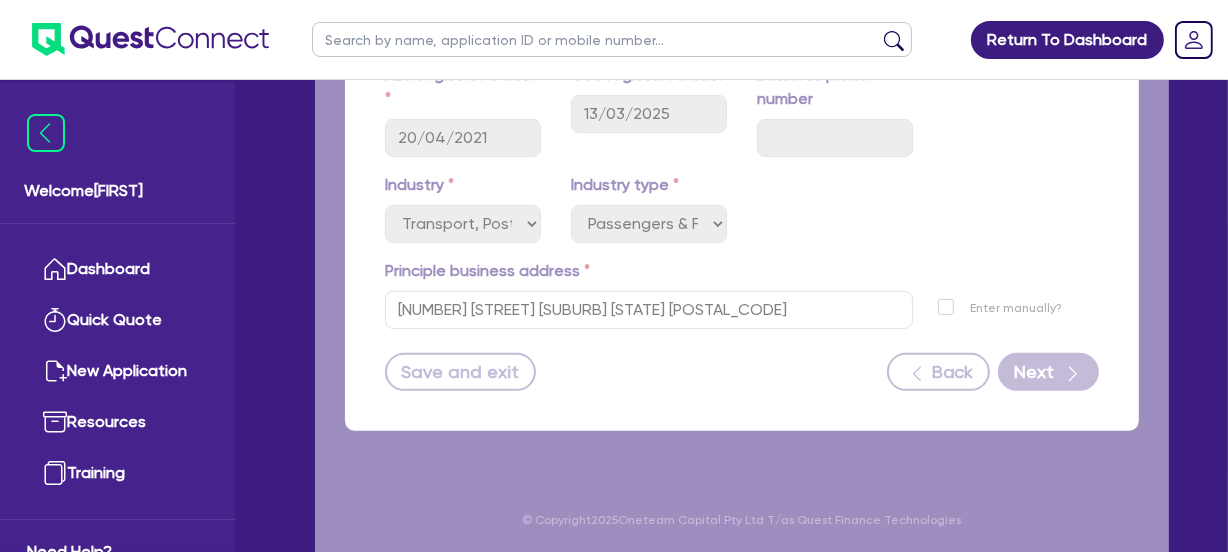 select on "MR" 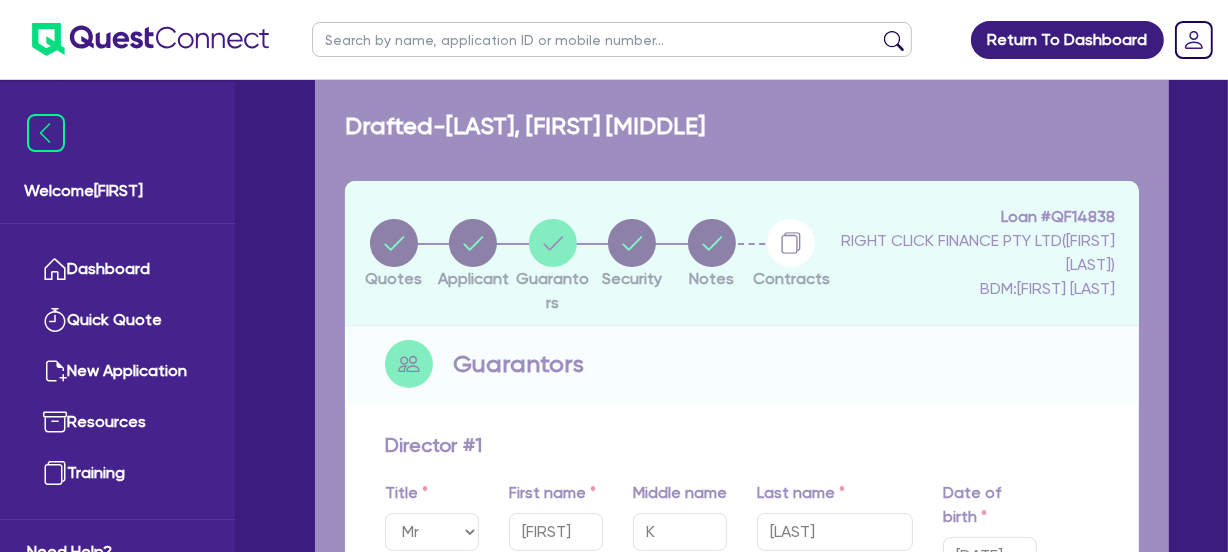 type on "0" 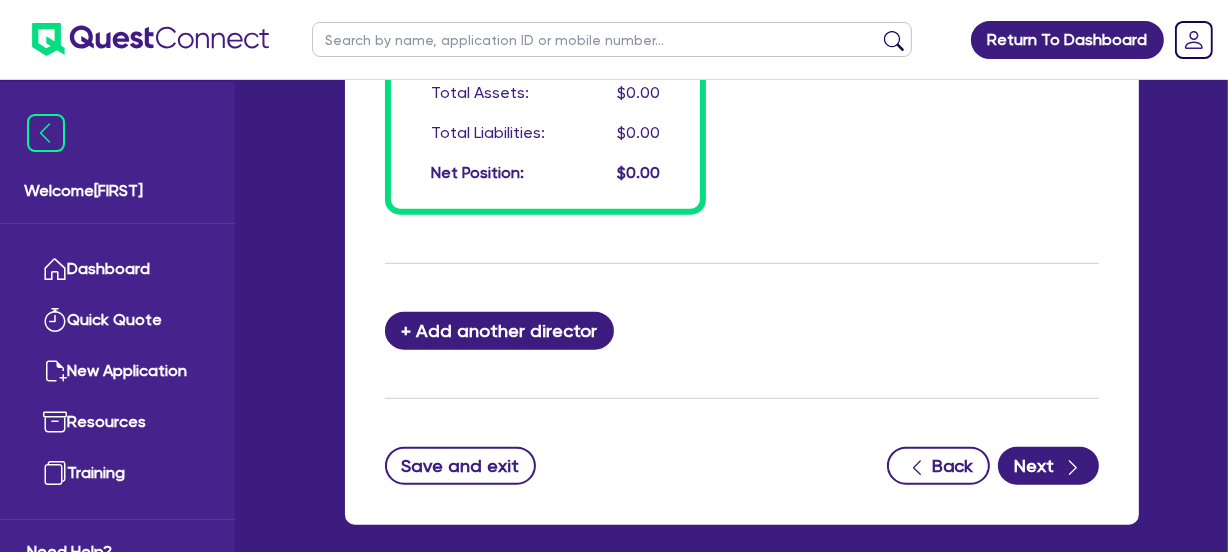 scroll, scrollTop: 1818, scrollLeft: 0, axis: vertical 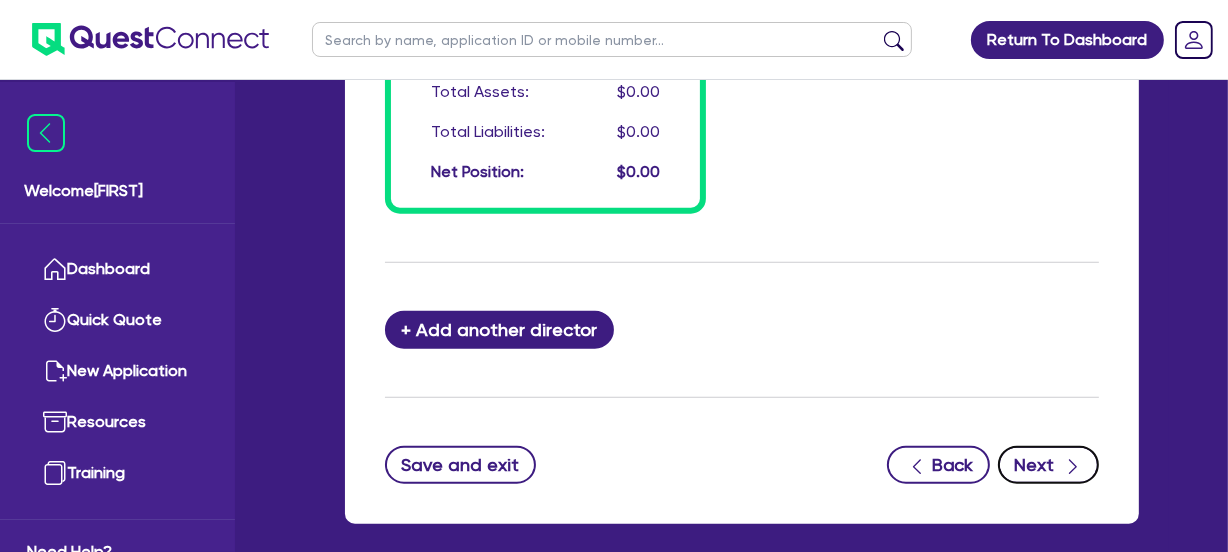 click on "Next" at bounding box center [1048, 465] 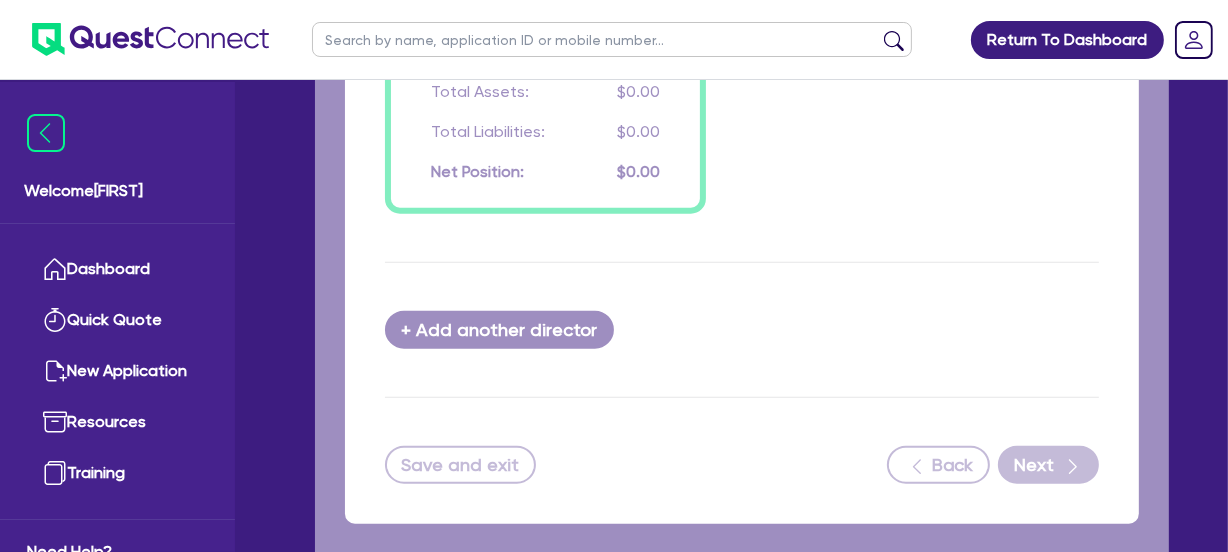 select on "CARS_AND_LIGHT_TRUCKS" 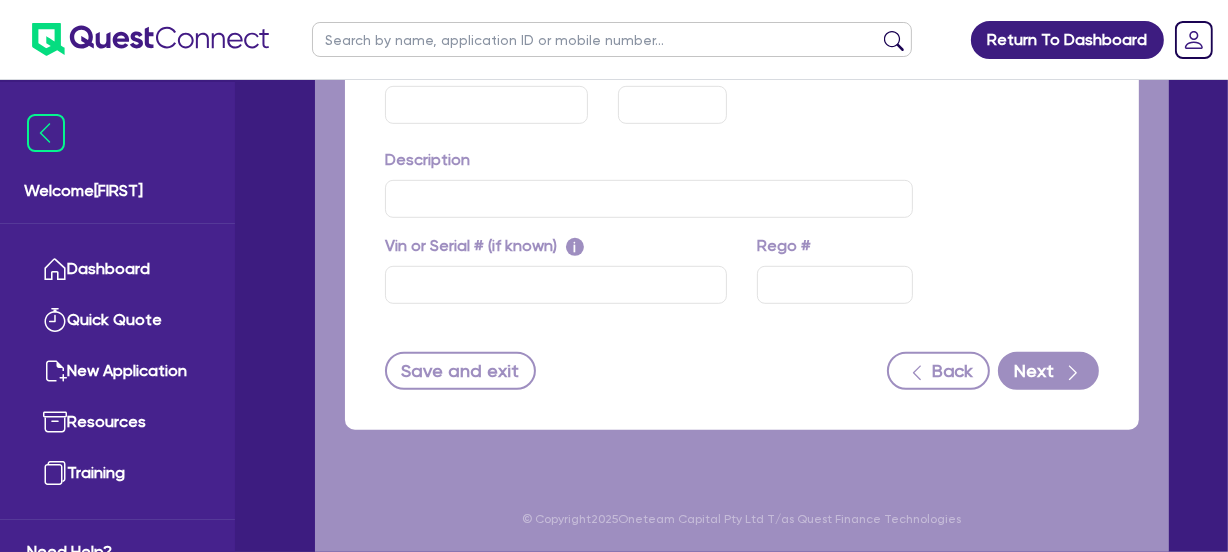 scroll, scrollTop: 0, scrollLeft: 0, axis: both 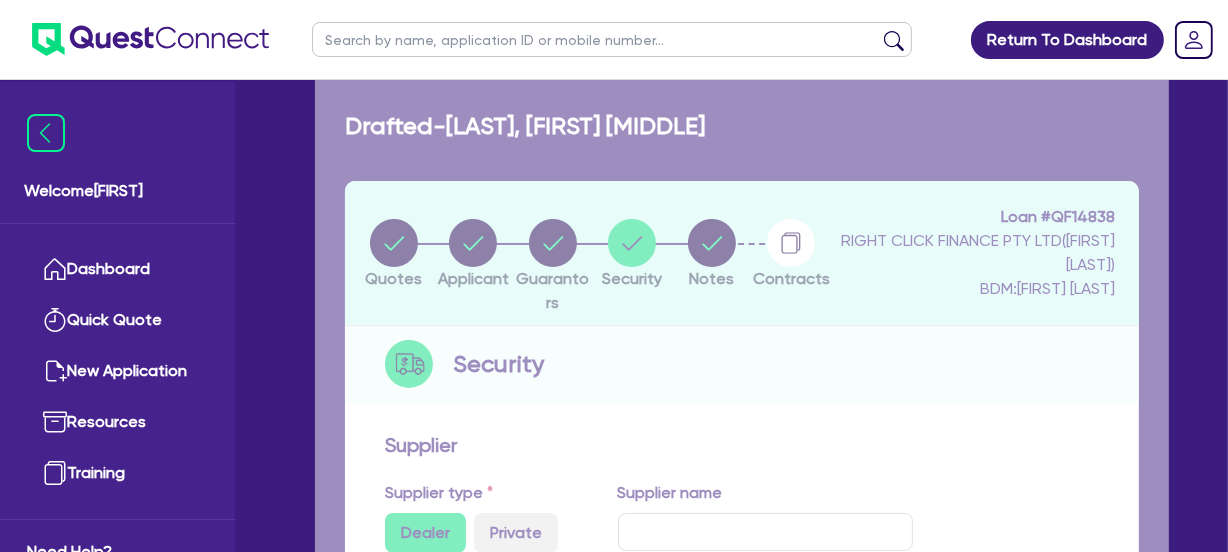 select on "PASSENGER_VEHICLES" 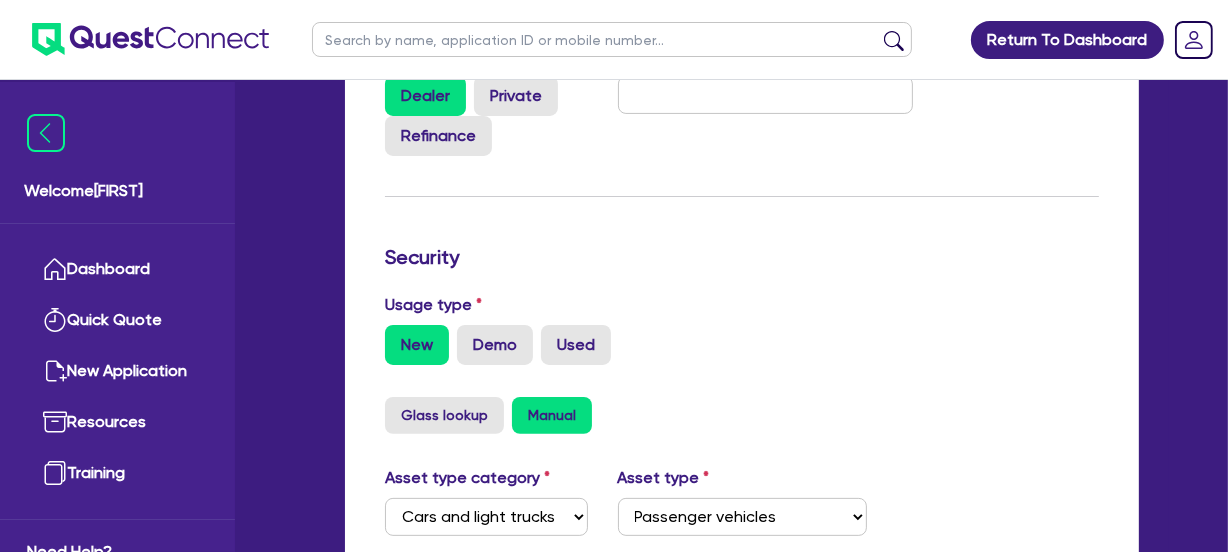 scroll, scrollTop: 272, scrollLeft: 0, axis: vertical 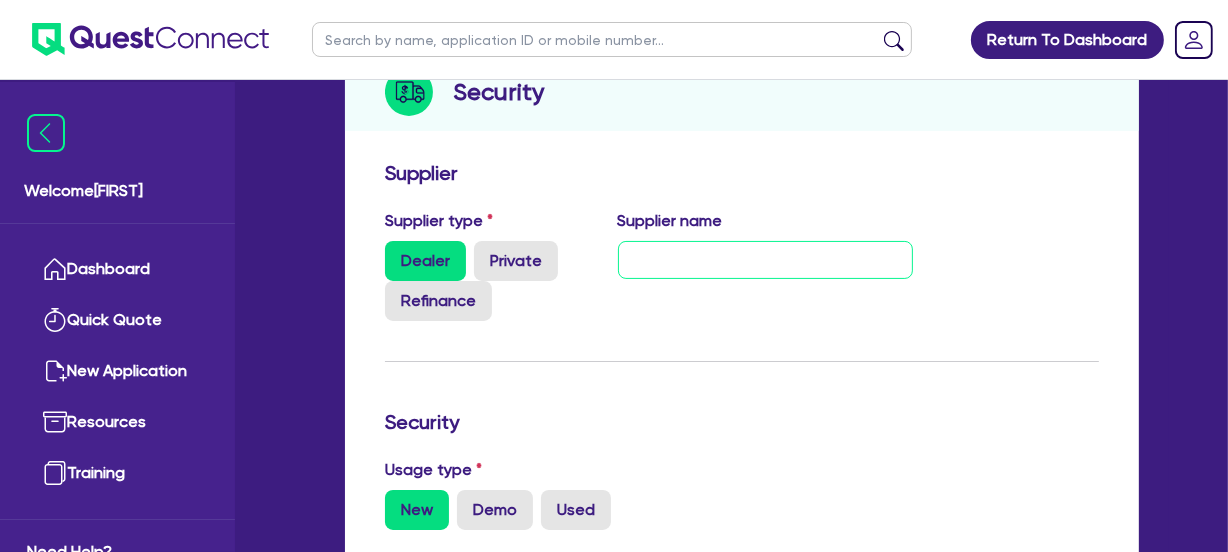 click at bounding box center (765, 260) 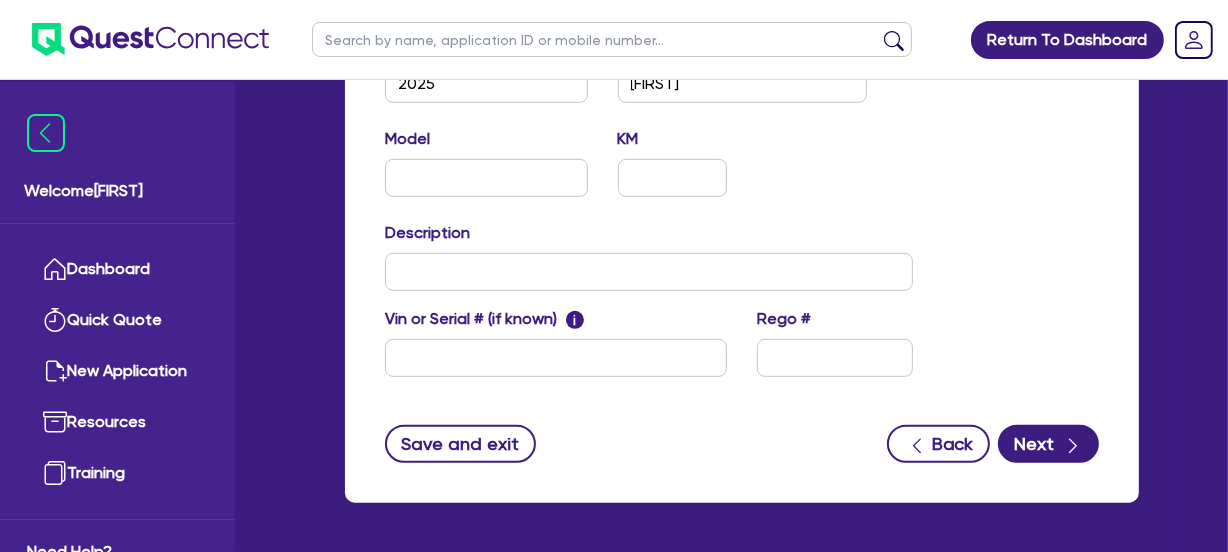scroll, scrollTop: 1000, scrollLeft: 0, axis: vertical 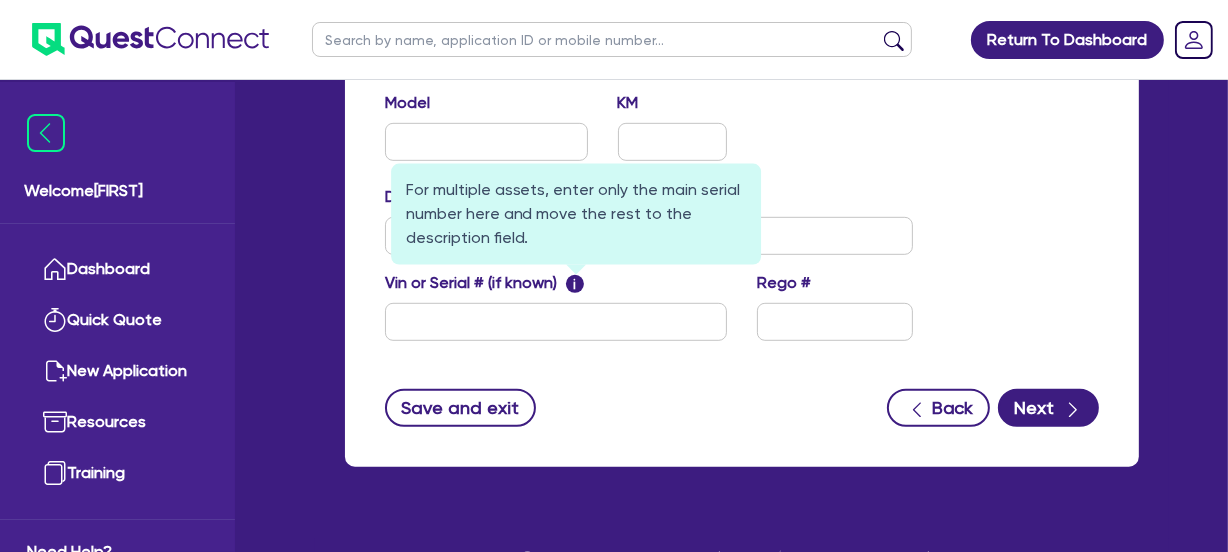 type on "TBA" 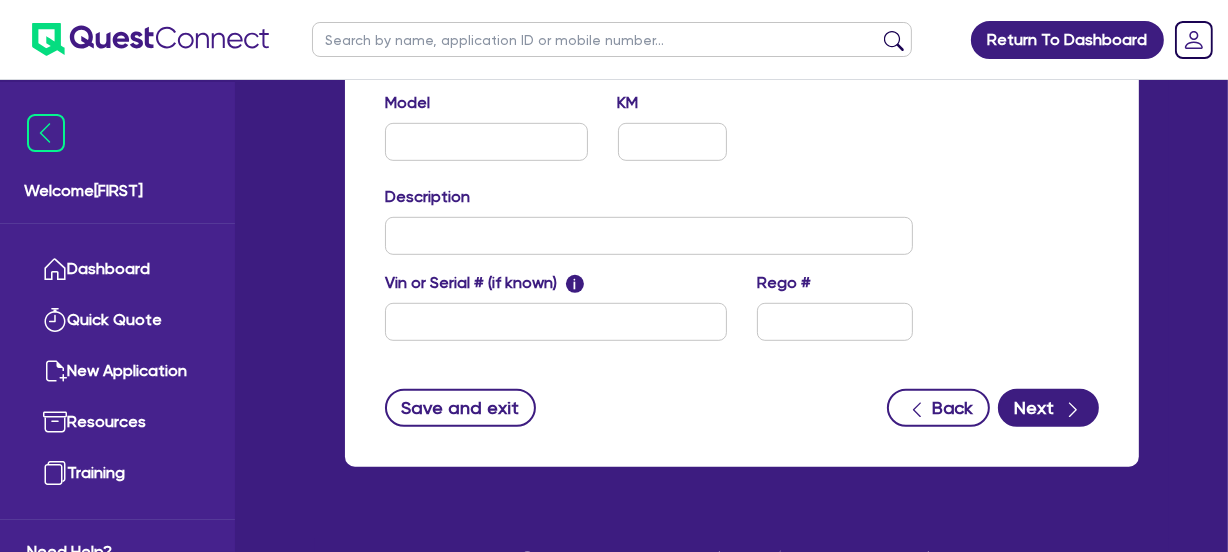 click on "i" at bounding box center (575, 284) 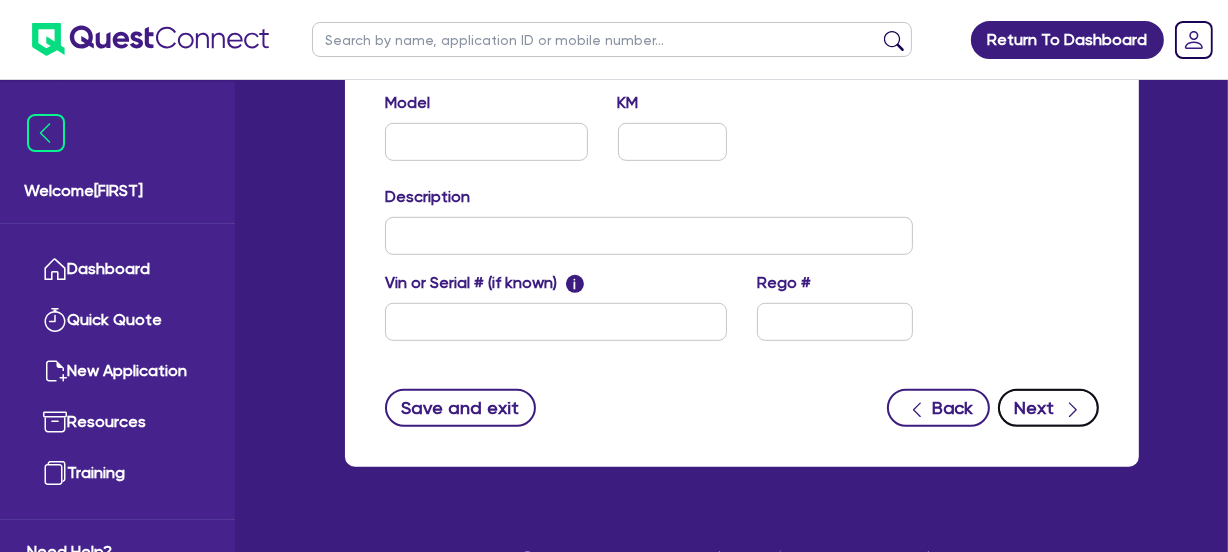 click 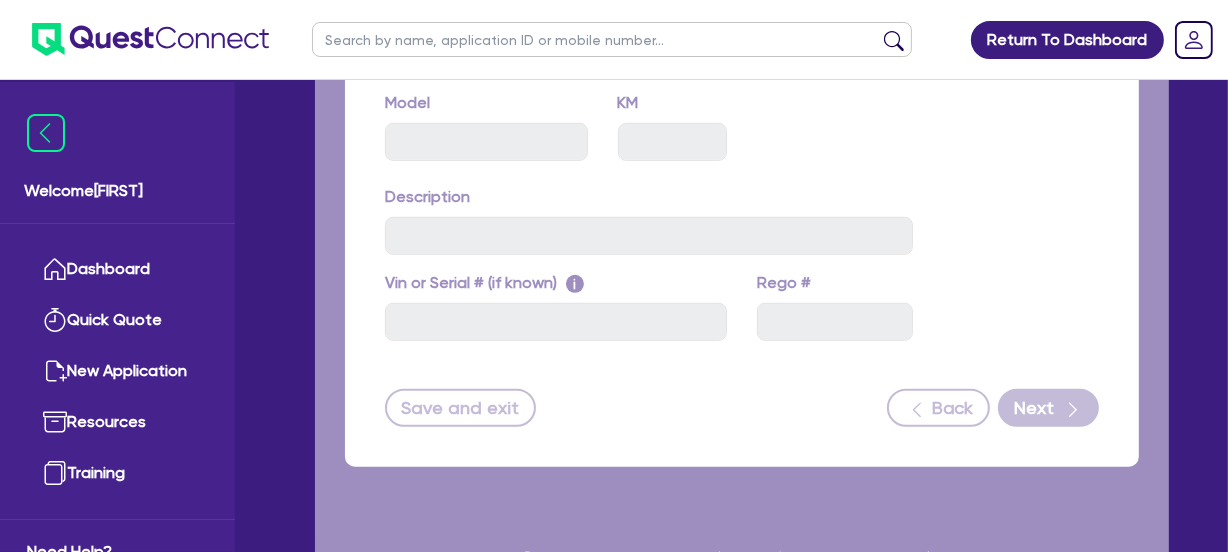 select on "Quest Finance - Own Book" 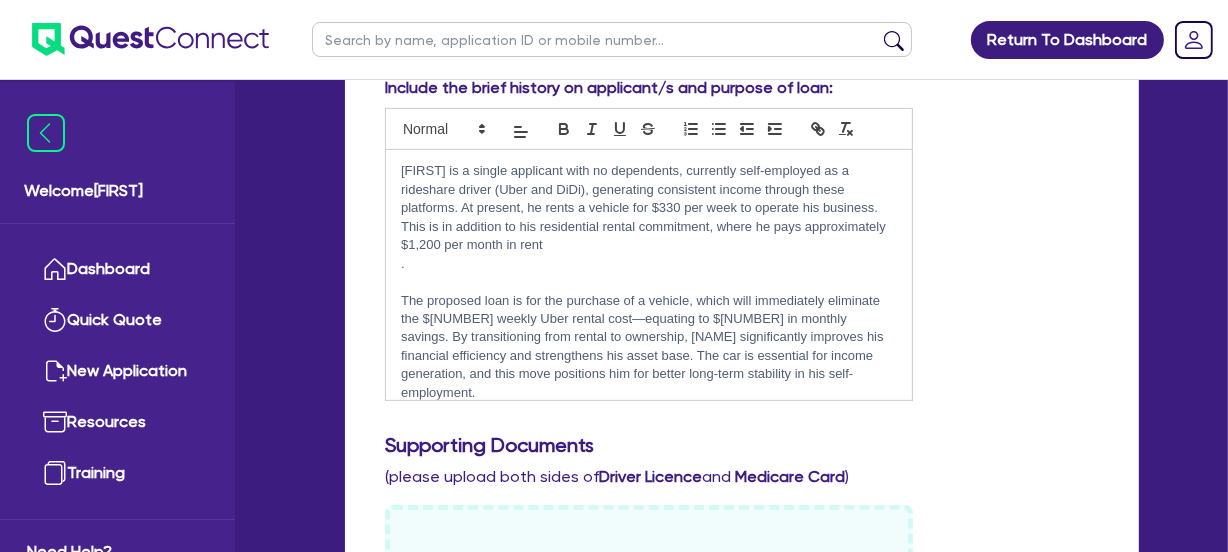 scroll, scrollTop: 545, scrollLeft: 0, axis: vertical 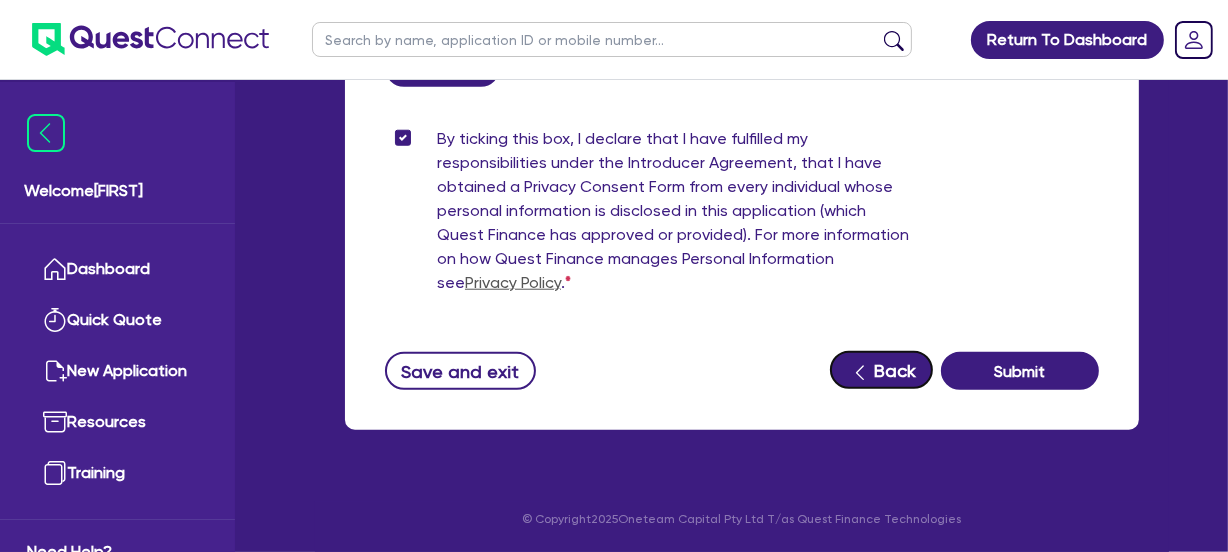 click 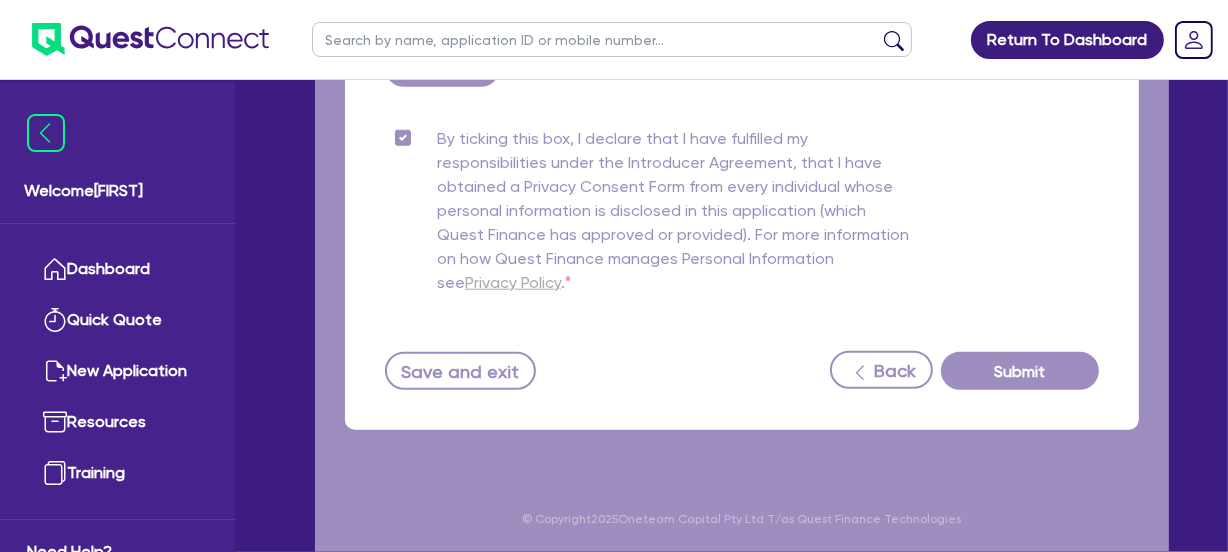 select on "CARS_AND_LIGHT_TRUCKS" 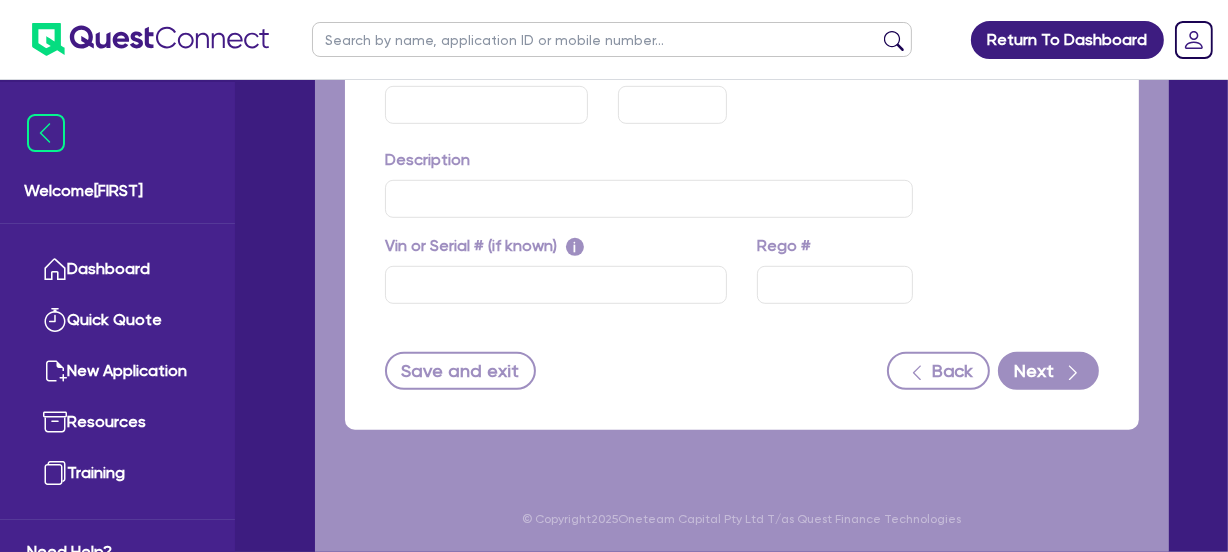 scroll, scrollTop: 0, scrollLeft: 0, axis: both 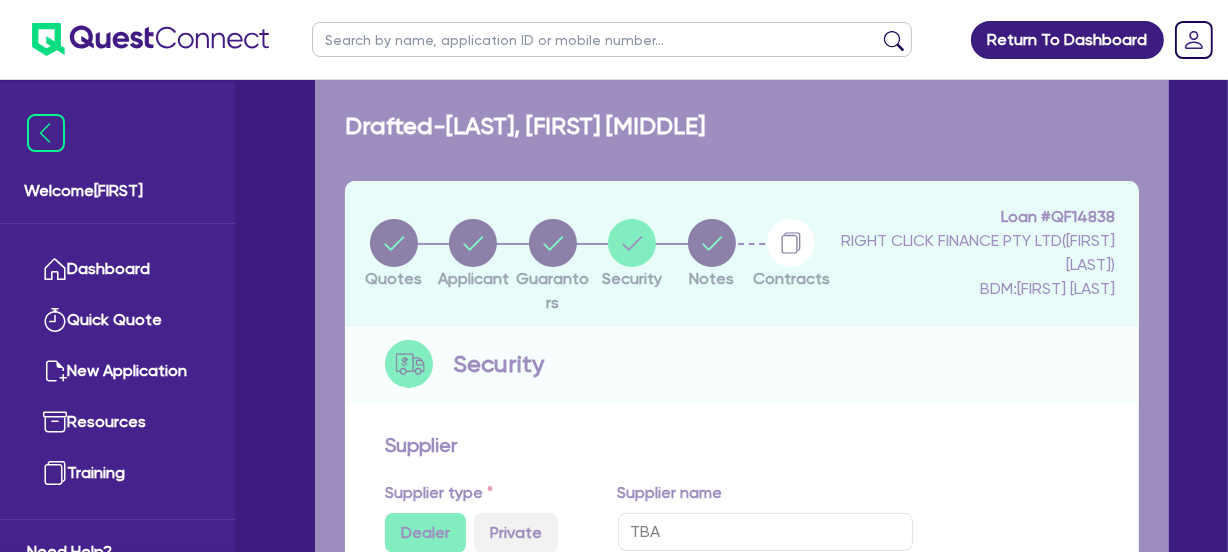 select on "PASSENGER_VEHICLES" 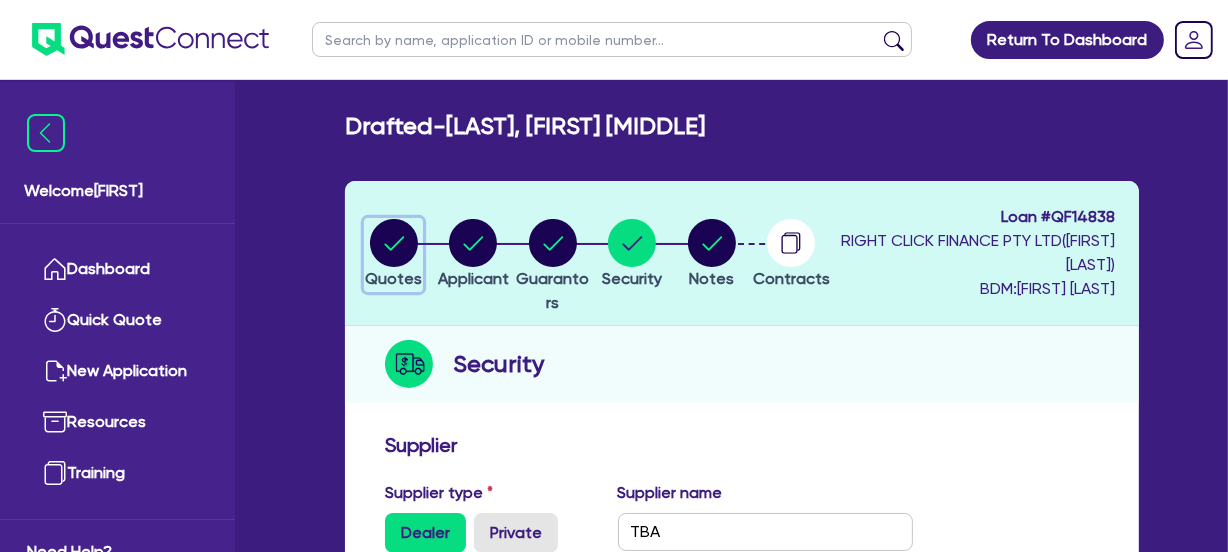 click 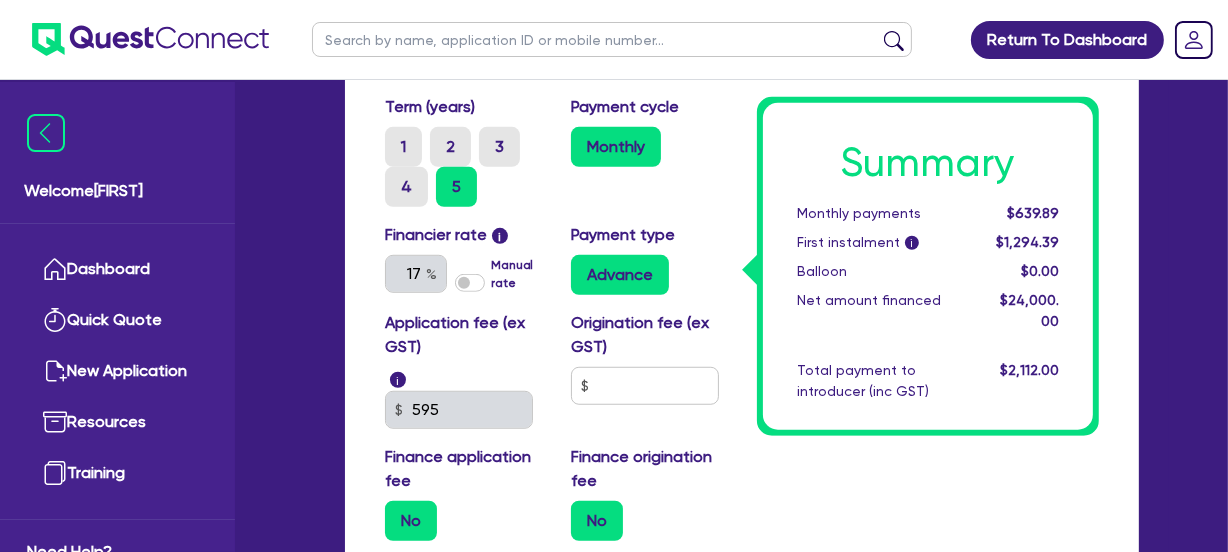 scroll, scrollTop: 1090, scrollLeft: 0, axis: vertical 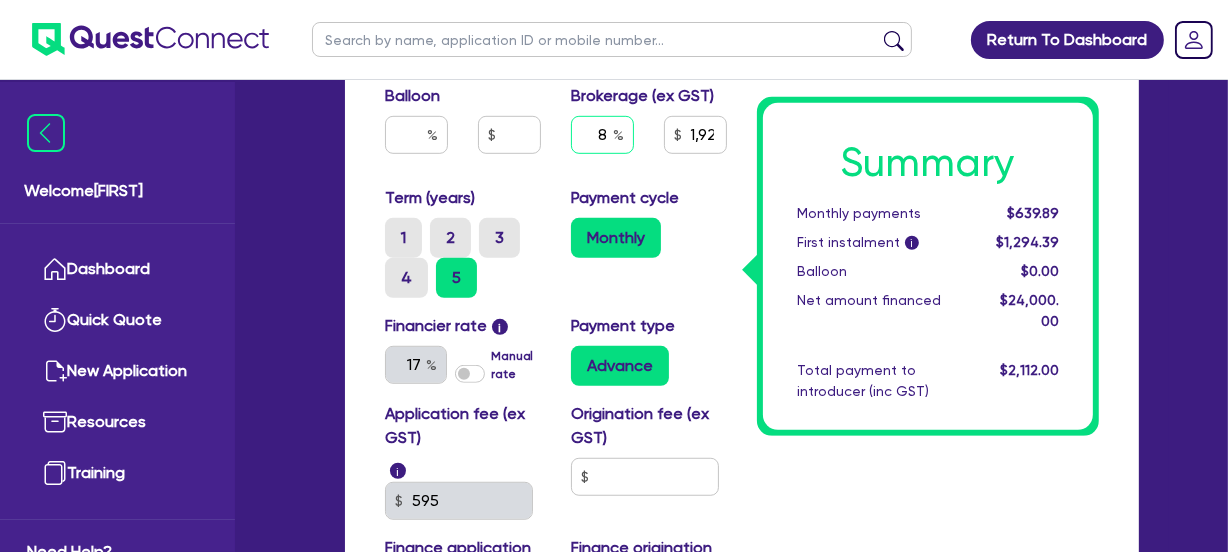 click on "8" at bounding box center [602, 135] 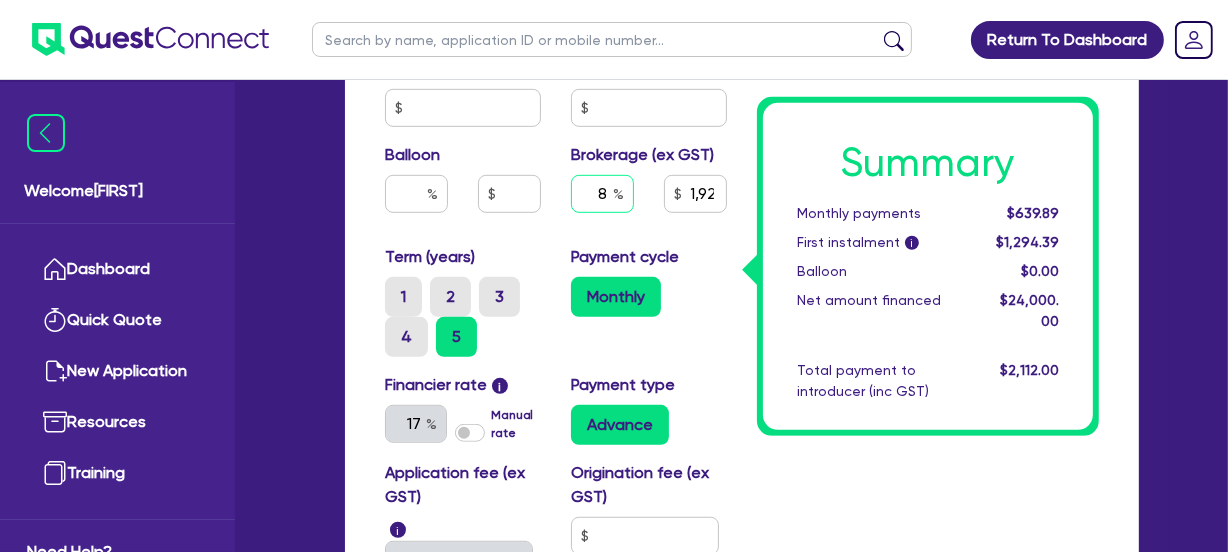 scroll, scrollTop: 1000, scrollLeft: 0, axis: vertical 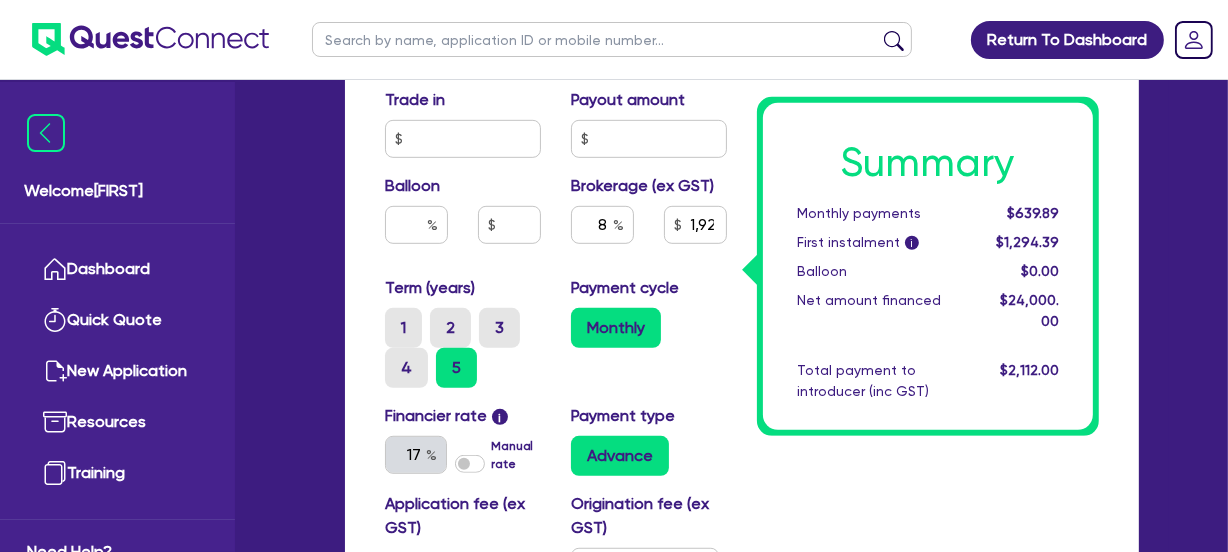 type on "30,000" 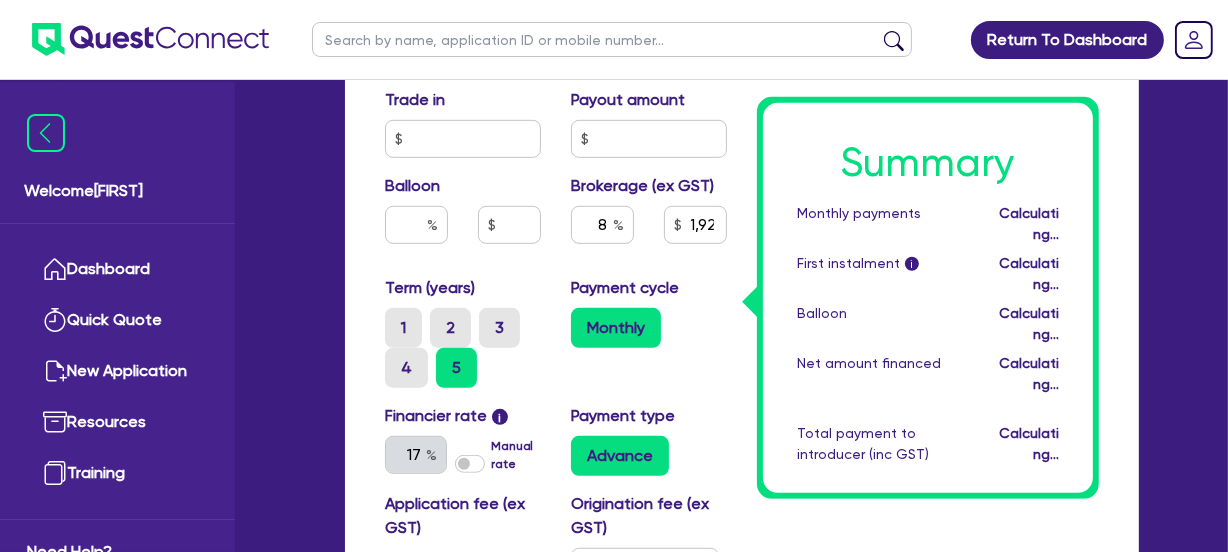 type on "30,000" 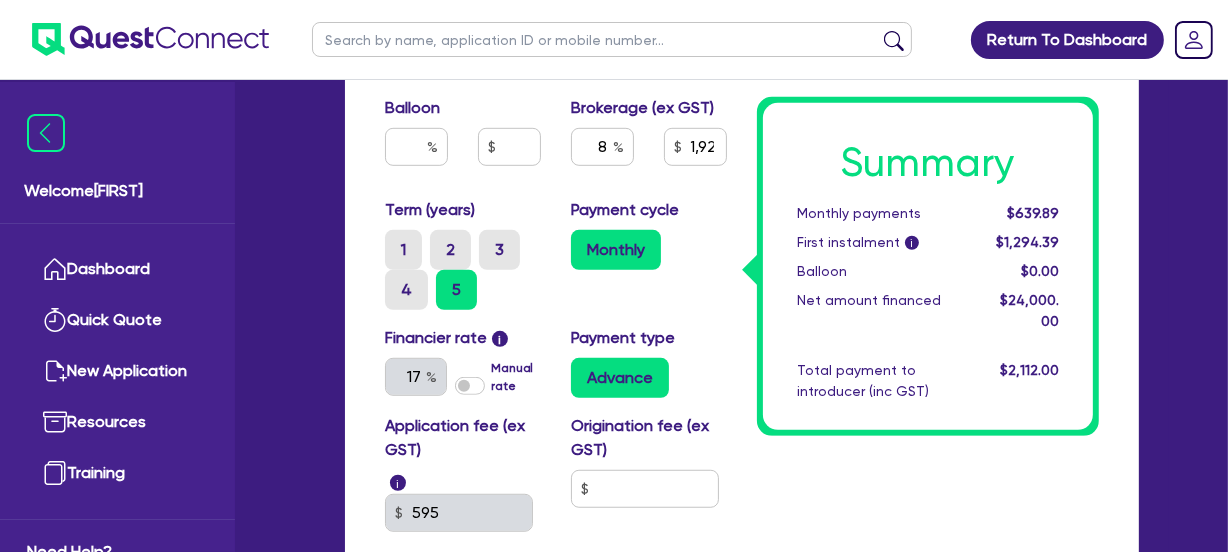 scroll, scrollTop: 1272, scrollLeft: 0, axis: vertical 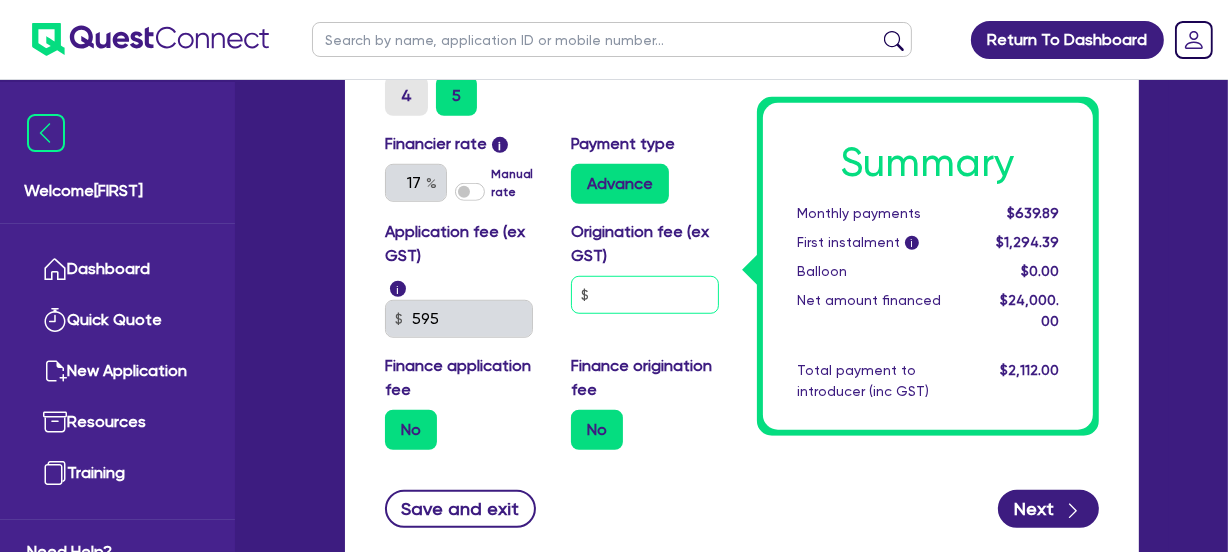 click at bounding box center [645, 295] 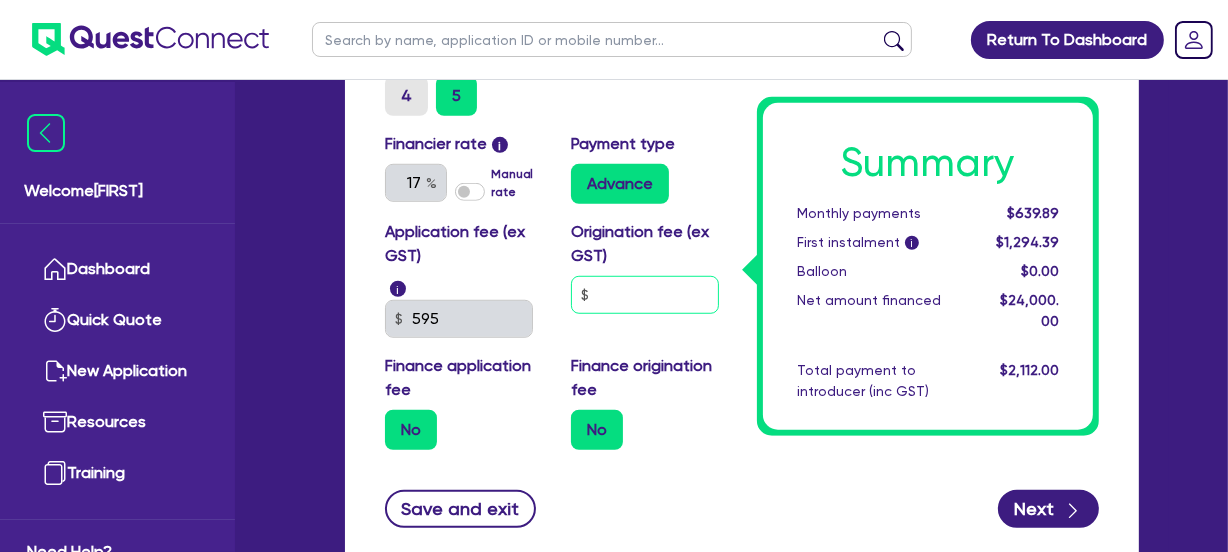 type on "9" 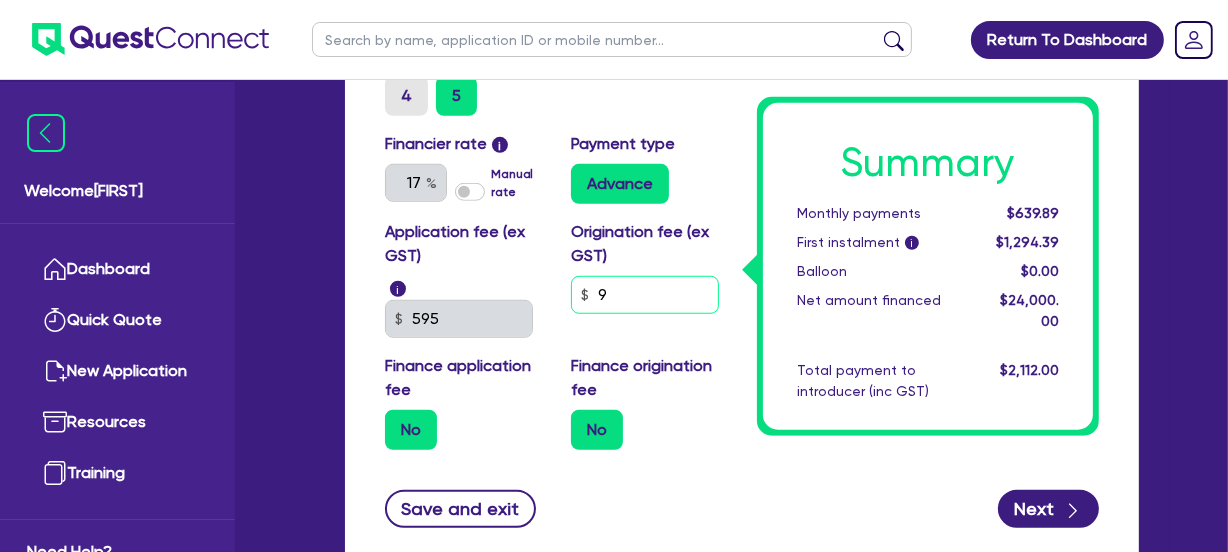 type on "30,000" 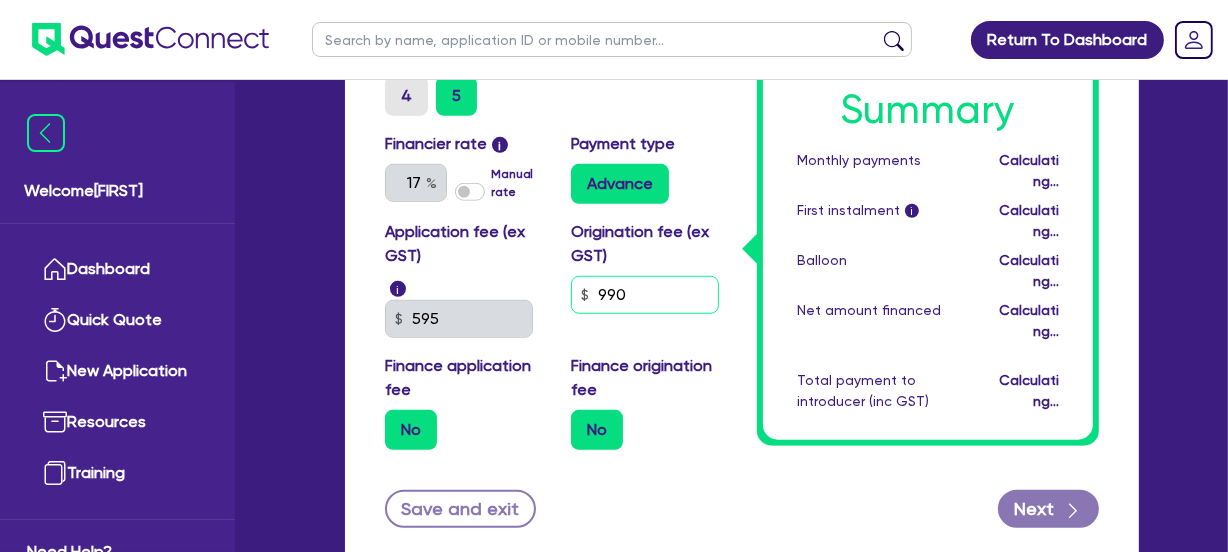 type on "9" 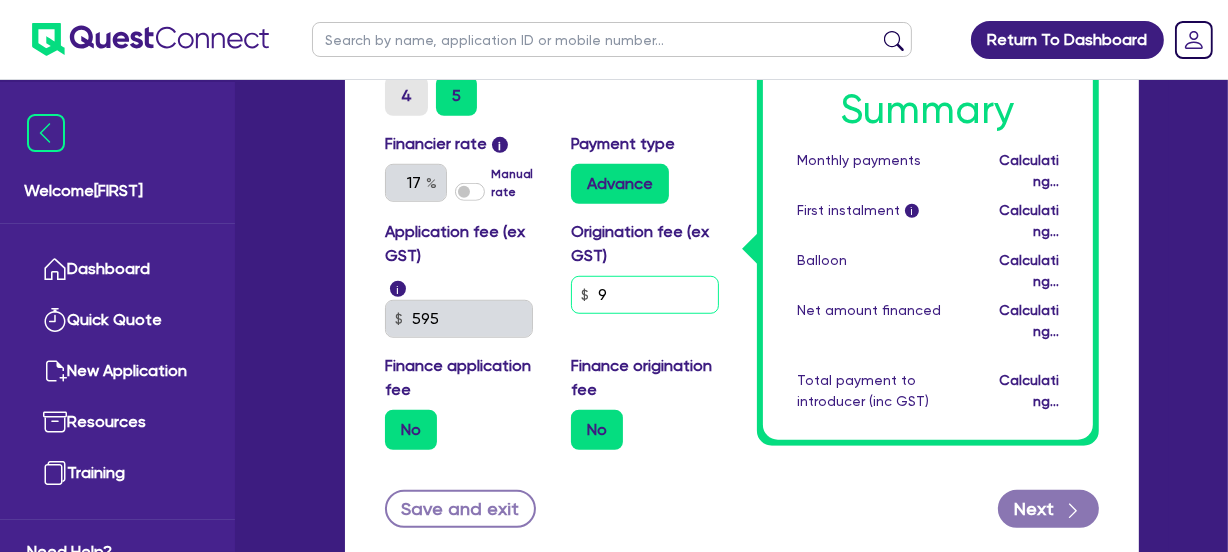 type on "30,000" 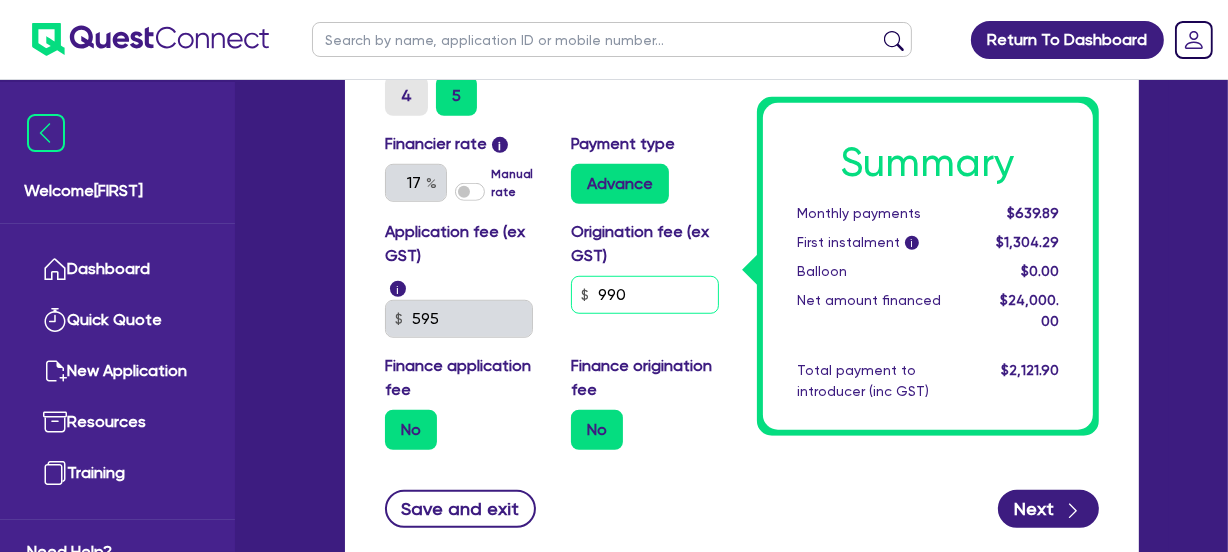 type on "990" 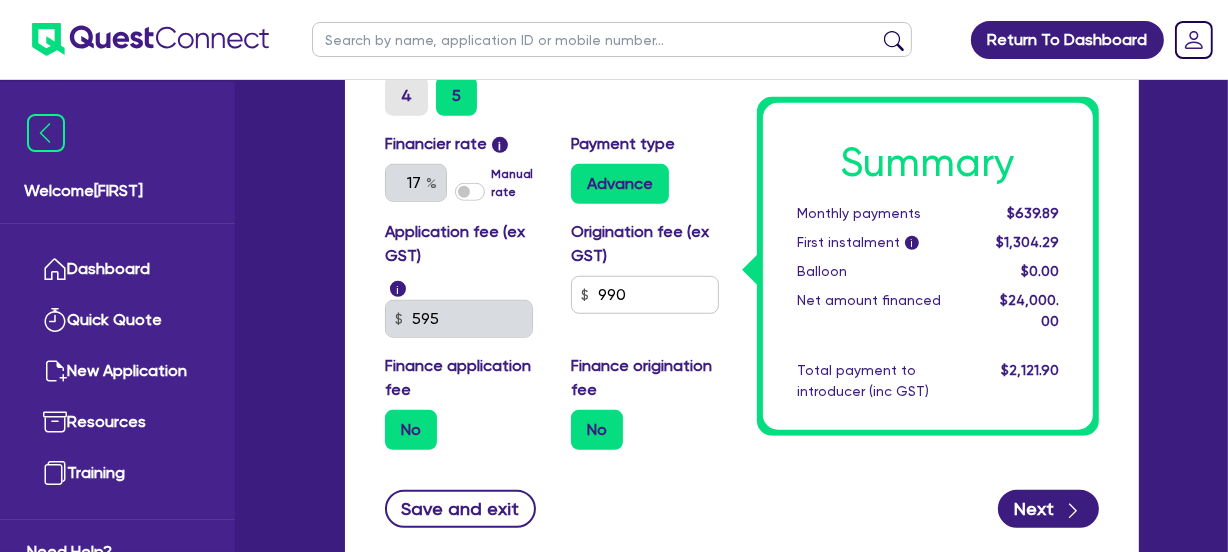 type on "30,000" 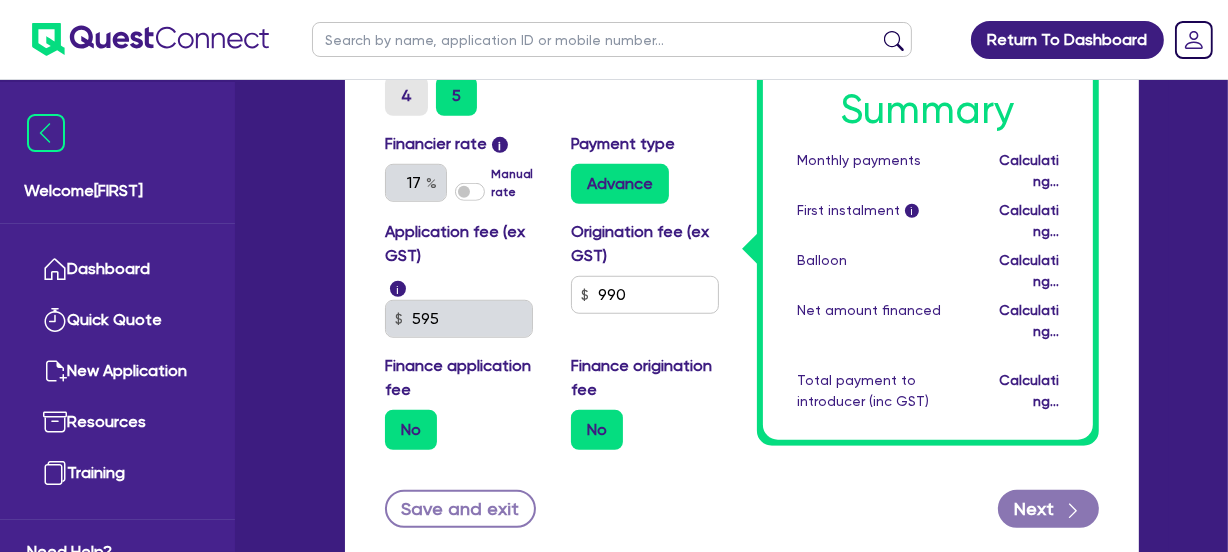 click on "Origination fee (ex GST) 990" at bounding box center [649, 279] 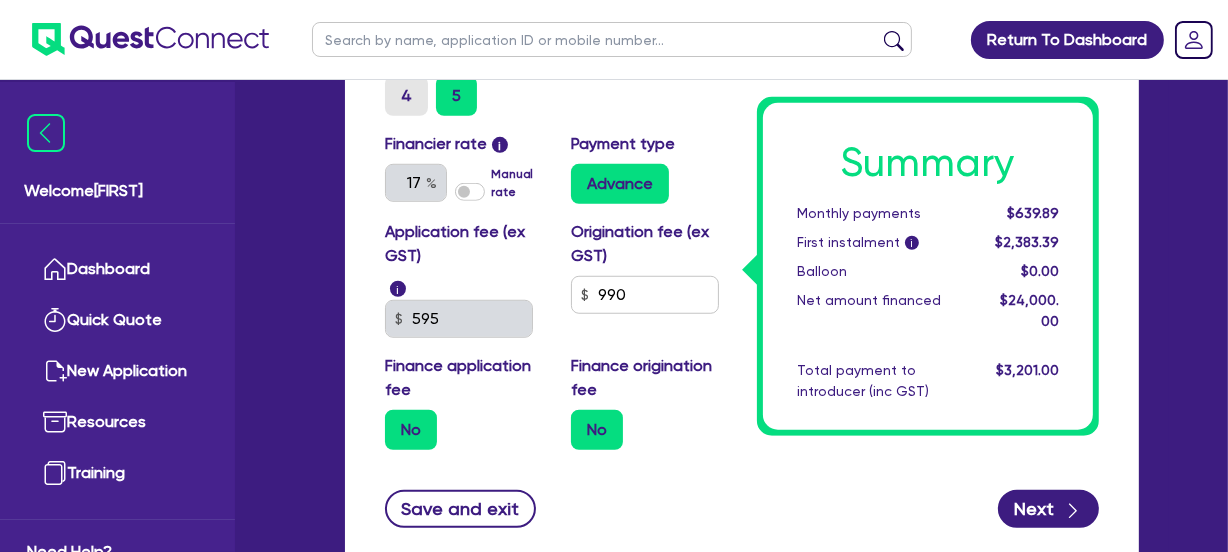 click on "Application fee (ex GST) i 595 Origination fee (ex GST) 990 Finance application fee No Finance origination fee No" at bounding box center (556, 343) 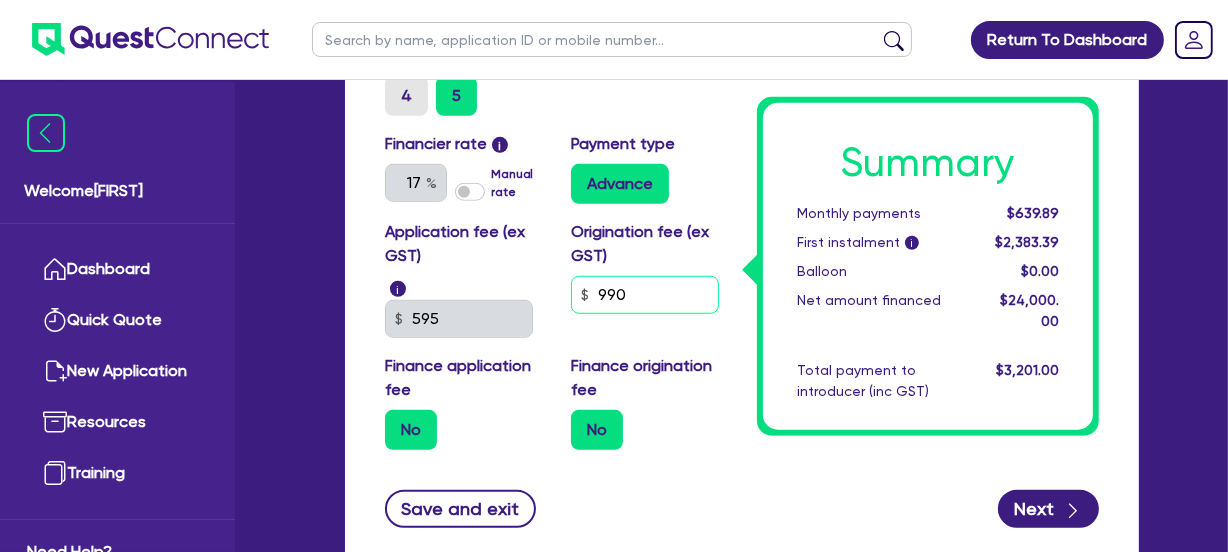 drag, startPoint x: 316, startPoint y: 301, endPoint x: 249, endPoint y: 314, distance: 68.24954 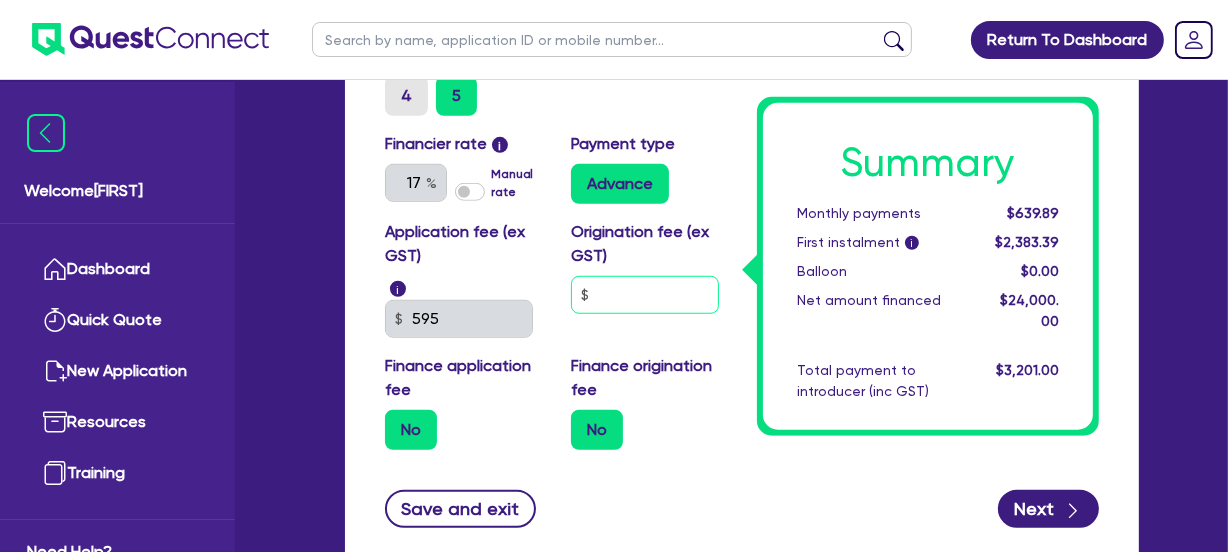 click at bounding box center [645, 295] 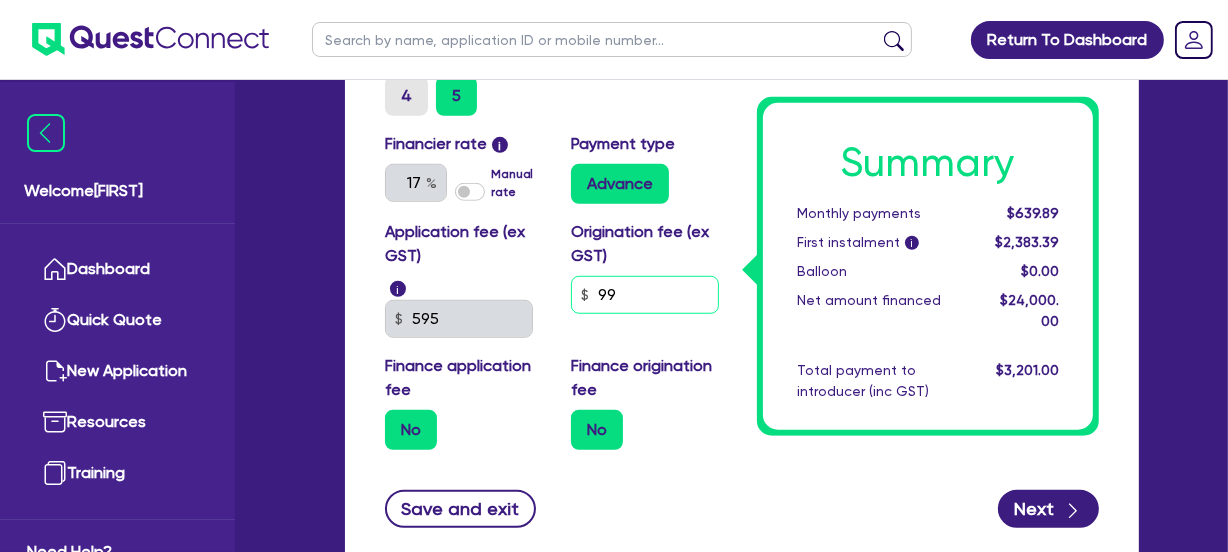 type on "990" 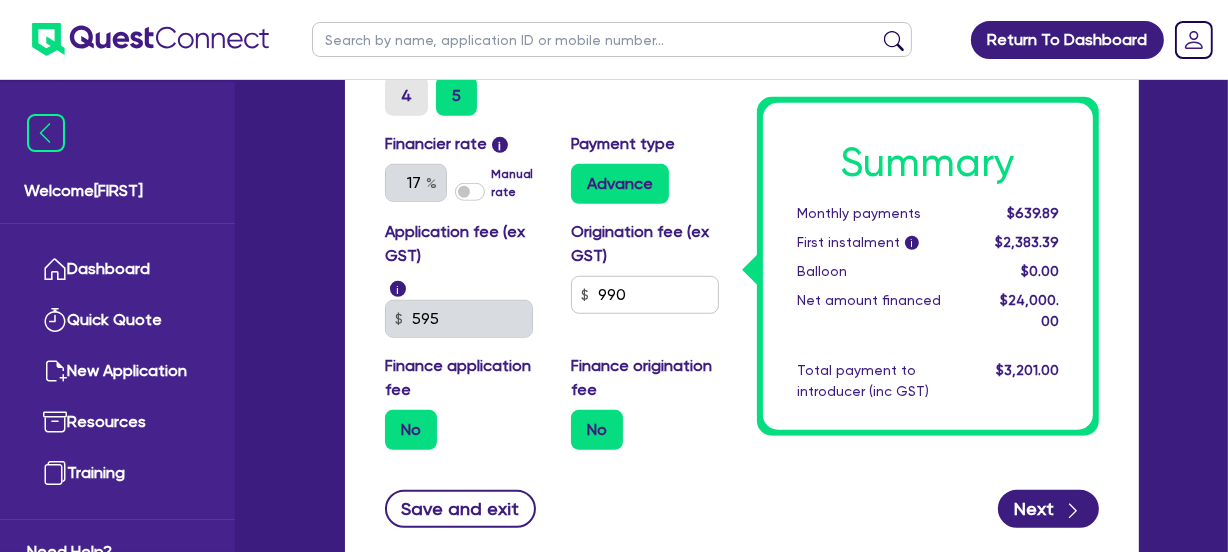 click on "Origination fee (ex GST) 990" at bounding box center (649, 279) 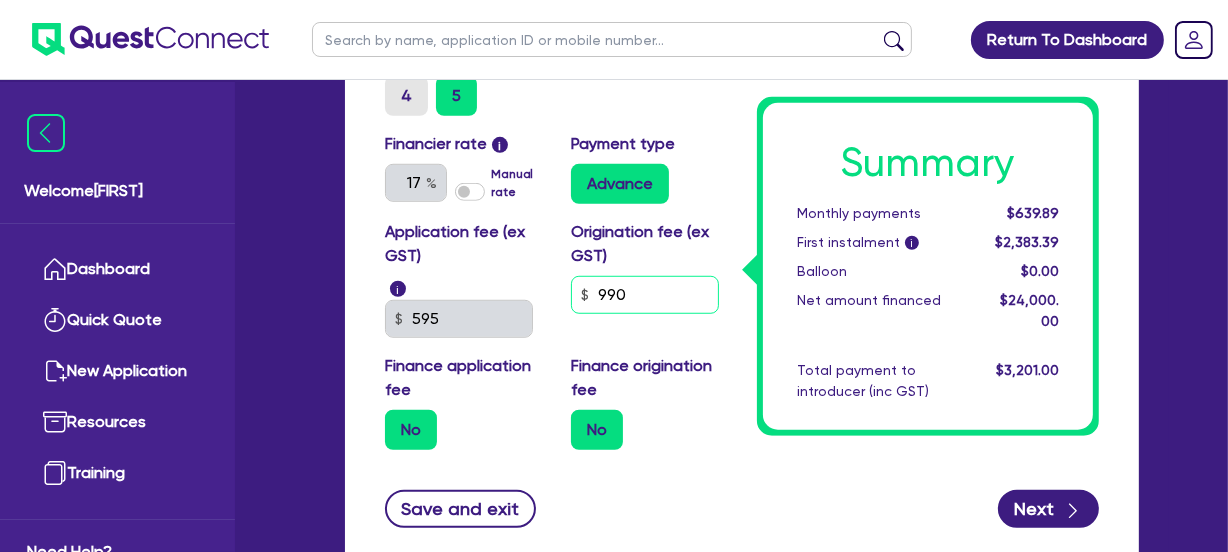 click on "990" at bounding box center [645, 295] 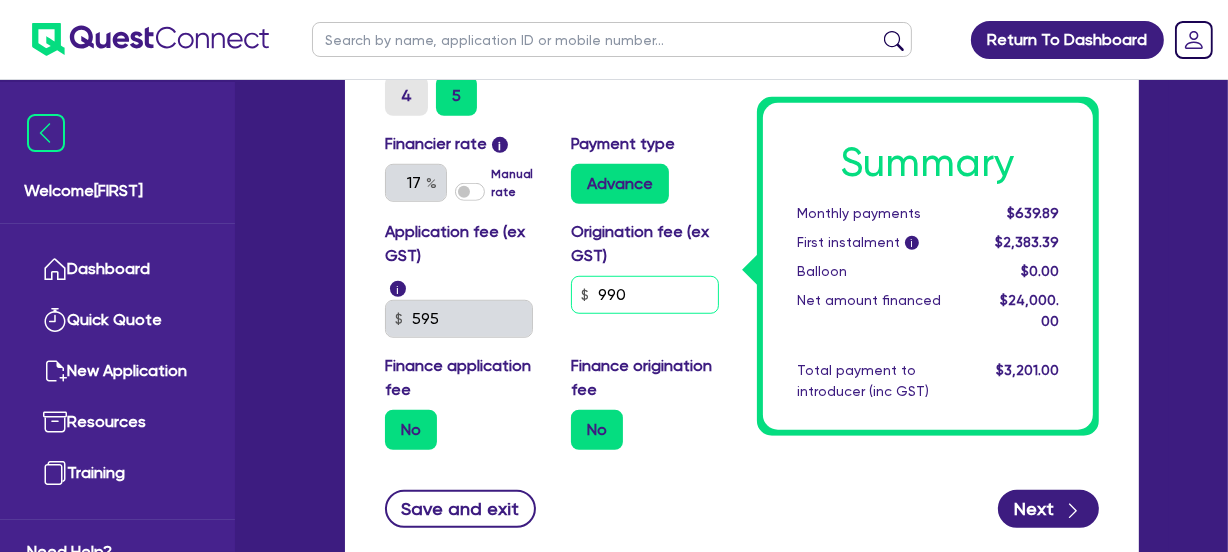 type on "30,000" 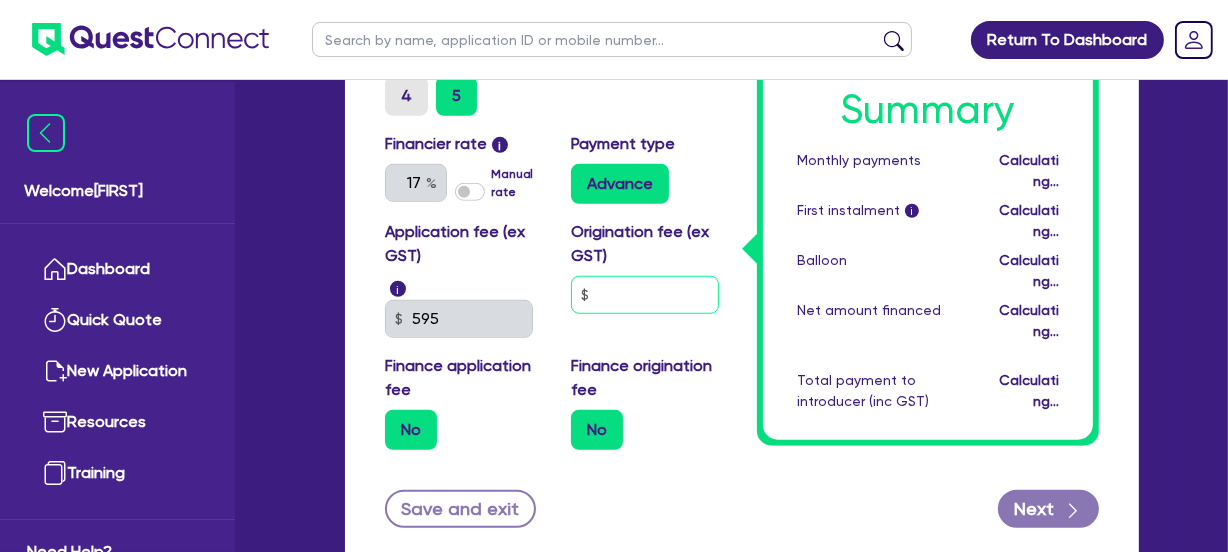 type on "30,000" 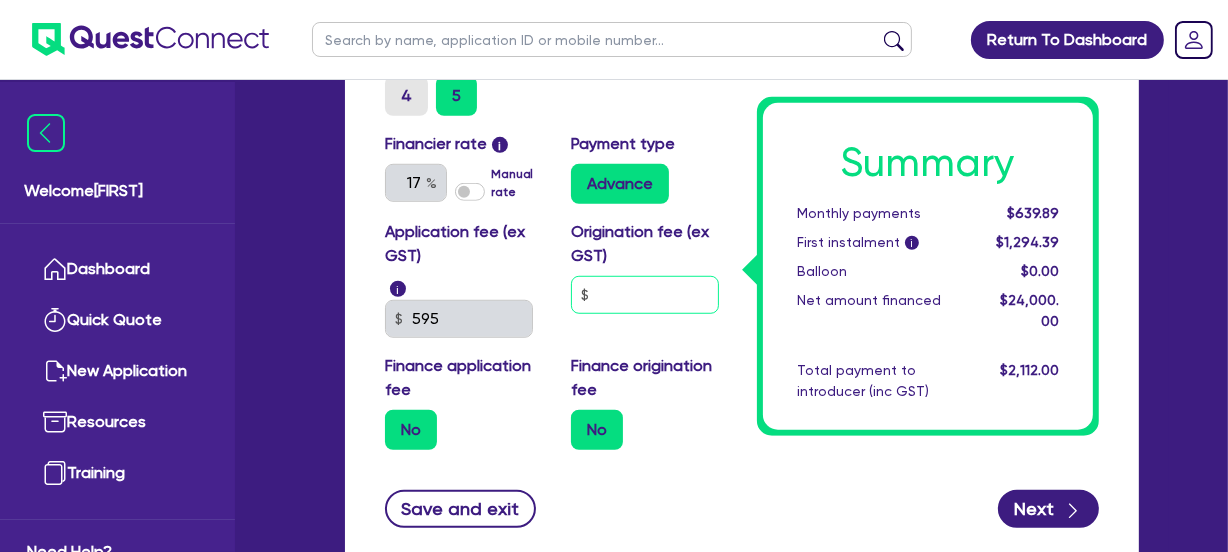 click at bounding box center (645, 295) 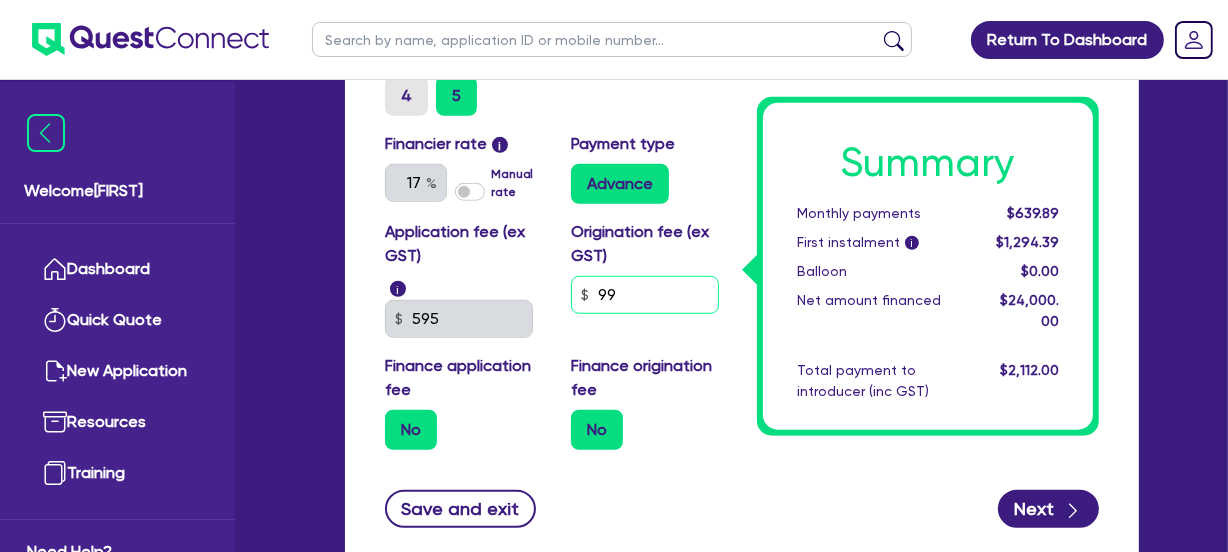 type on "990" 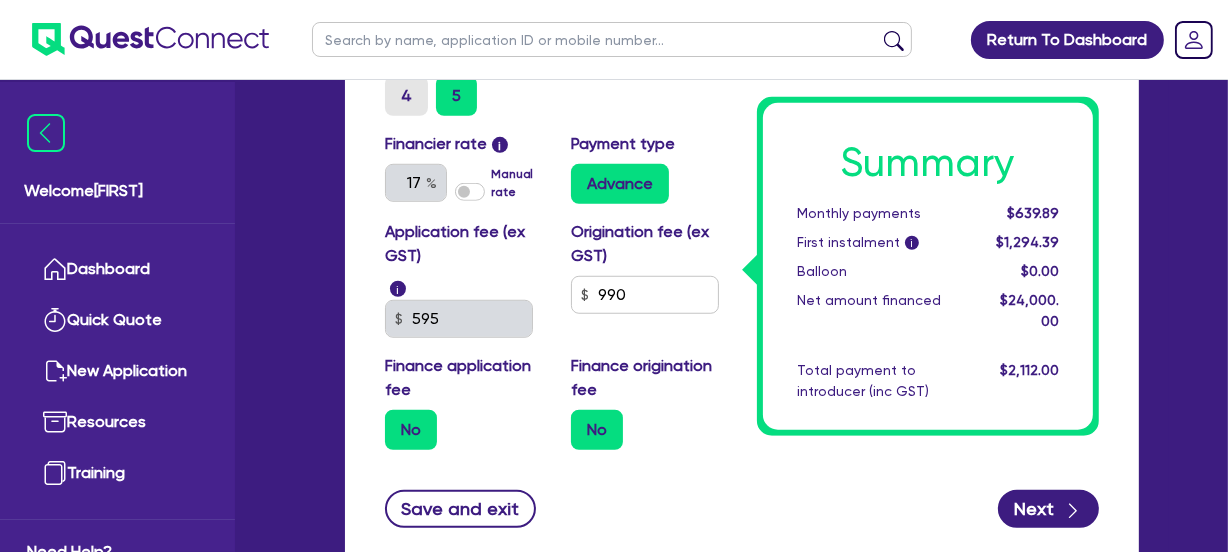 type on "30,000" 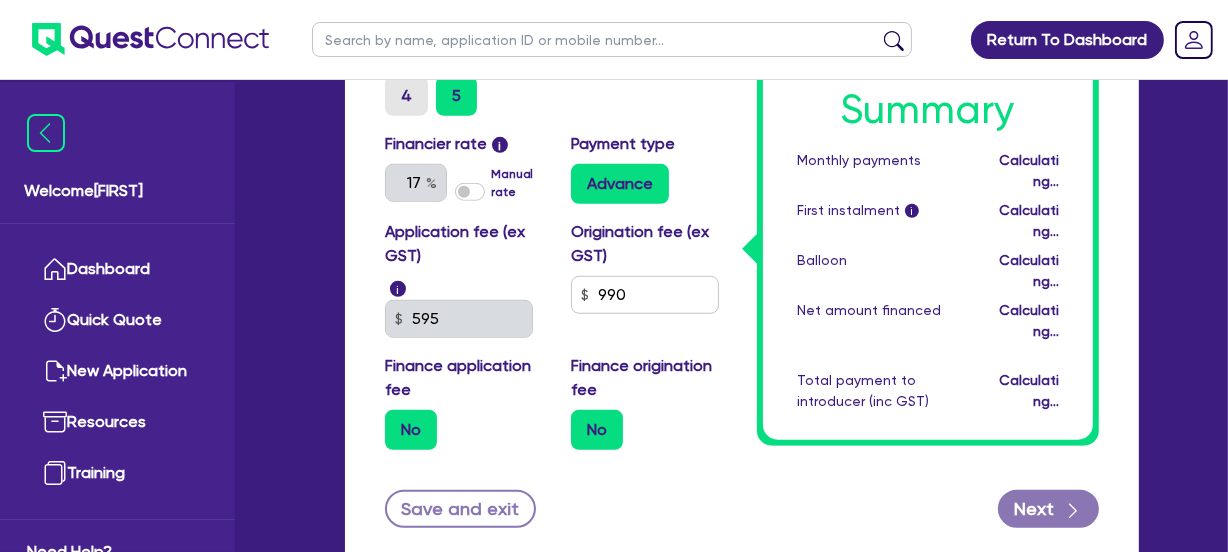 click on "Finance type Chattel Mortgage Asset type category Select Cars and light trucks Primary assets Secondary assets Tertiary assets Asset type Select Passenger vehicles Vans and utes Light trucks up to 4.5 tonne Asset model year 2025 Supplier type Dealer Private Refinance Property owner Yes No Quote Purchase price 30,000 Cash deposit 6,000 Trade in Payout amount Balloon Brokerage (ex GST) 8 1,920 Term (years) 1 2 3 4 5 Payment cycle Monthly Financier rate i 17 Manual rate Payment type Advance Application fee (ex GST) i 595 Origination fee (ex GST) 990 Finance application fee No Finance origination fee No Summary Monthly payments Calculating... First instalment i Calculating... Balloon Calculating... Net amount financed Calculating... Total payment to introducer (inc GST) Calculating... Save and exit Next" at bounding box center (742, -156) 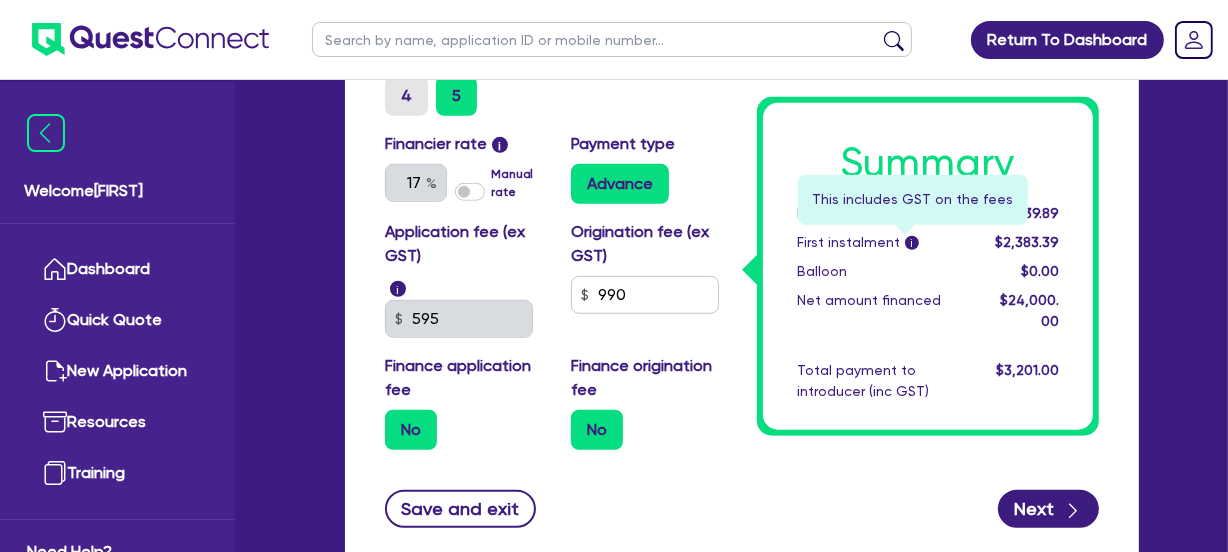 click on "i" at bounding box center [912, 243] 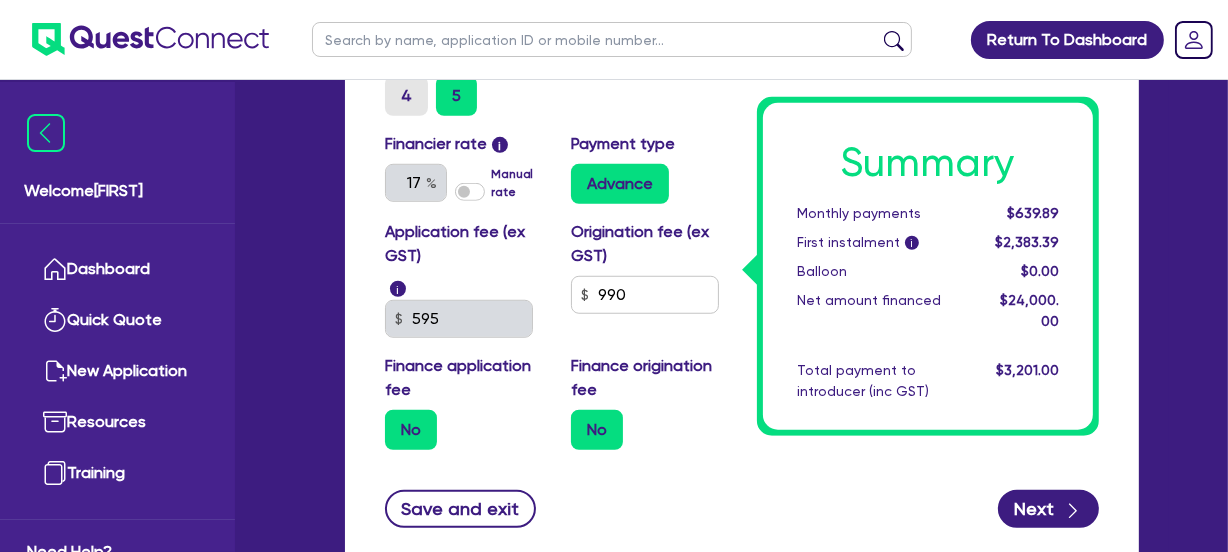 click on "i" at bounding box center (912, 243) 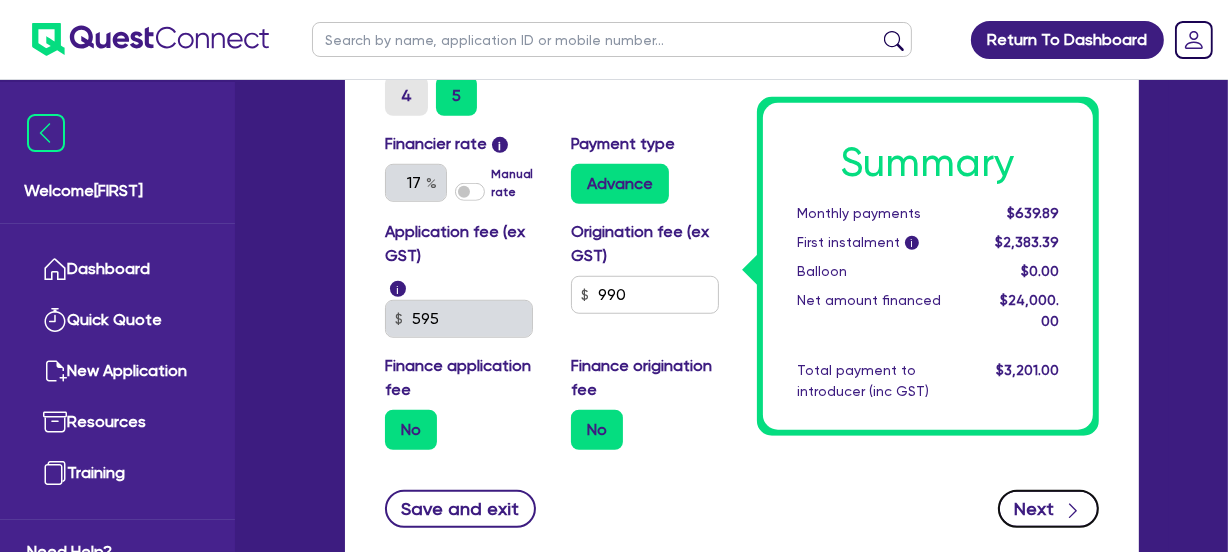 click on "Next" at bounding box center [1048, 509] 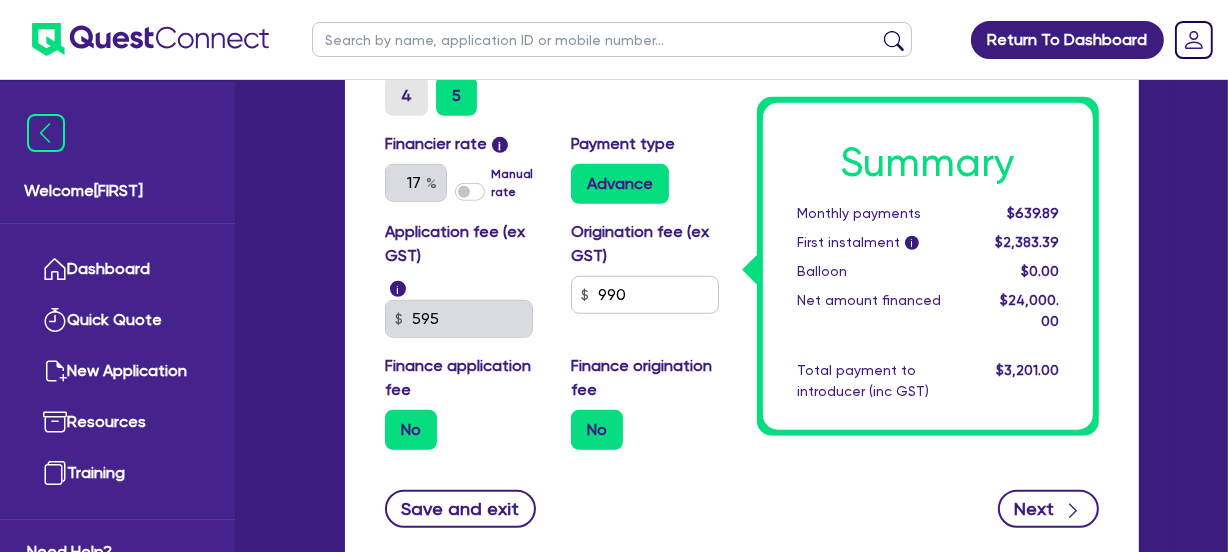type on "30,000" 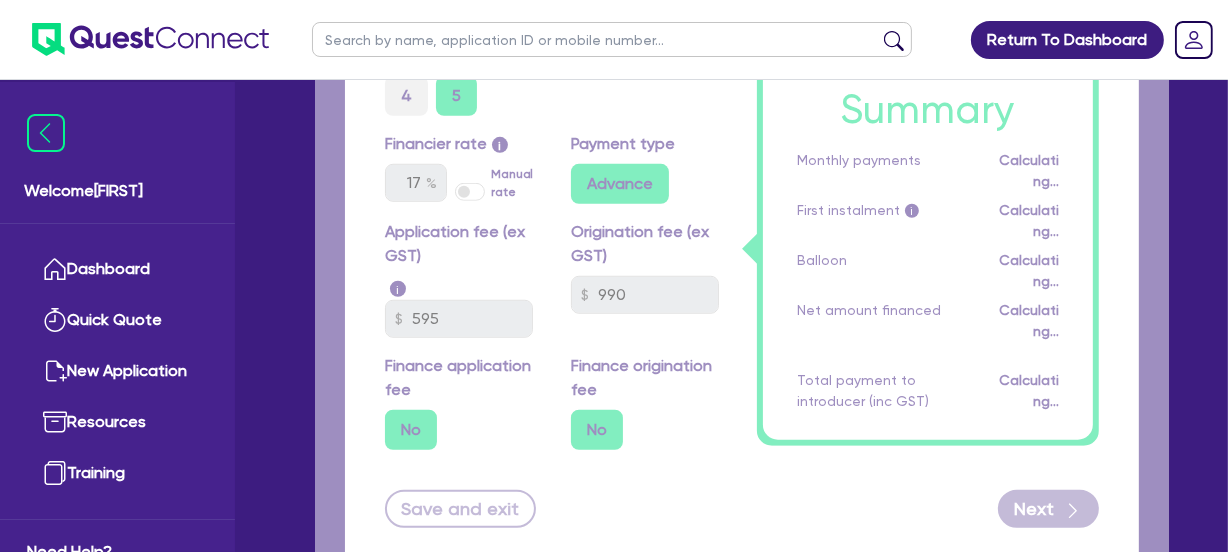 select on "SOLE_TRADER" 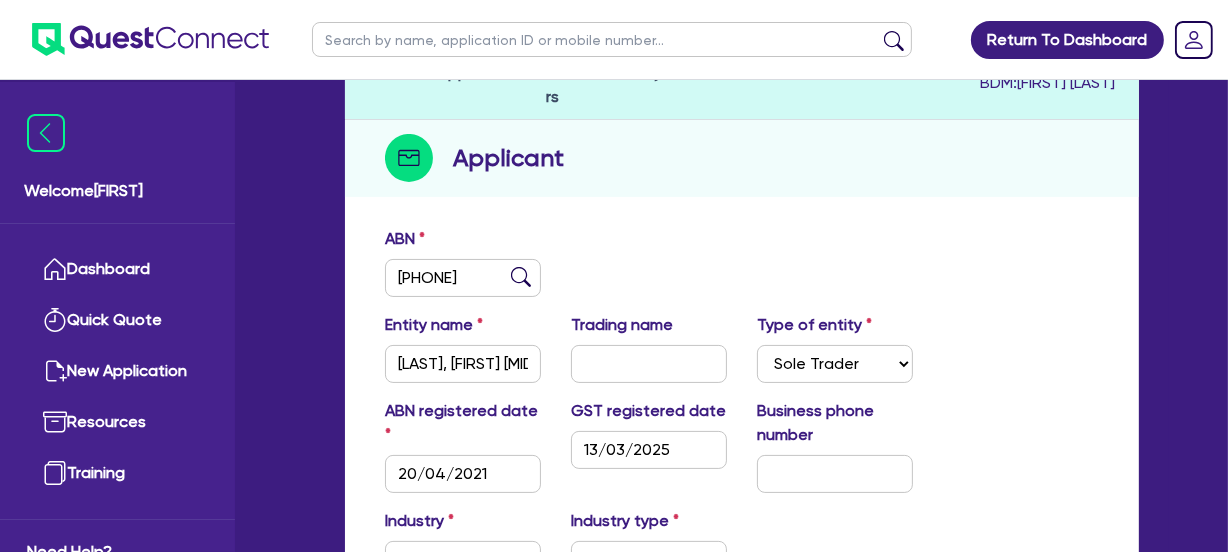 scroll, scrollTop: 542, scrollLeft: 0, axis: vertical 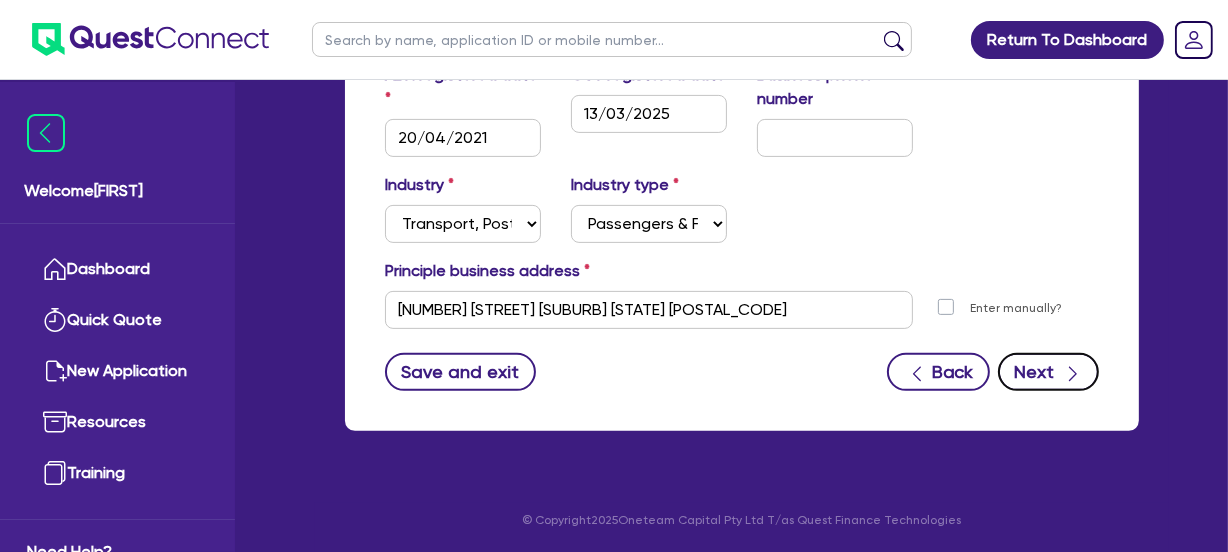click on "Next" at bounding box center (1048, 372) 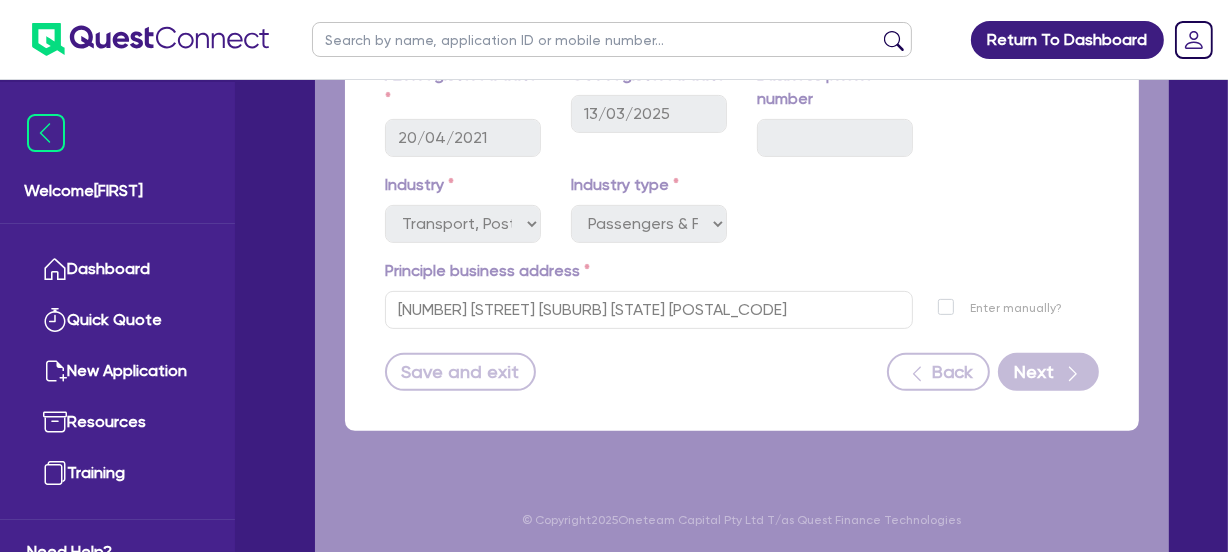 select on "MR" 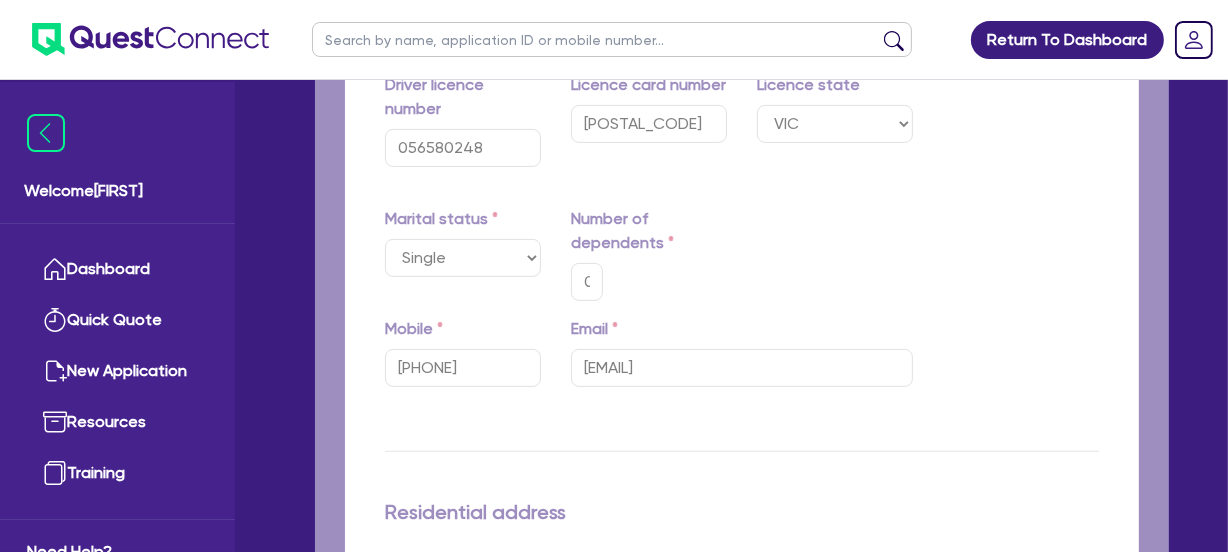 scroll, scrollTop: 0, scrollLeft: 0, axis: both 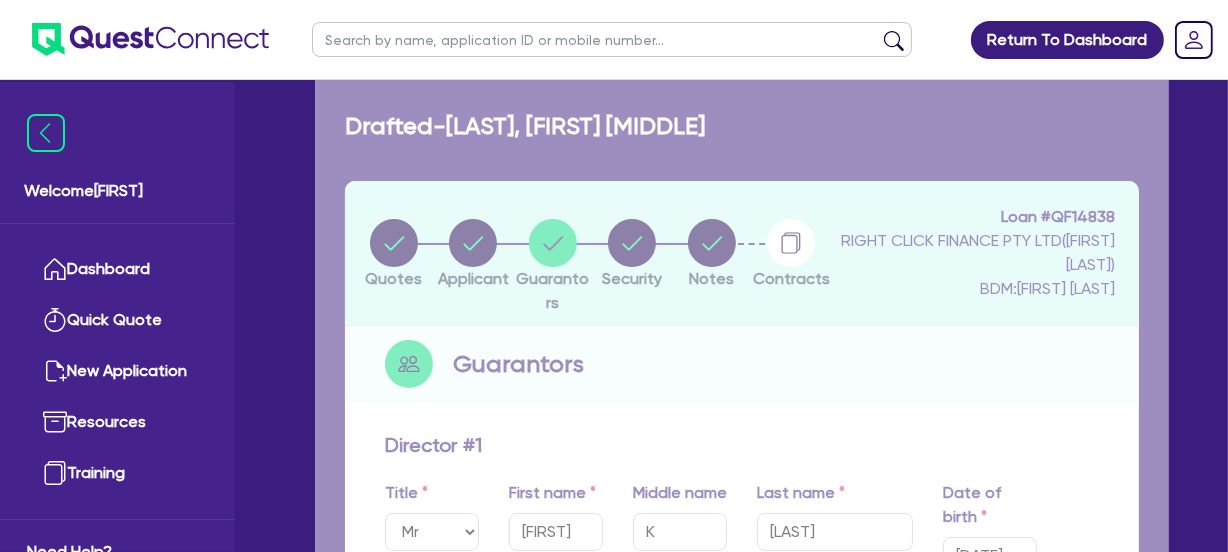 type on "0" 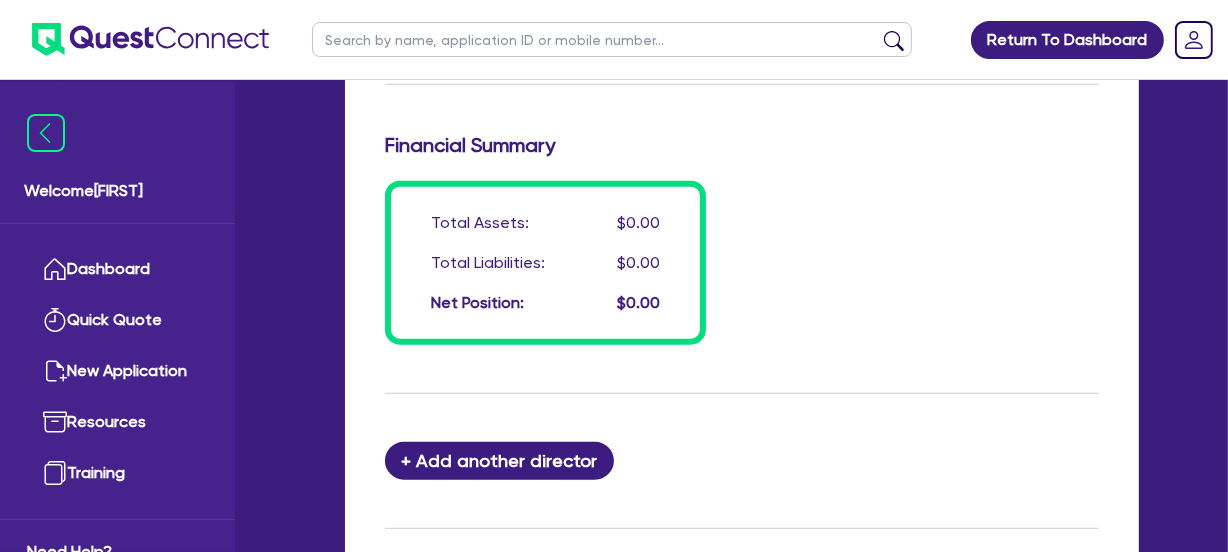 scroll, scrollTop: 1909, scrollLeft: 0, axis: vertical 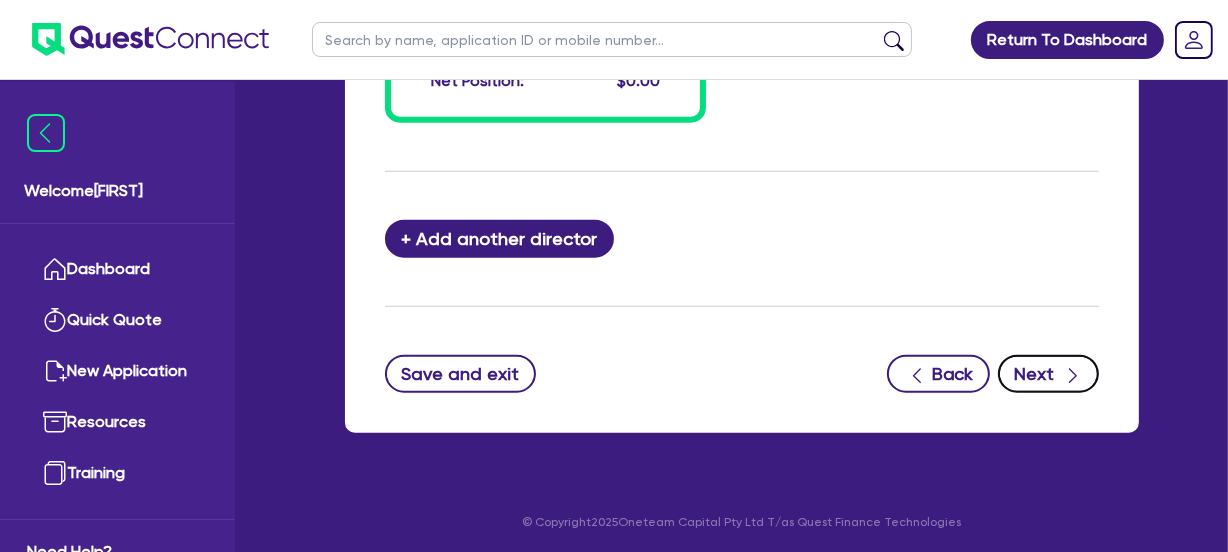 click on "Next" at bounding box center [1048, 374] 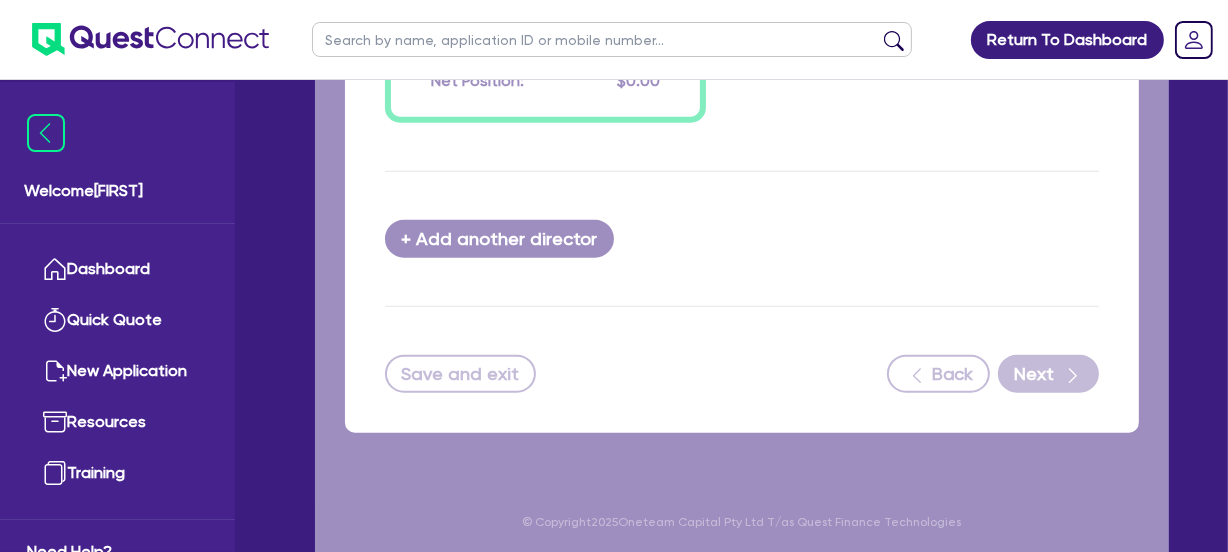 scroll, scrollTop: 0, scrollLeft: 0, axis: both 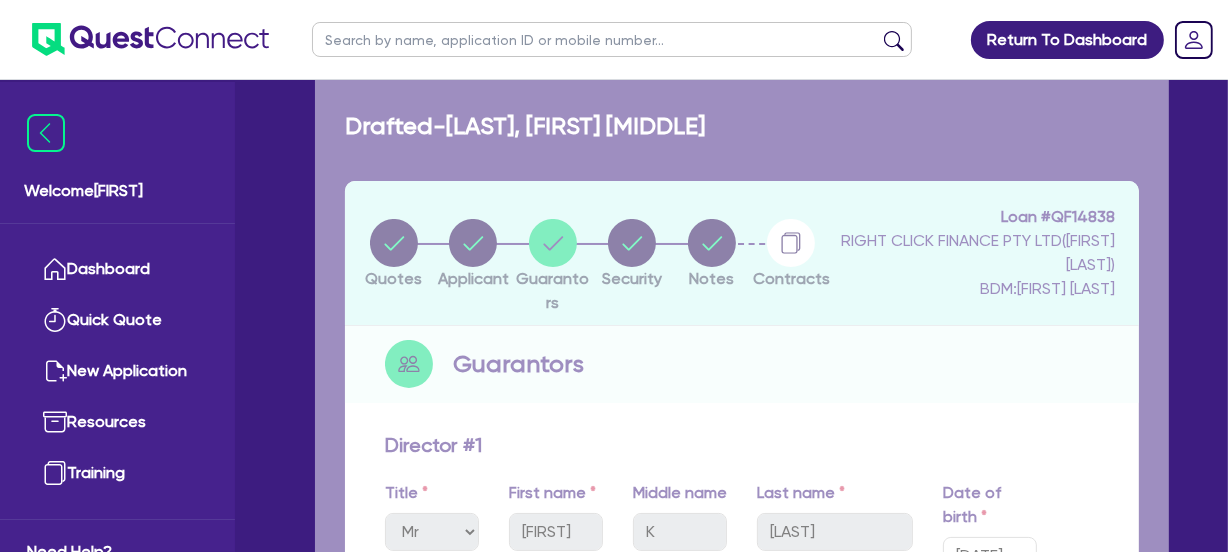 select on "CARS_AND_LIGHT_TRUCKS" 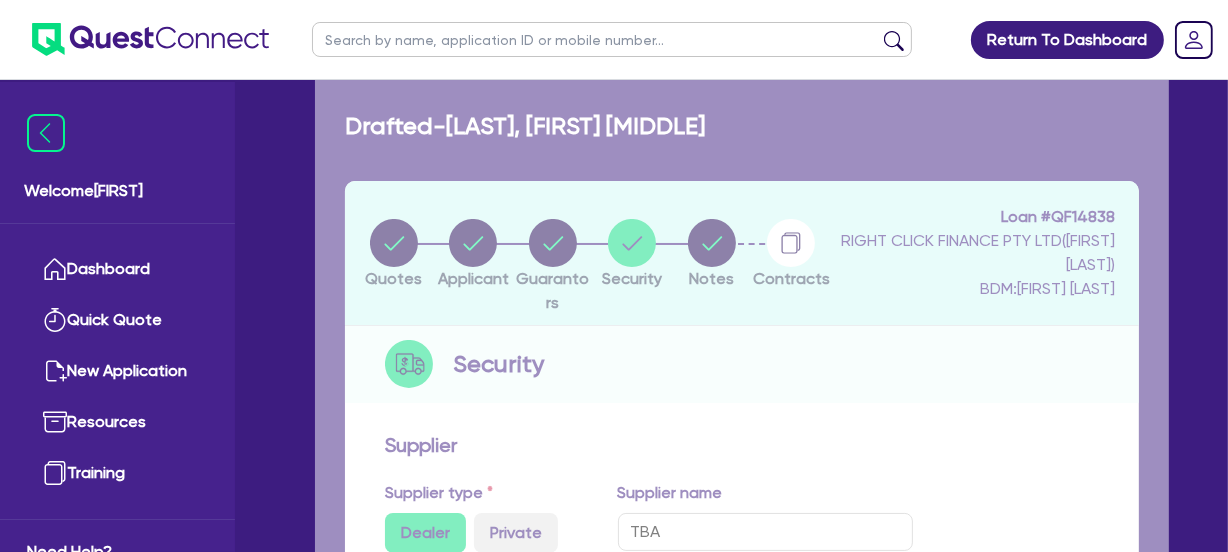 select on "PASSENGER_VEHICLES" 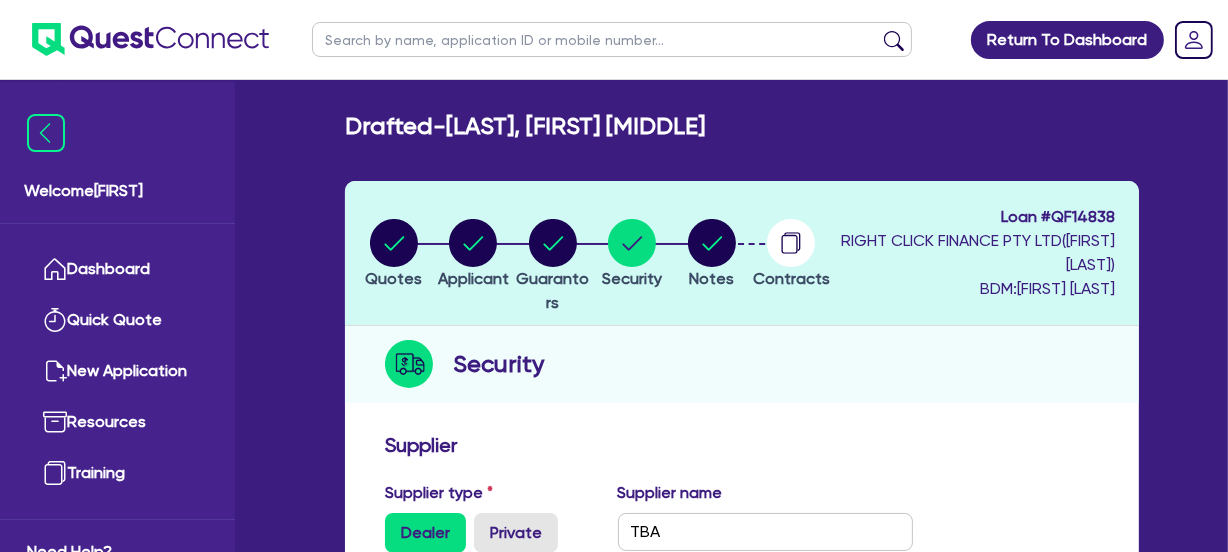scroll, scrollTop: 1036, scrollLeft: 0, axis: vertical 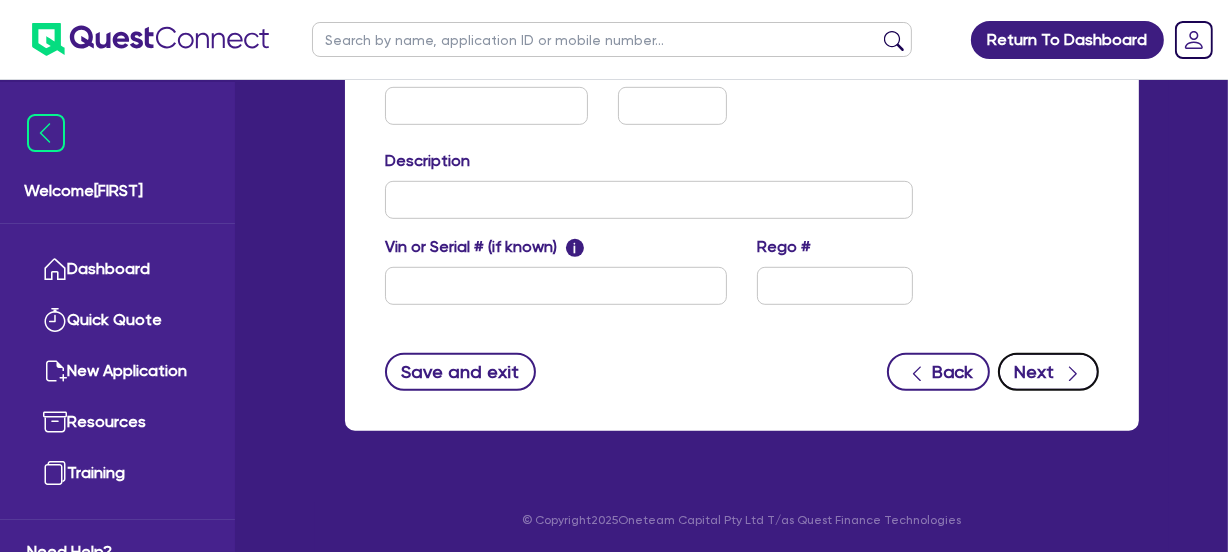 click on "Next" at bounding box center [1048, 372] 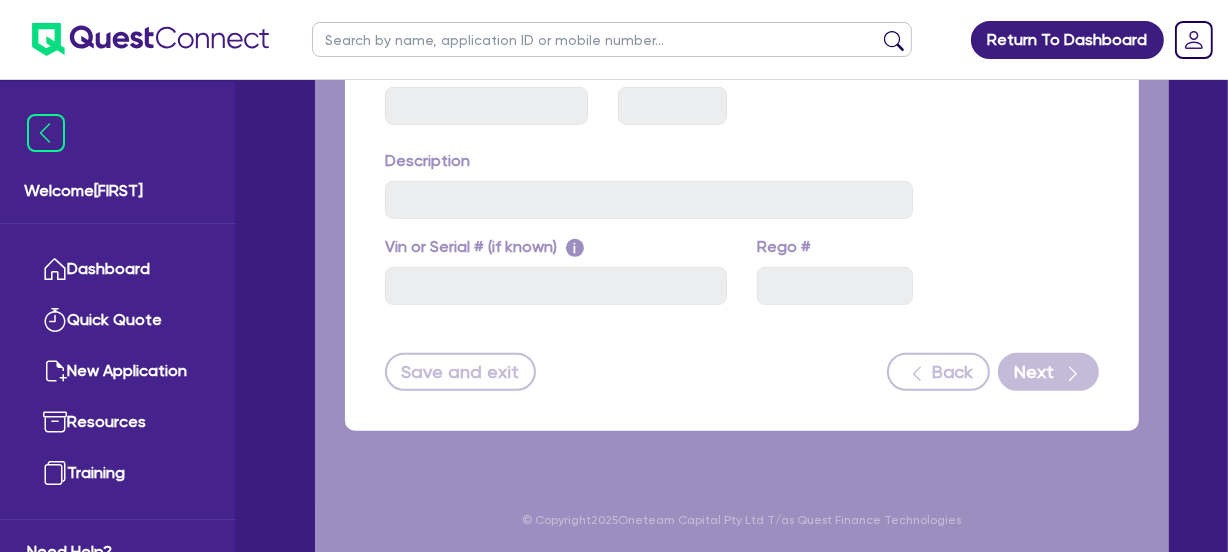 select on "Quest Finance - Own Book" 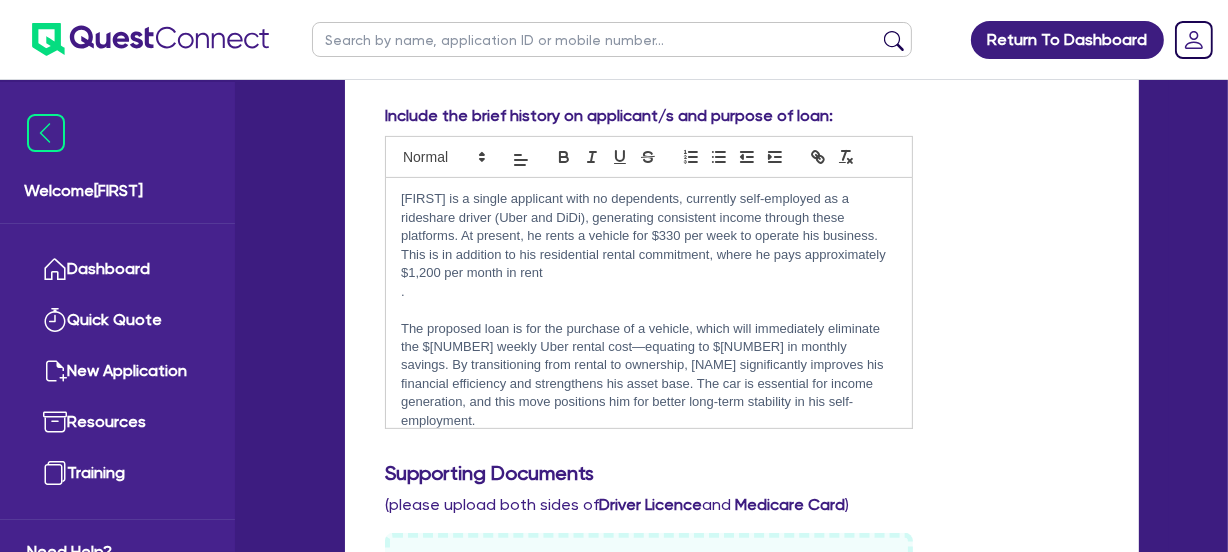 scroll, scrollTop: 531, scrollLeft: 0, axis: vertical 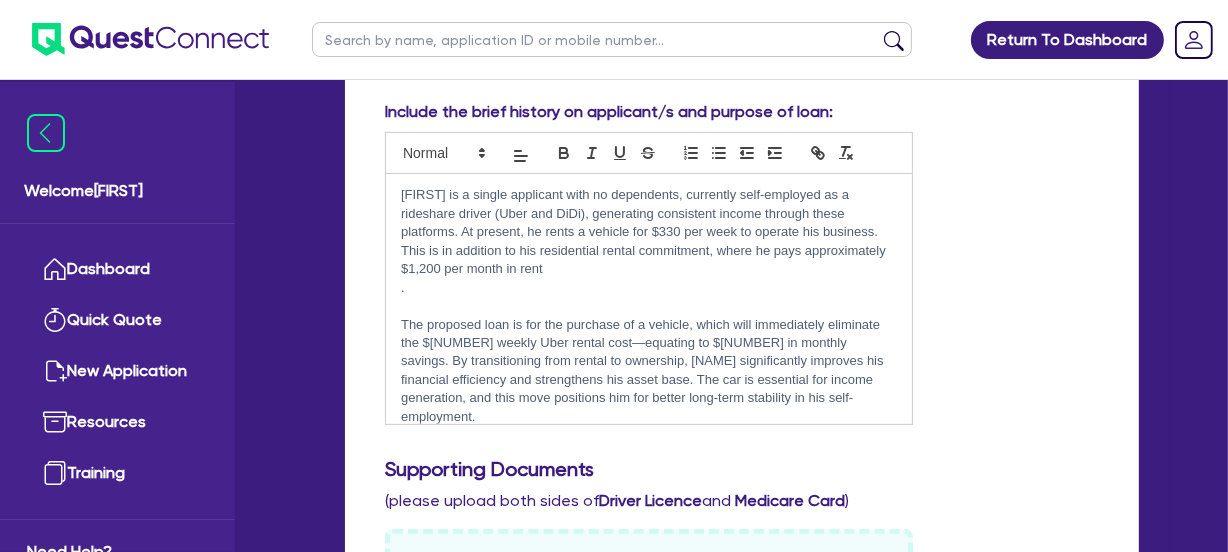 click at bounding box center (649, 306) 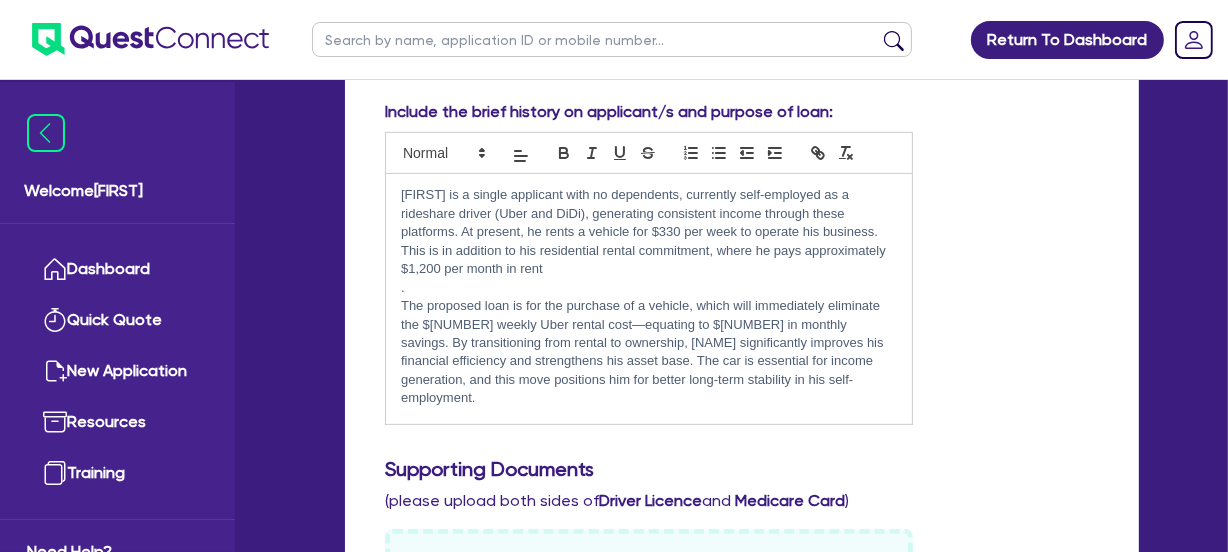 scroll, scrollTop: 90, scrollLeft: 0, axis: vertical 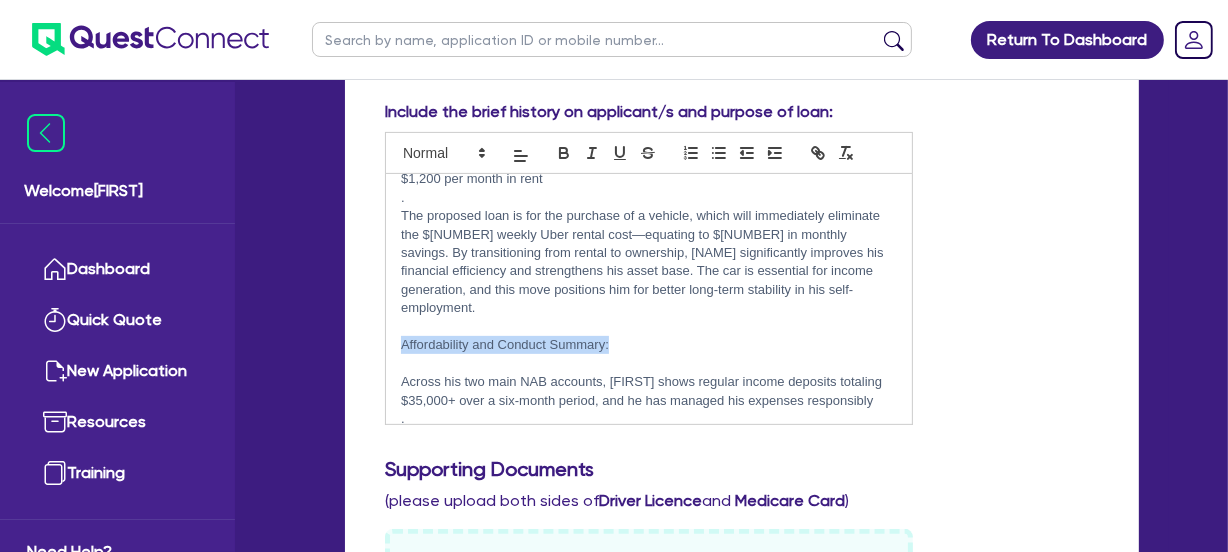 drag, startPoint x: 461, startPoint y: 343, endPoint x: 610, endPoint y: 337, distance: 149.12076 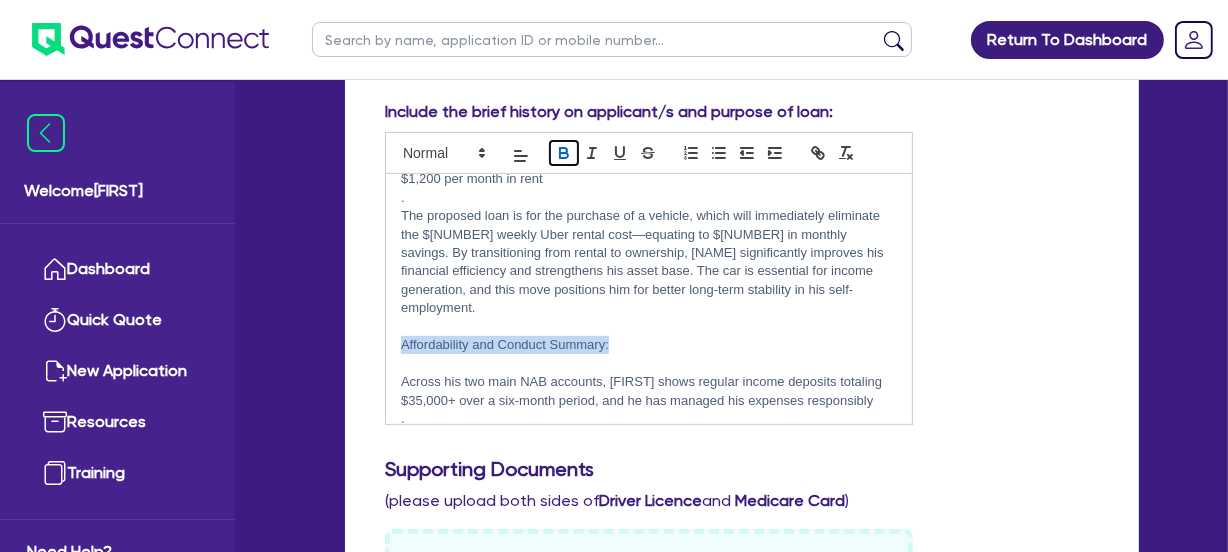 click 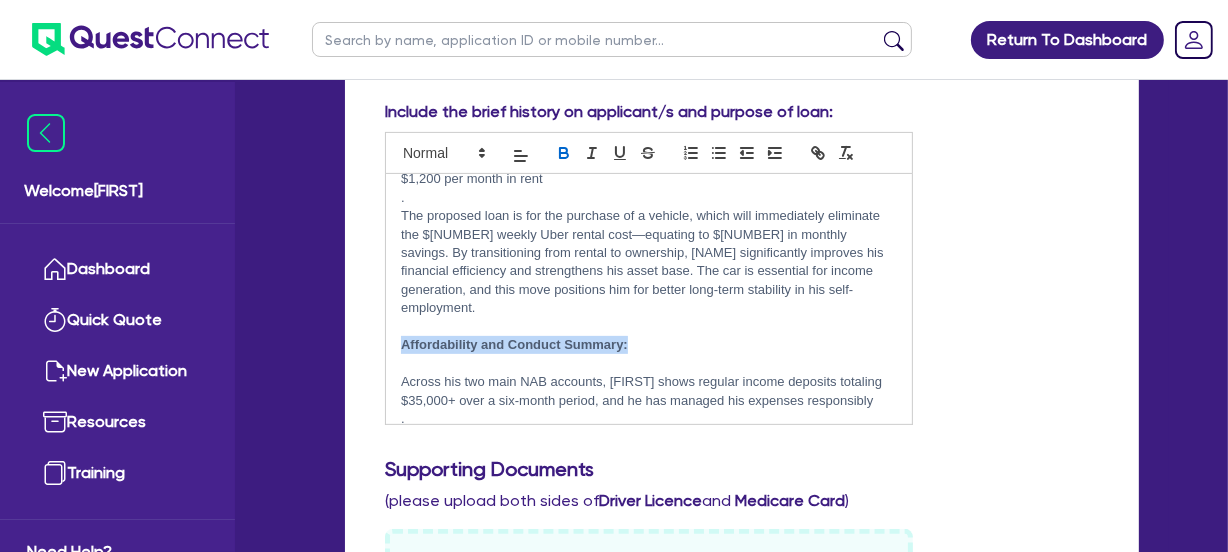 click on "Affordability and Conduct Summary:" at bounding box center (649, 345) 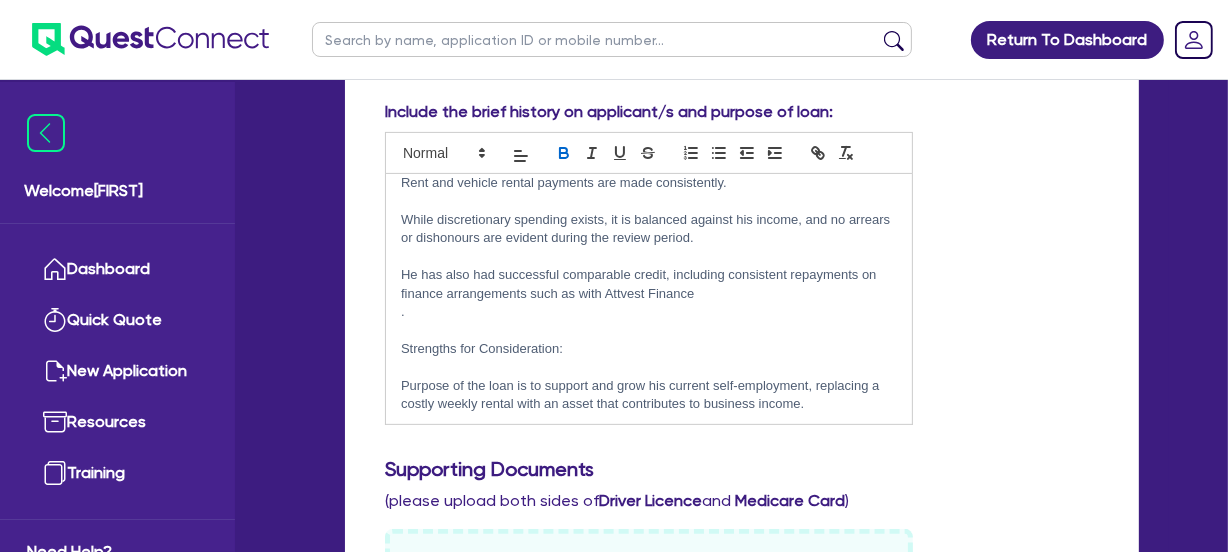 scroll, scrollTop: 272, scrollLeft: 0, axis: vertical 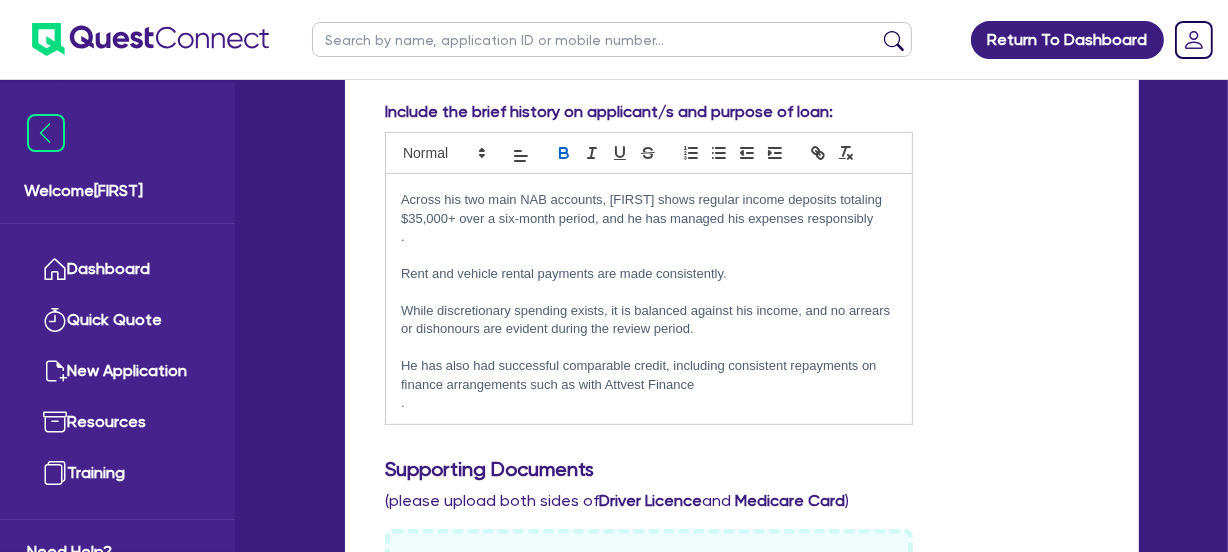 click at bounding box center (649, 256) 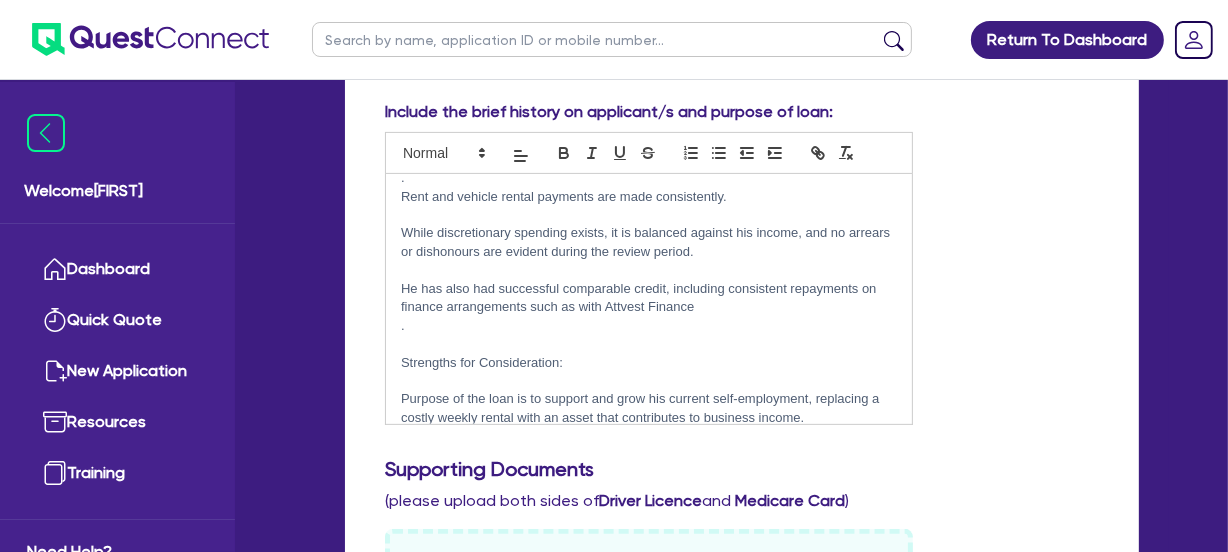 scroll, scrollTop: 363, scrollLeft: 0, axis: vertical 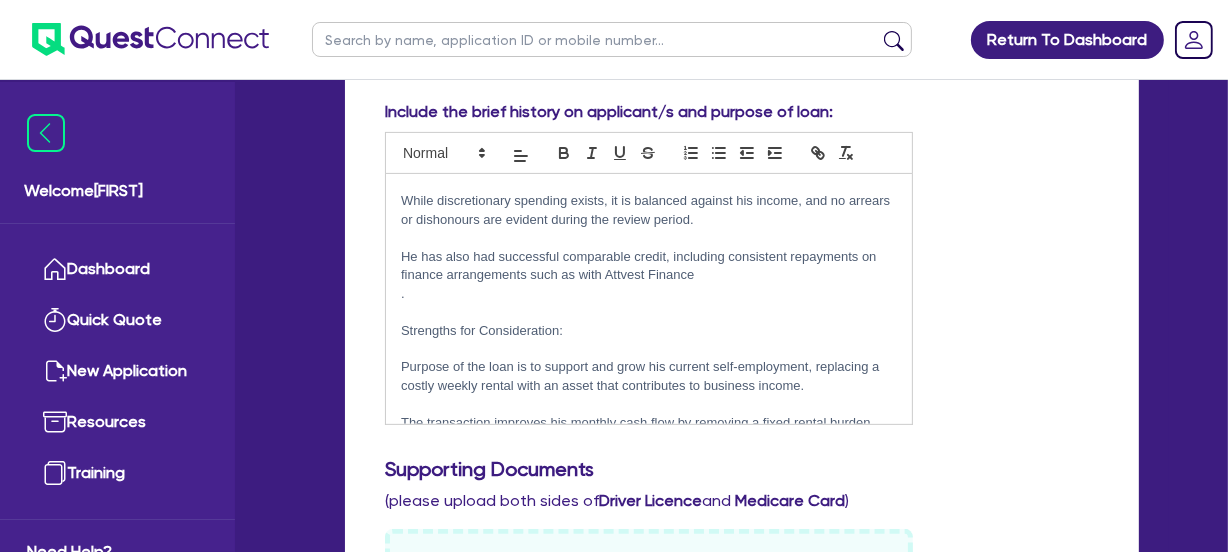 click at bounding box center [649, 312] 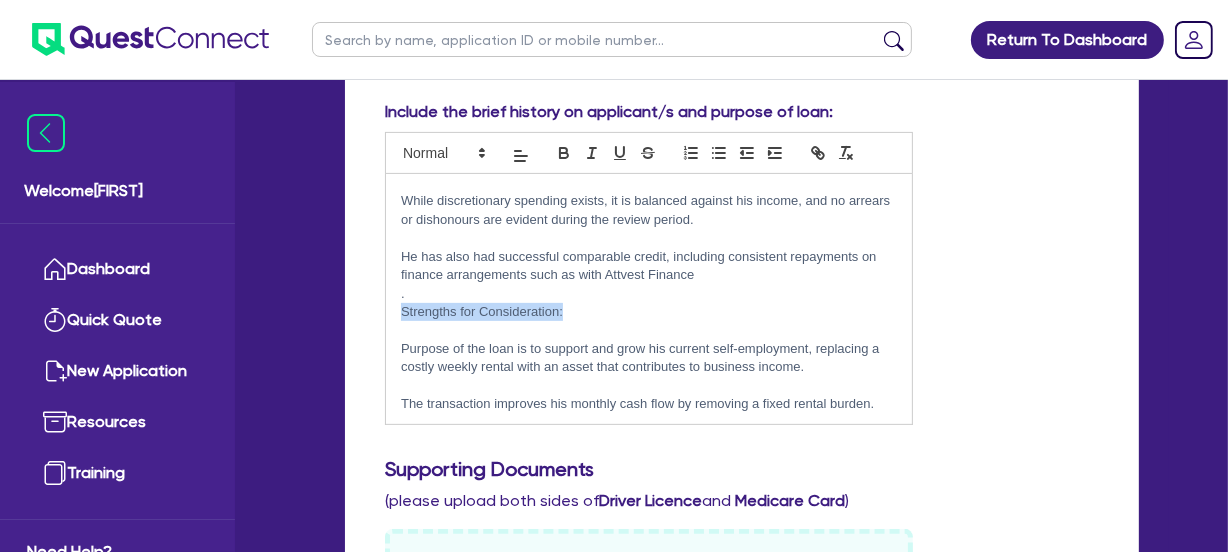 drag, startPoint x: 583, startPoint y: 306, endPoint x: 397, endPoint y: 313, distance: 186.13167 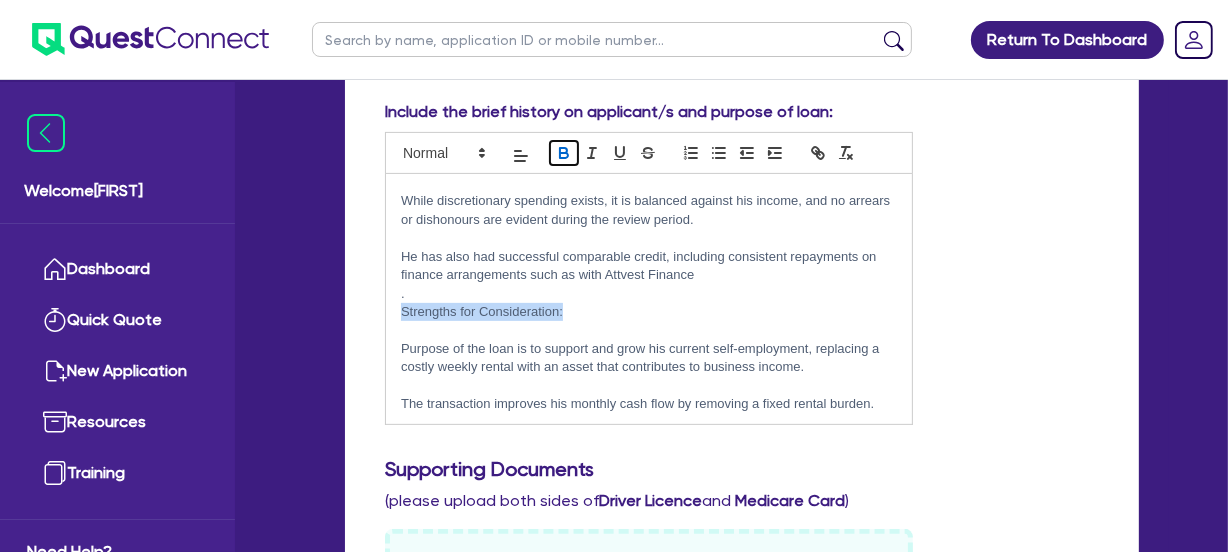 click 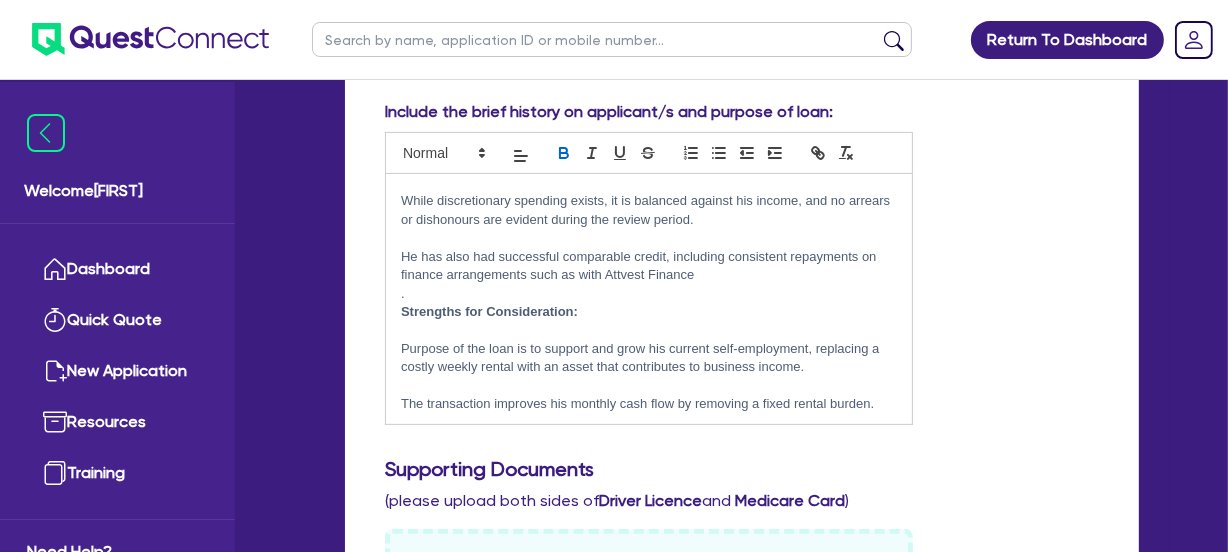 click on "Strengths for Consideration:" at bounding box center [649, 312] 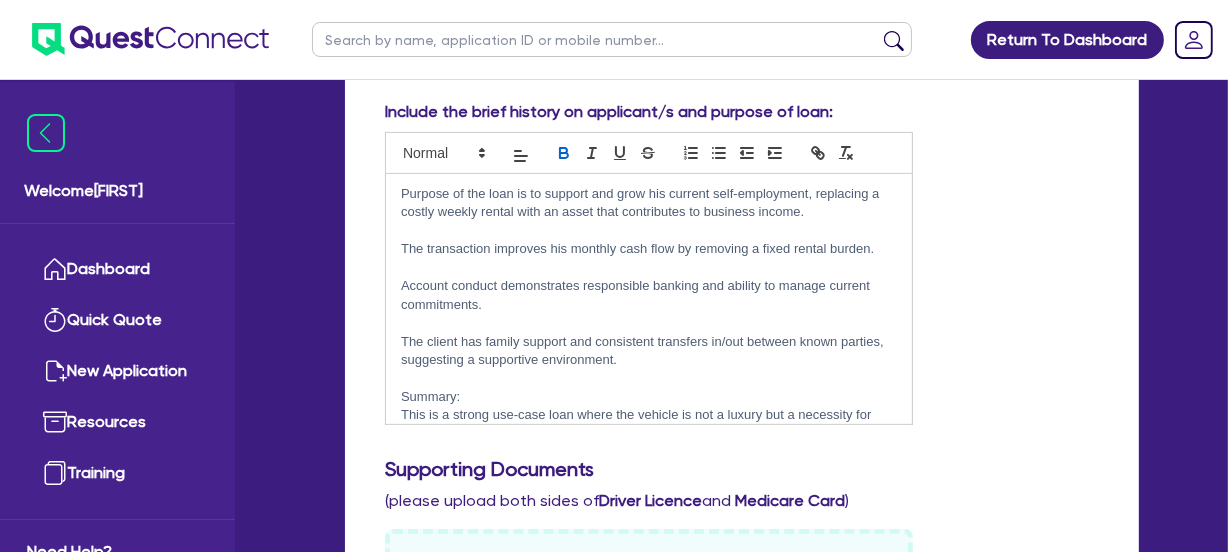scroll, scrollTop: 545, scrollLeft: 0, axis: vertical 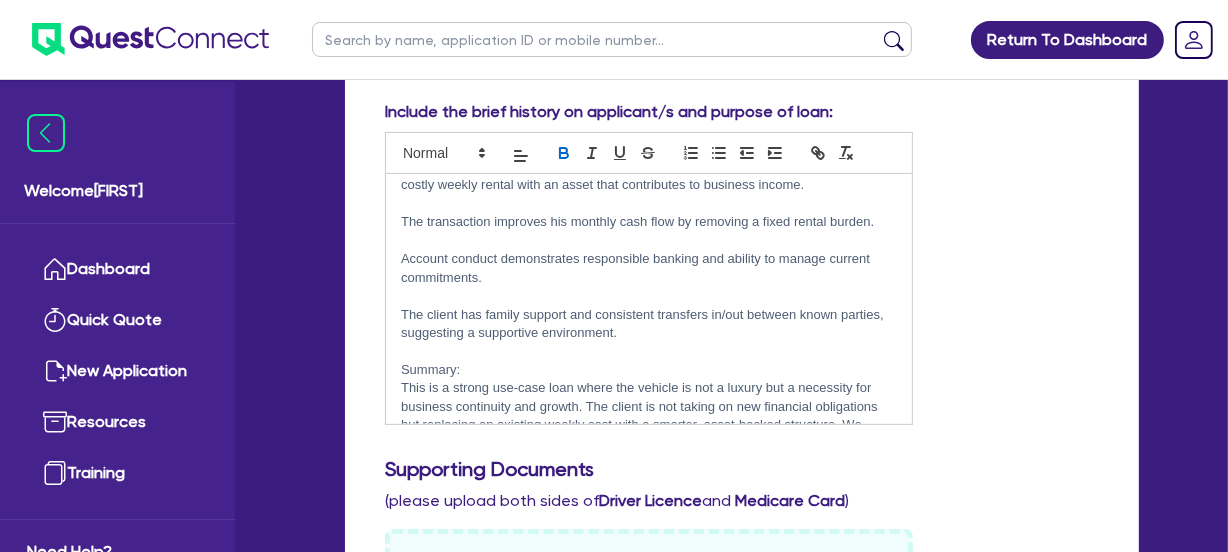 click on "Summary:" at bounding box center [649, 370] 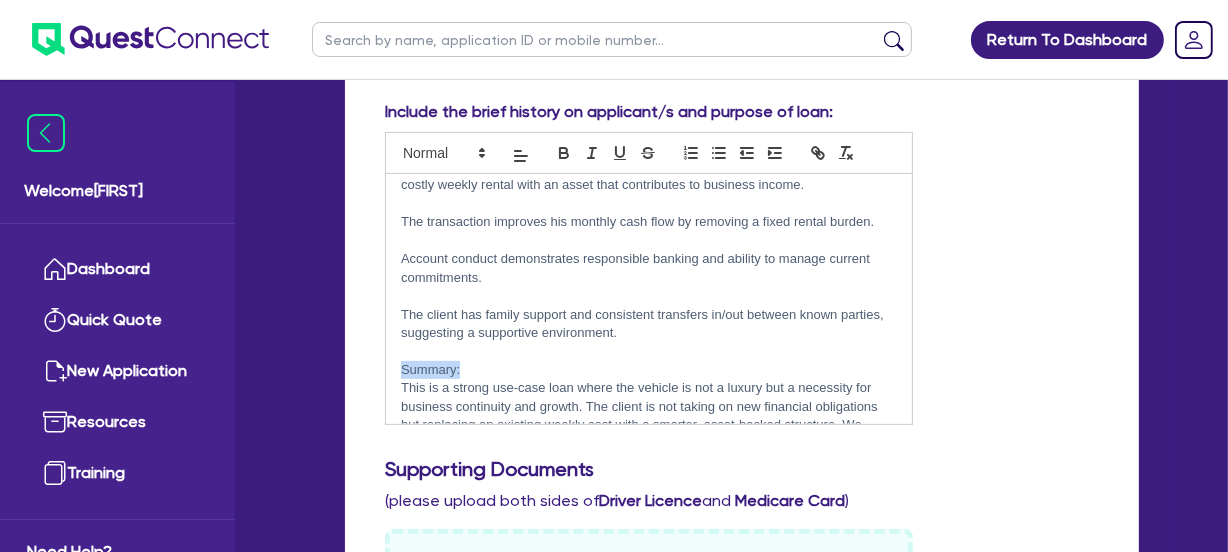 drag, startPoint x: 407, startPoint y: 367, endPoint x: 472, endPoint y: 367, distance: 65 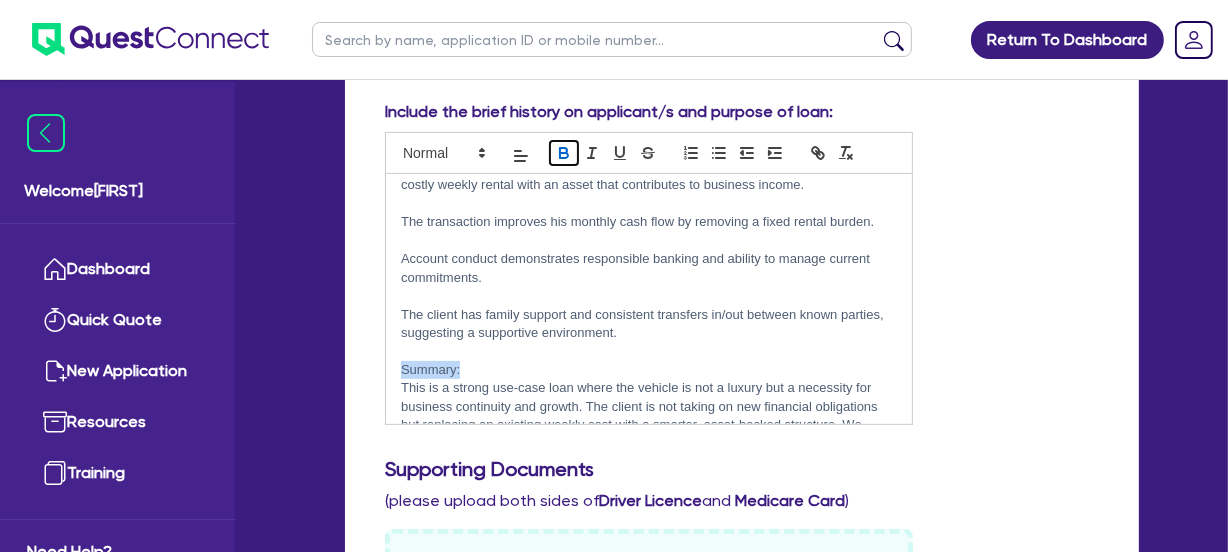 click at bounding box center (564, 153) 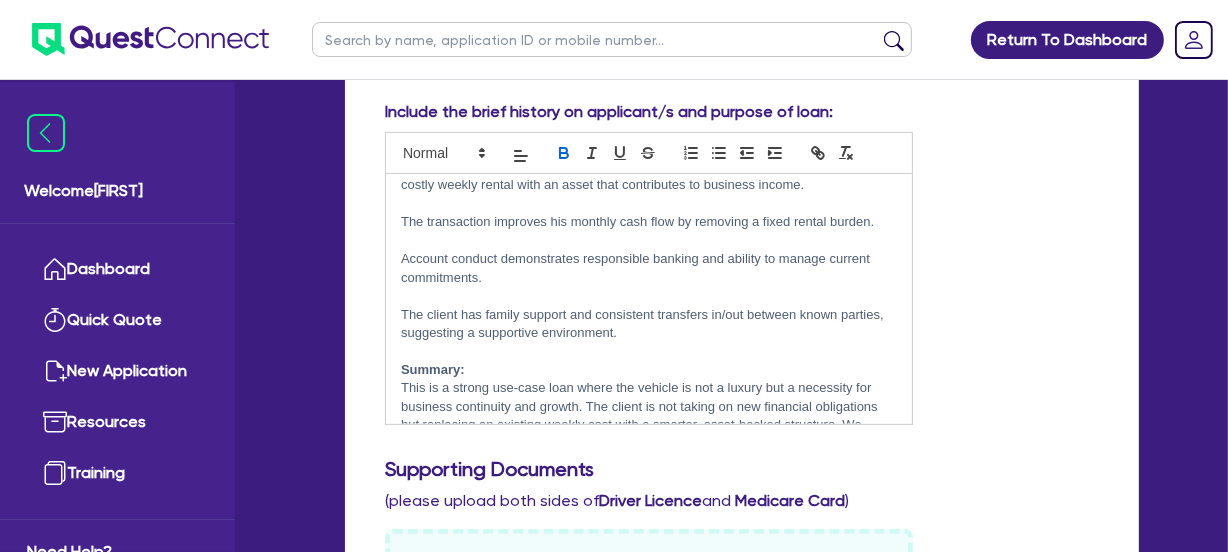 click at bounding box center (649, 352) 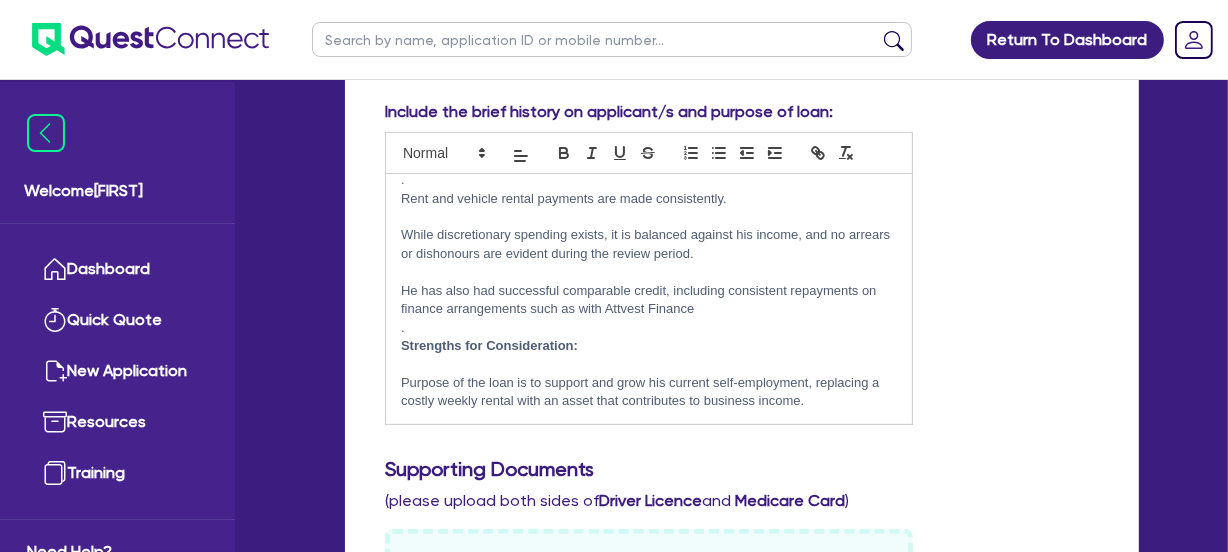 scroll, scrollTop: 363, scrollLeft: 0, axis: vertical 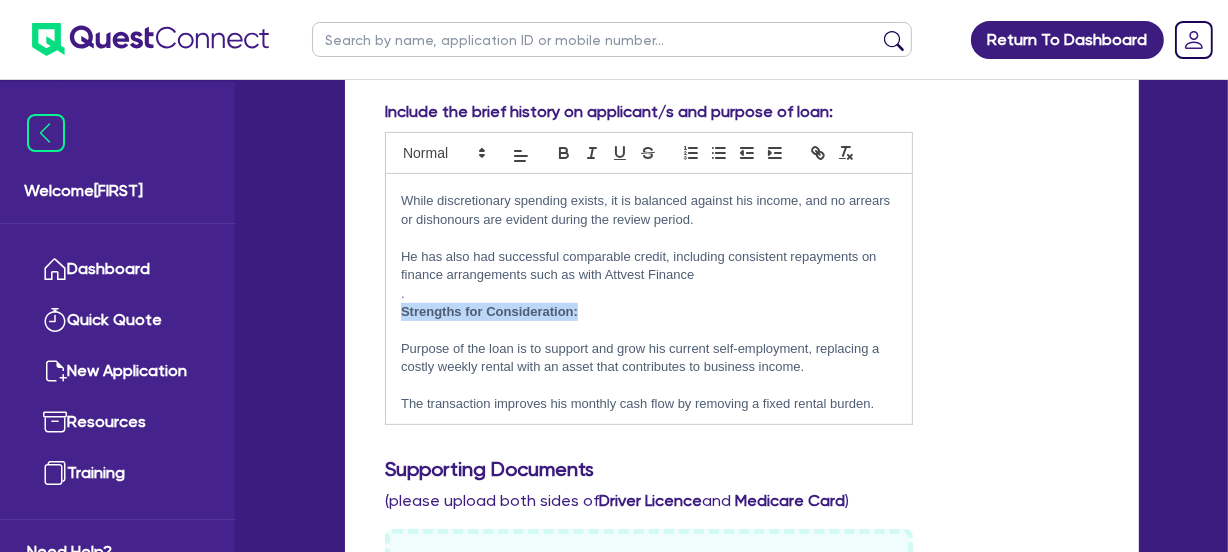 drag, startPoint x: 402, startPoint y: 311, endPoint x: 599, endPoint y: 311, distance: 197 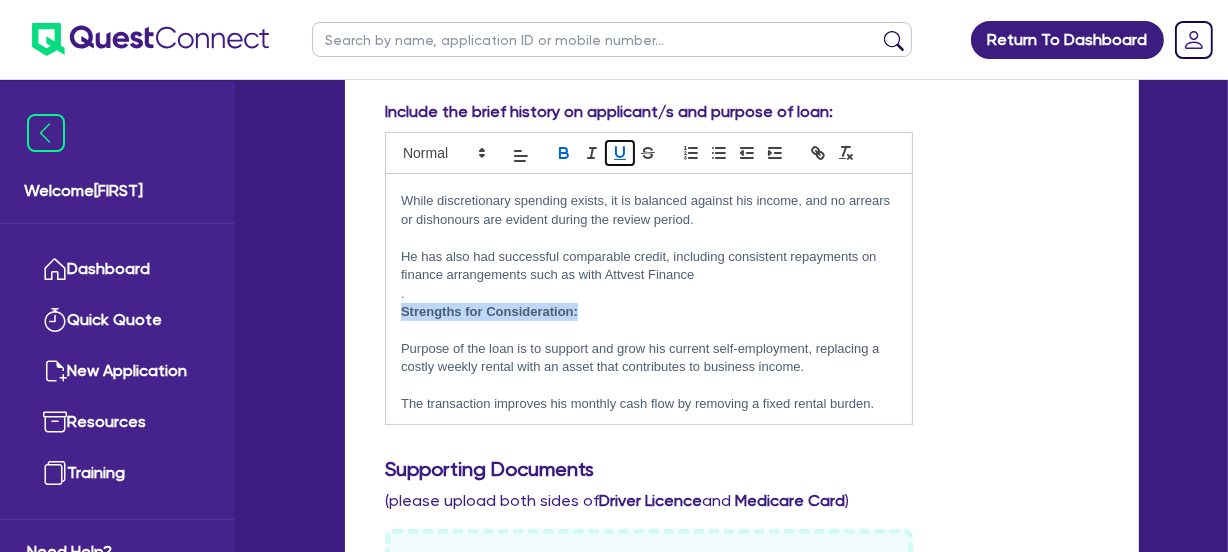 click 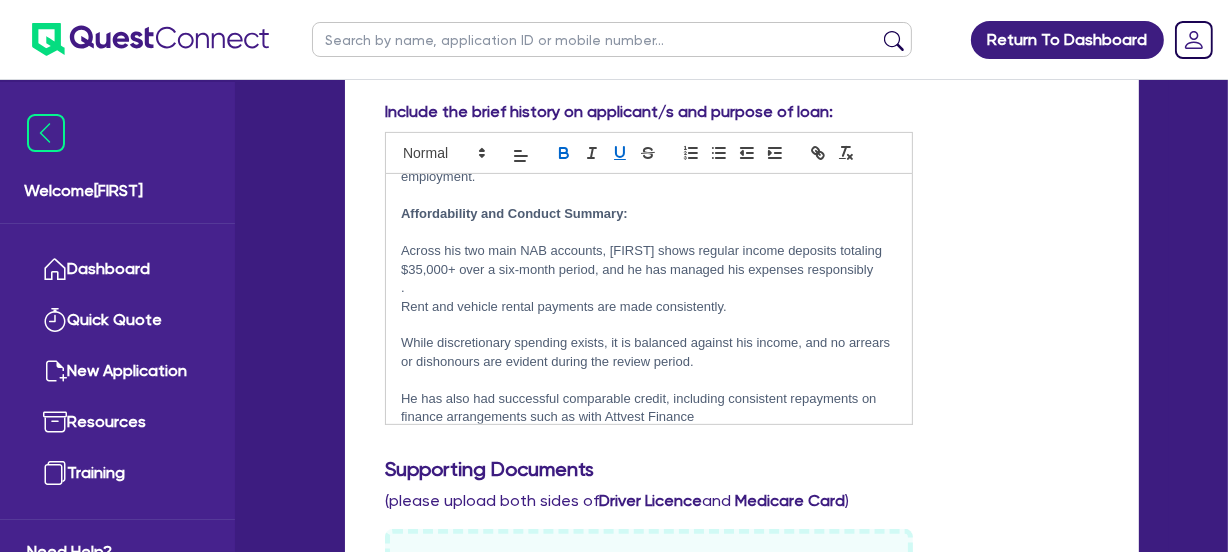 scroll, scrollTop: 181, scrollLeft: 0, axis: vertical 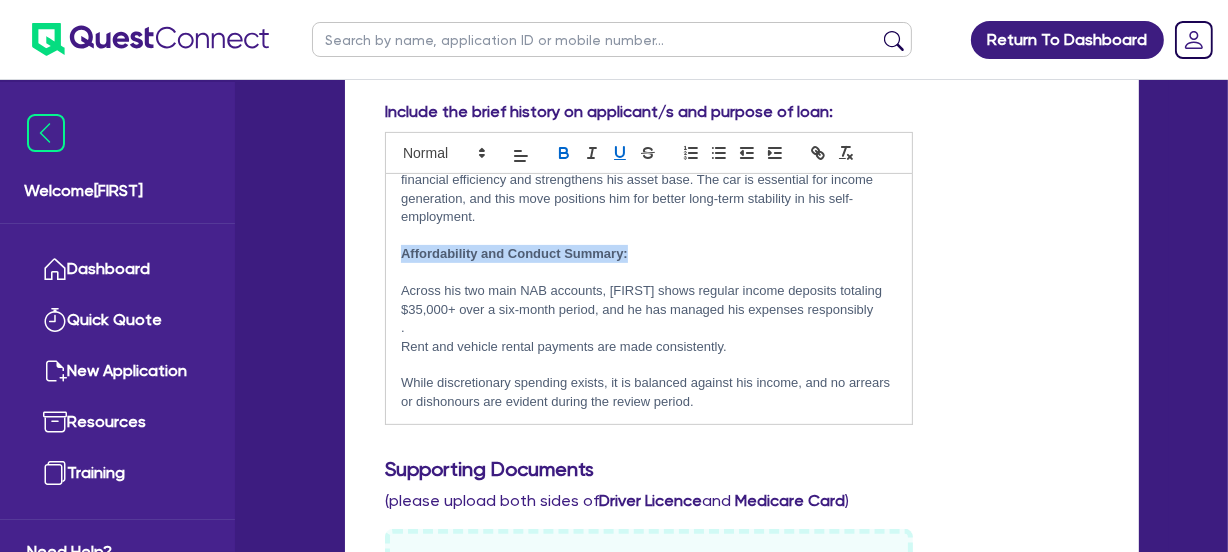 drag, startPoint x: 434, startPoint y: 250, endPoint x: 630, endPoint y: 251, distance: 196.00255 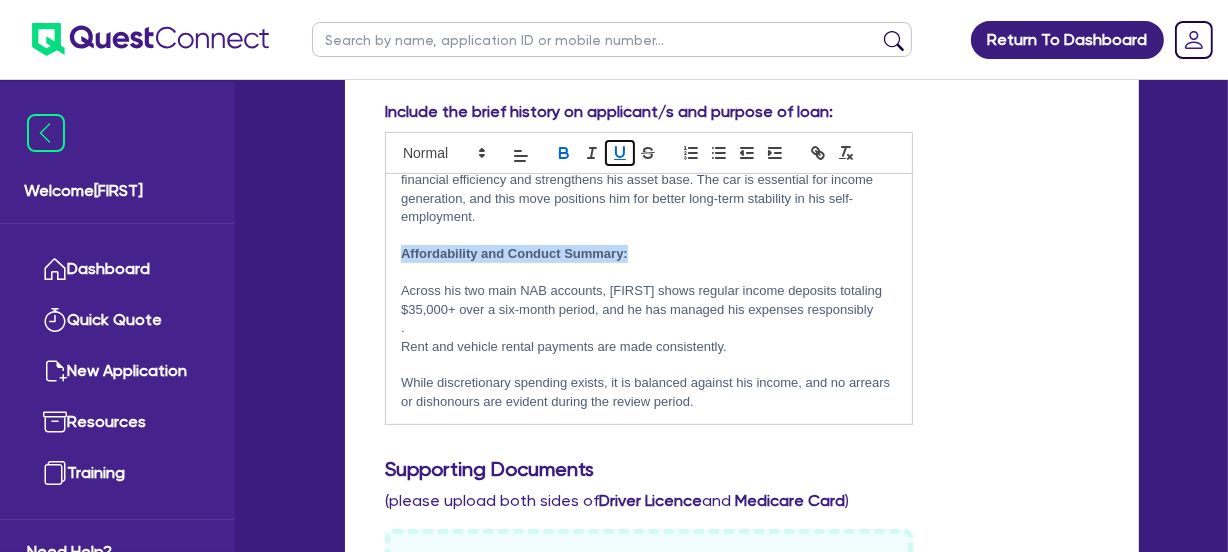 click 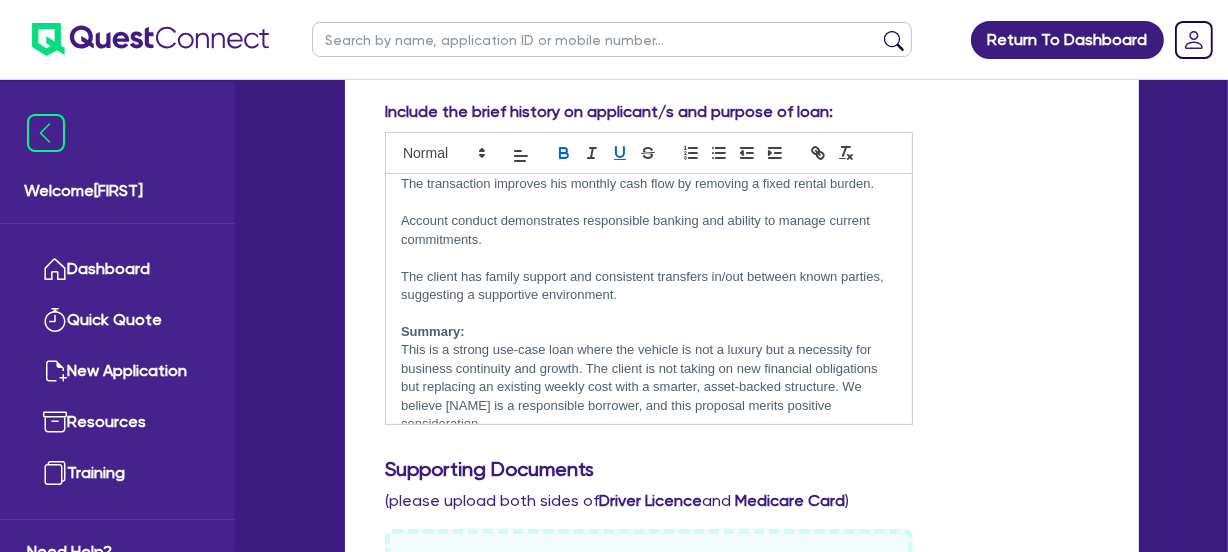 scroll, scrollTop: 604, scrollLeft: 0, axis: vertical 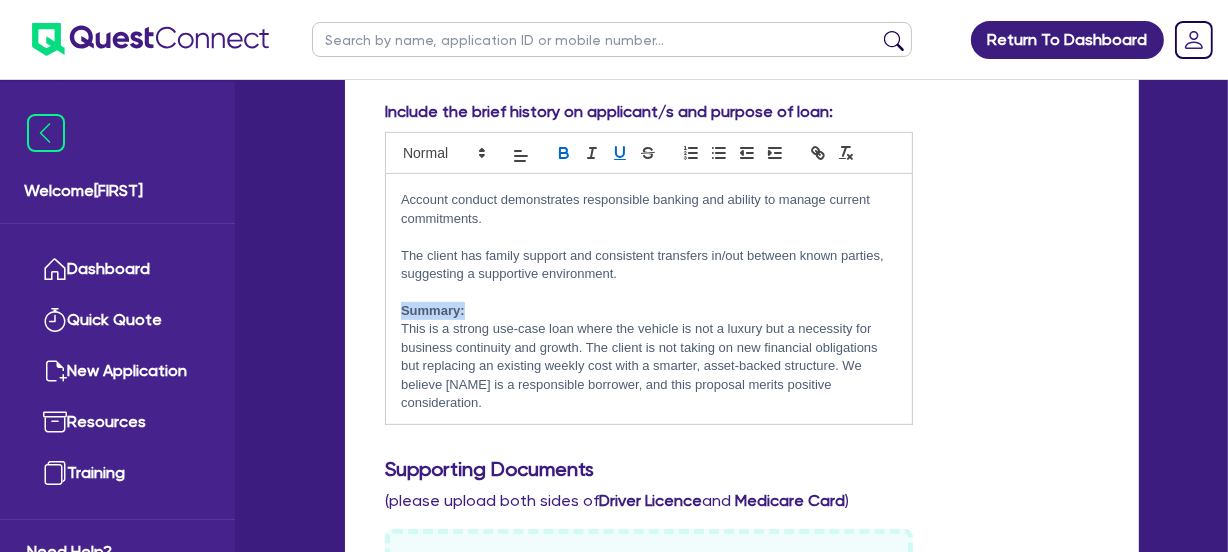 drag, startPoint x: 487, startPoint y: 310, endPoint x: 399, endPoint y: 313, distance: 88.051125 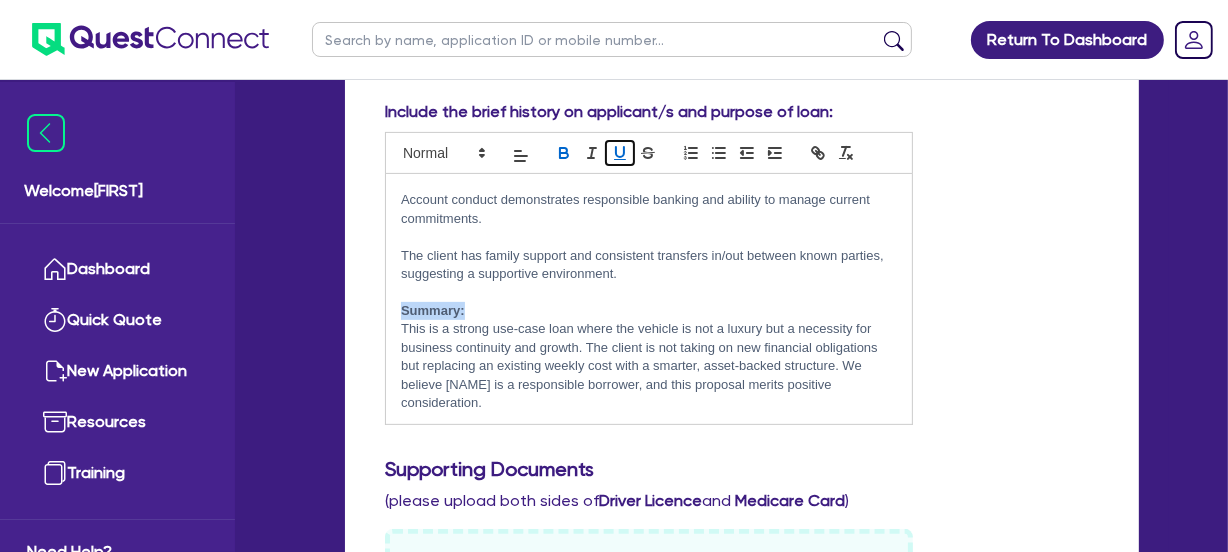 click 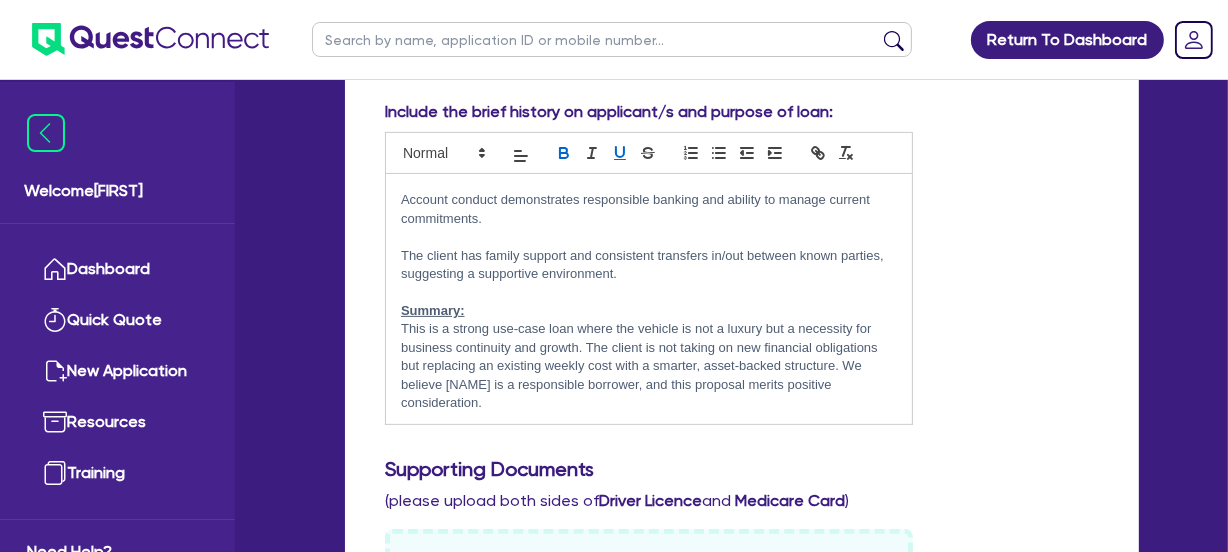 click on "Summary:" at bounding box center (649, 311) 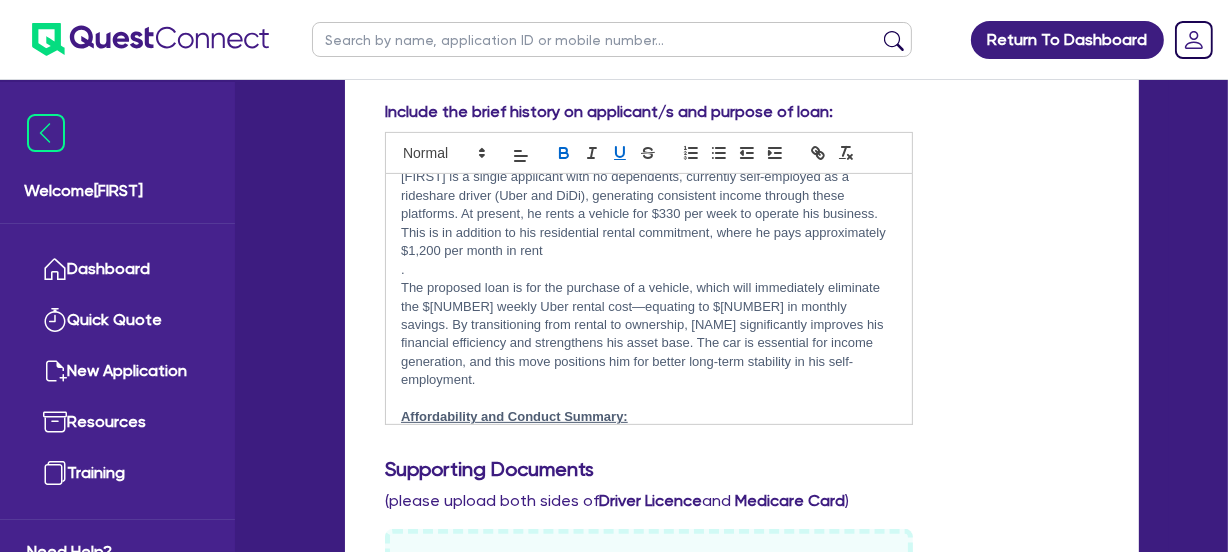 scroll, scrollTop: 0, scrollLeft: 0, axis: both 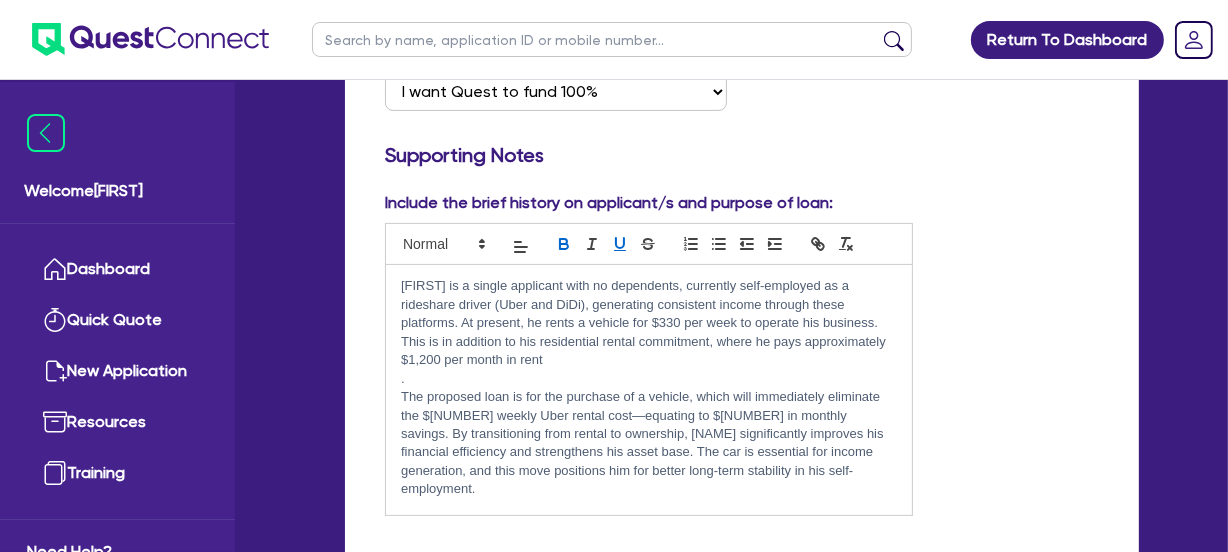 click on "." at bounding box center (649, 379) 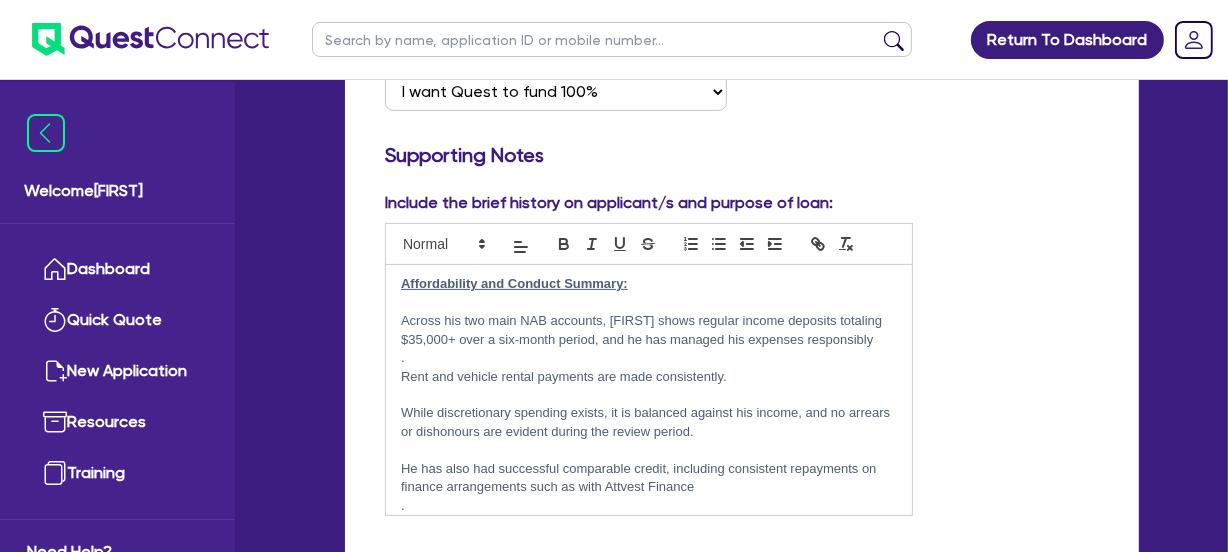 scroll, scrollTop: 272, scrollLeft: 0, axis: vertical 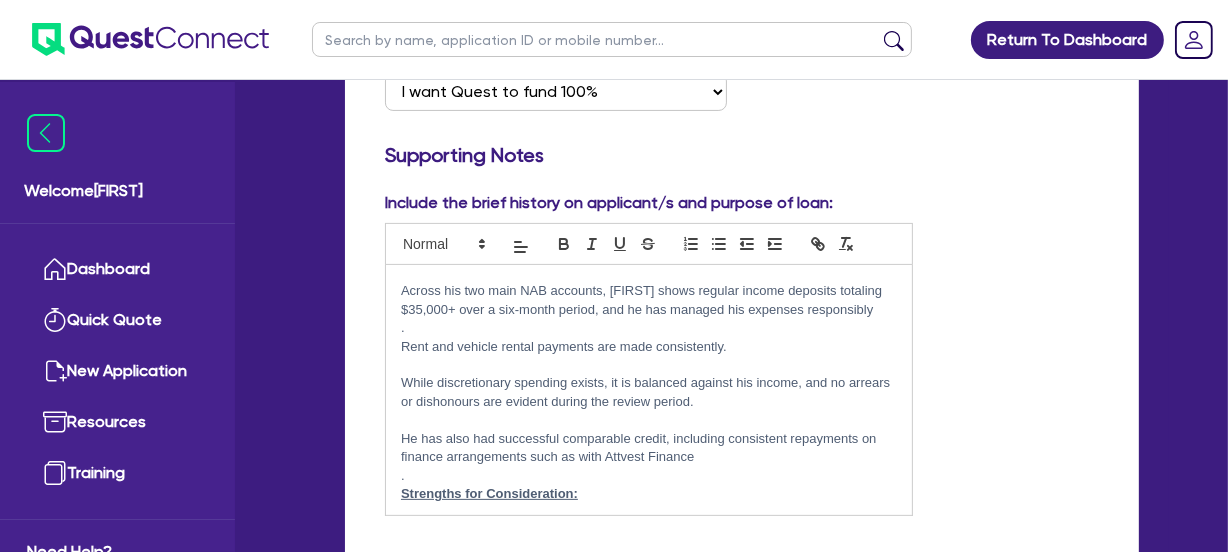 click on "." at bounding box center (649, 328) 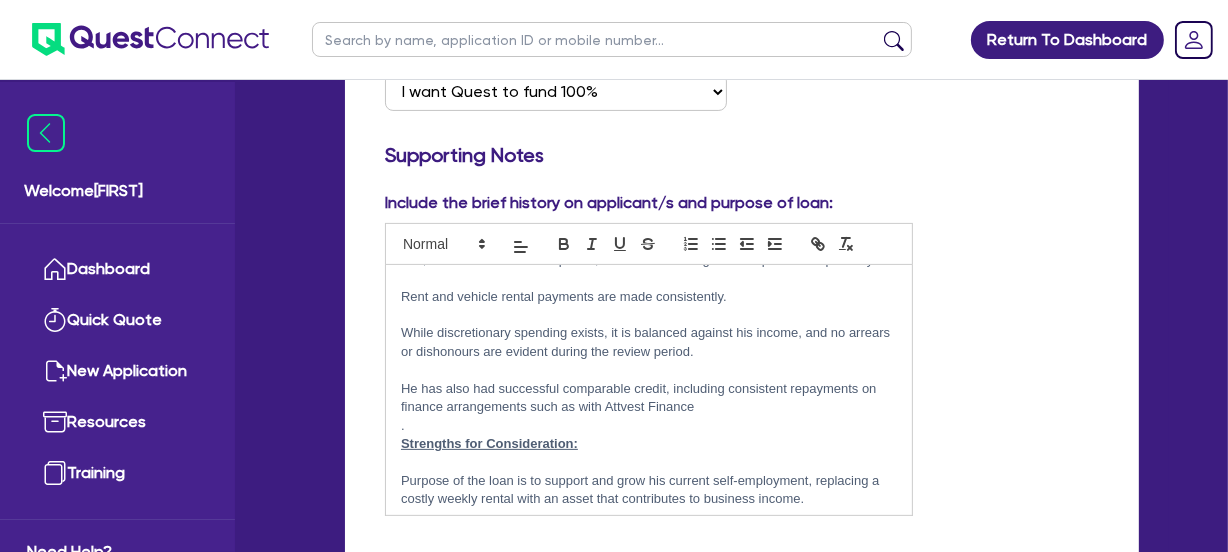 scroll, scrollTop: 363, scrollLeft: 0, axis: vertical 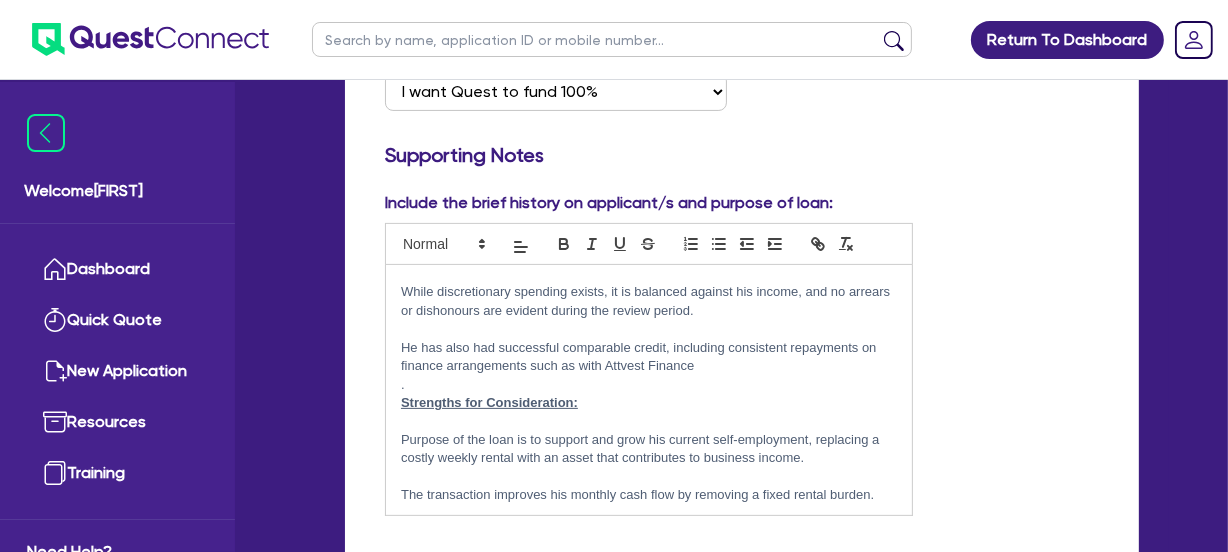 click on "." at bounding box center (649, 385) 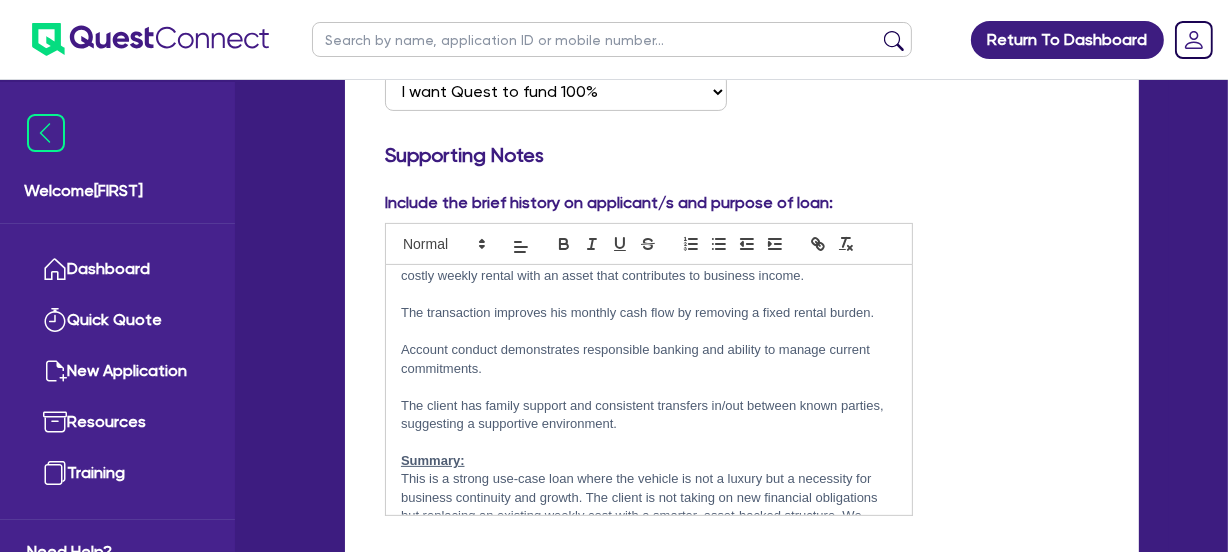 scroll, scrollTop: 604, scrollLeft: 0, axis: vertical 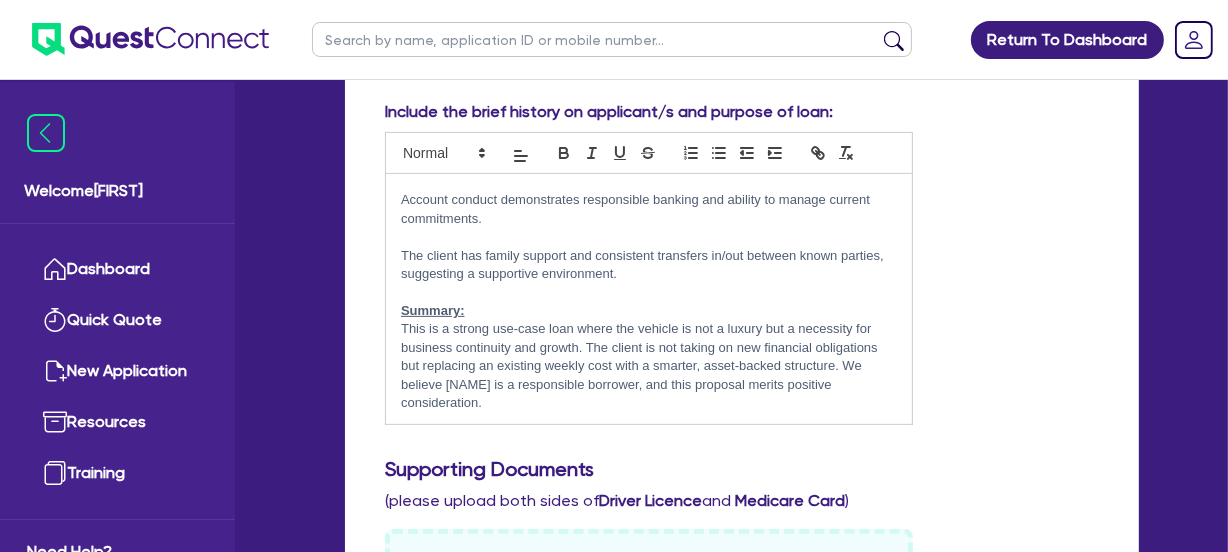 click on "Summary:" at bounding box center [649, 311] 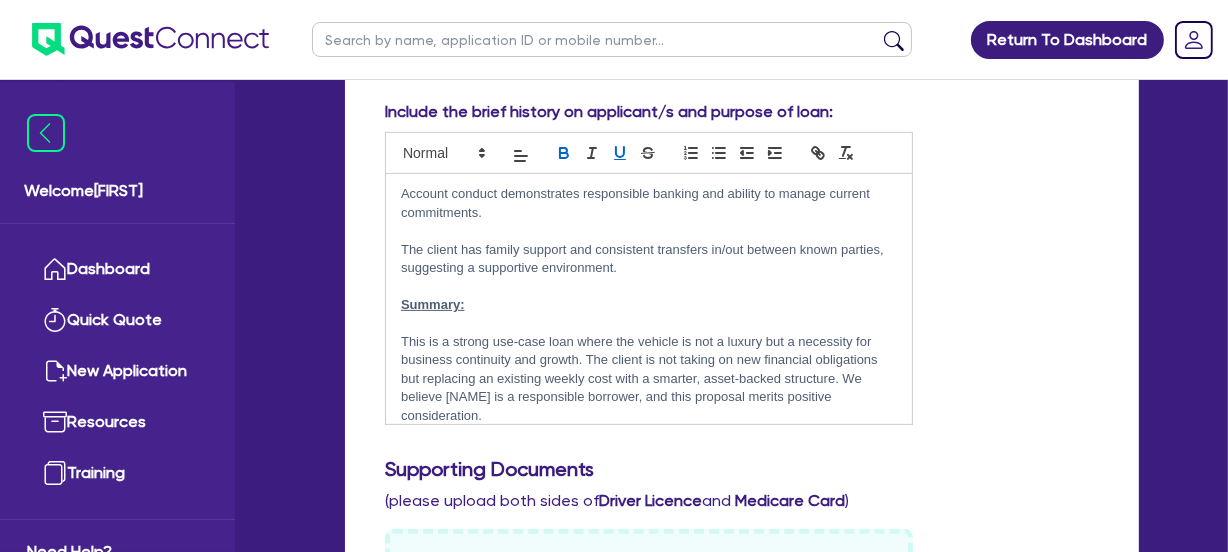 scroll, scrollTop: 622, scrollLeft: 0, axis: vertical 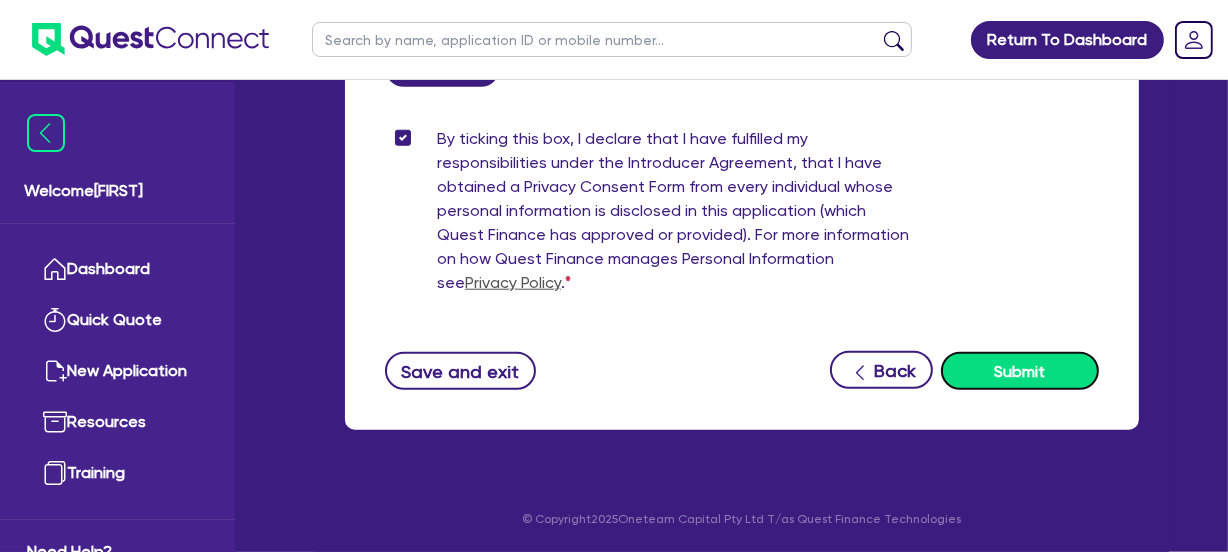 click on "Submit" at bounding box center (1020, 371) 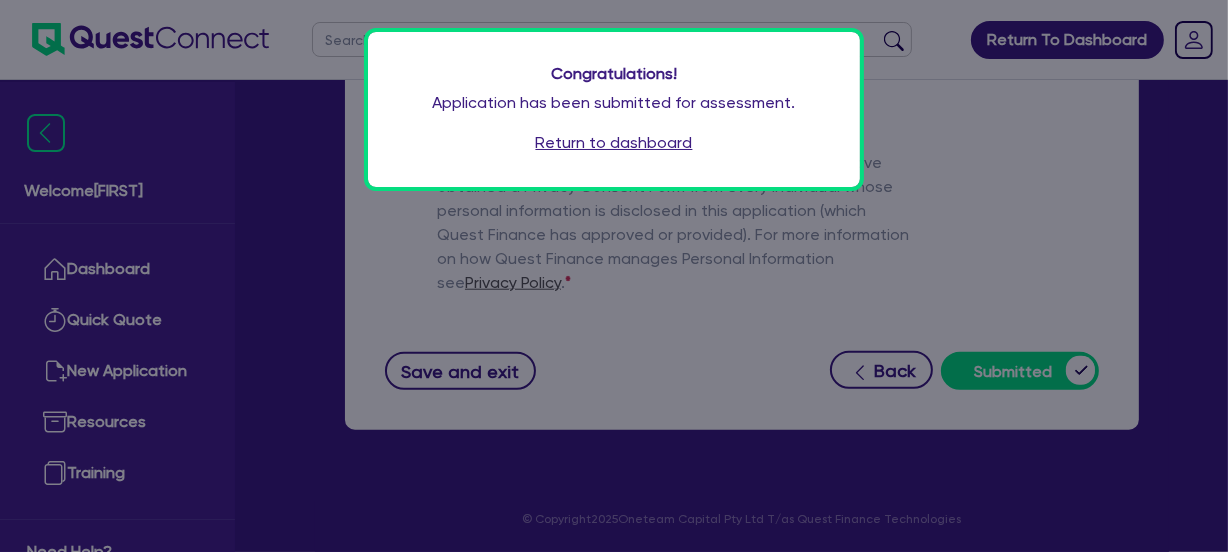 click on "Congratulations! Application has been submitted for assessment. Return to dashboard" at bounding box center [614, 276] 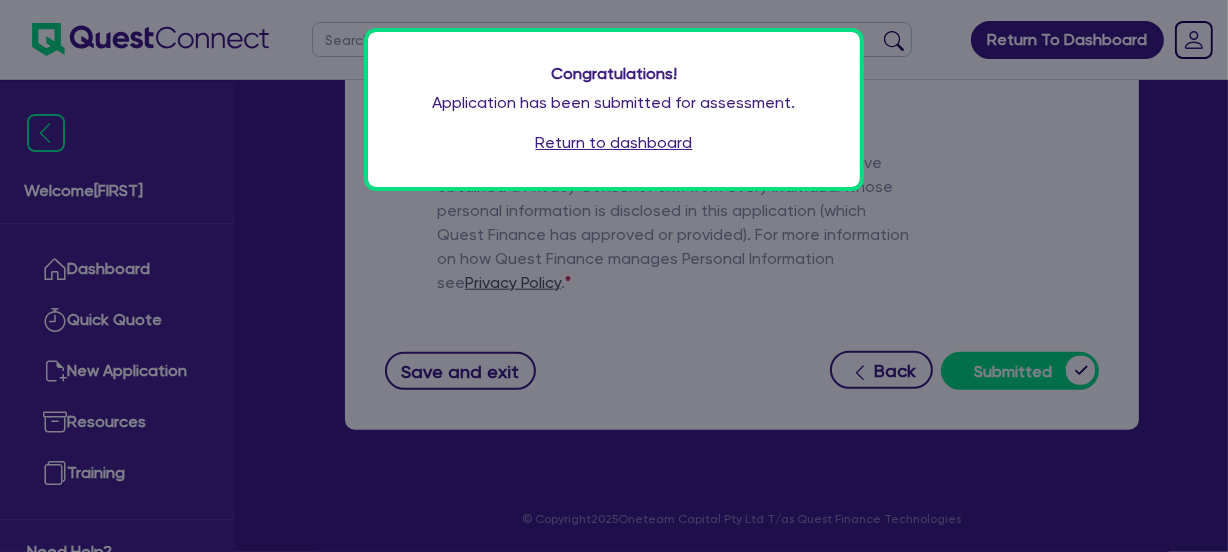 click on "Return to dashboard" at bounding box center [614, 143] 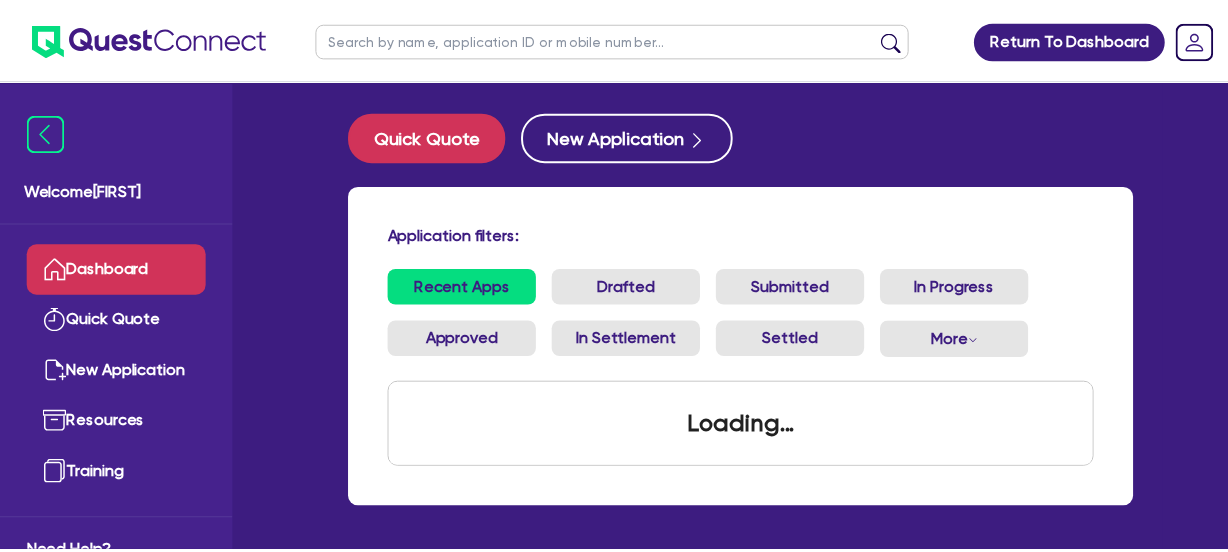 scroll, scrollTop: 0, scrollLeft: 0, axis: both 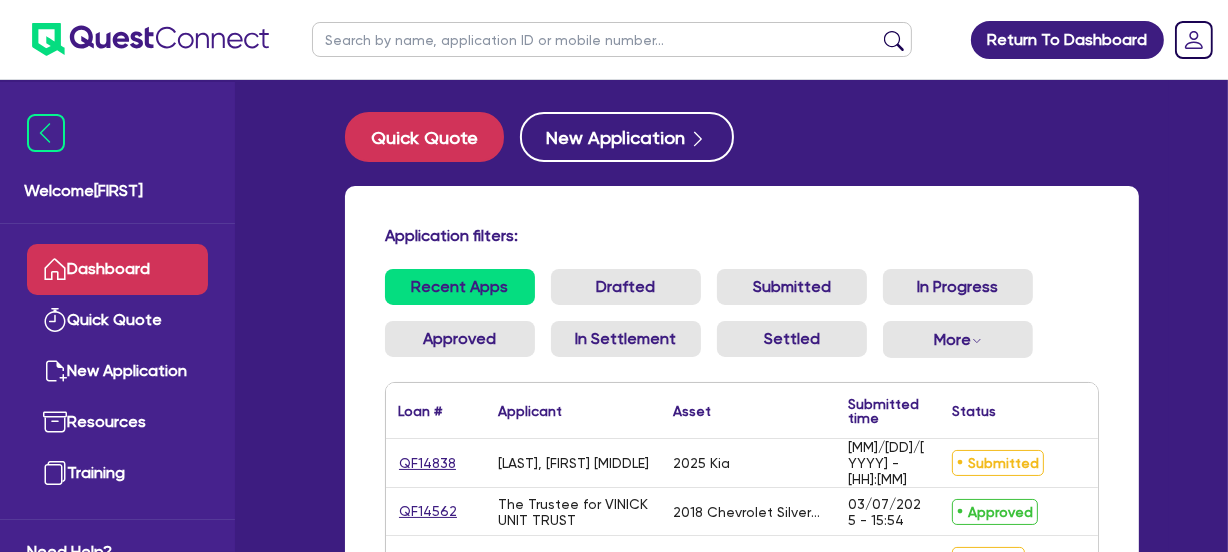 click on "Quick Quote New Application" at bounding box center (742, 137) 